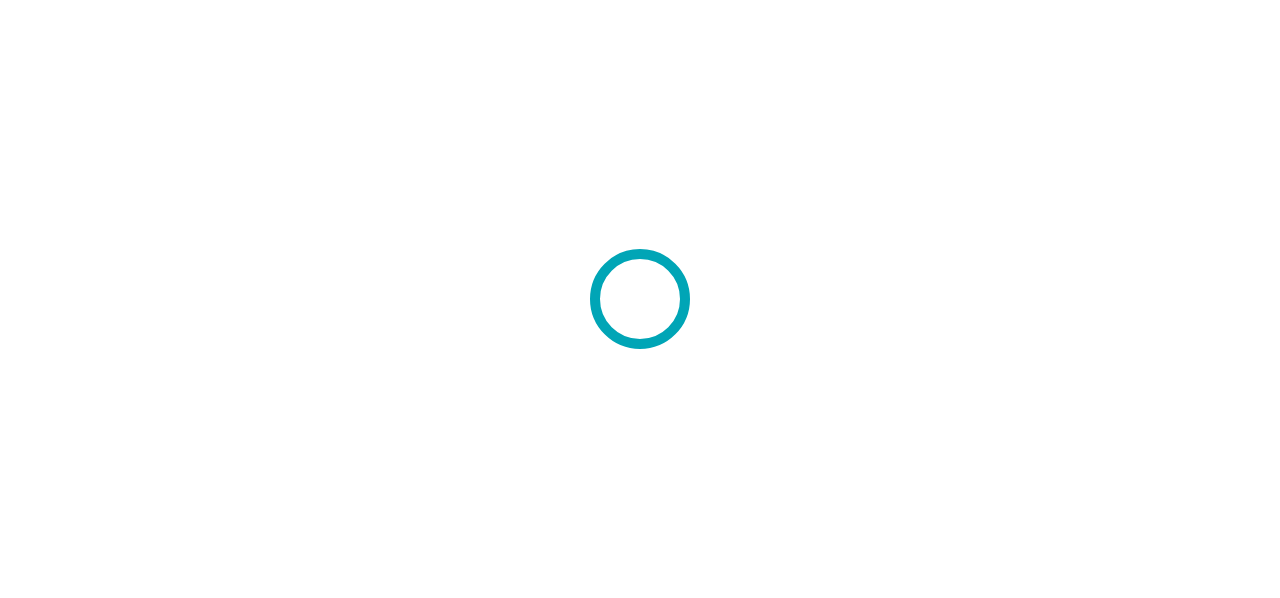scroll, scrollTop: 0, scrollLeft: 0, axis: both 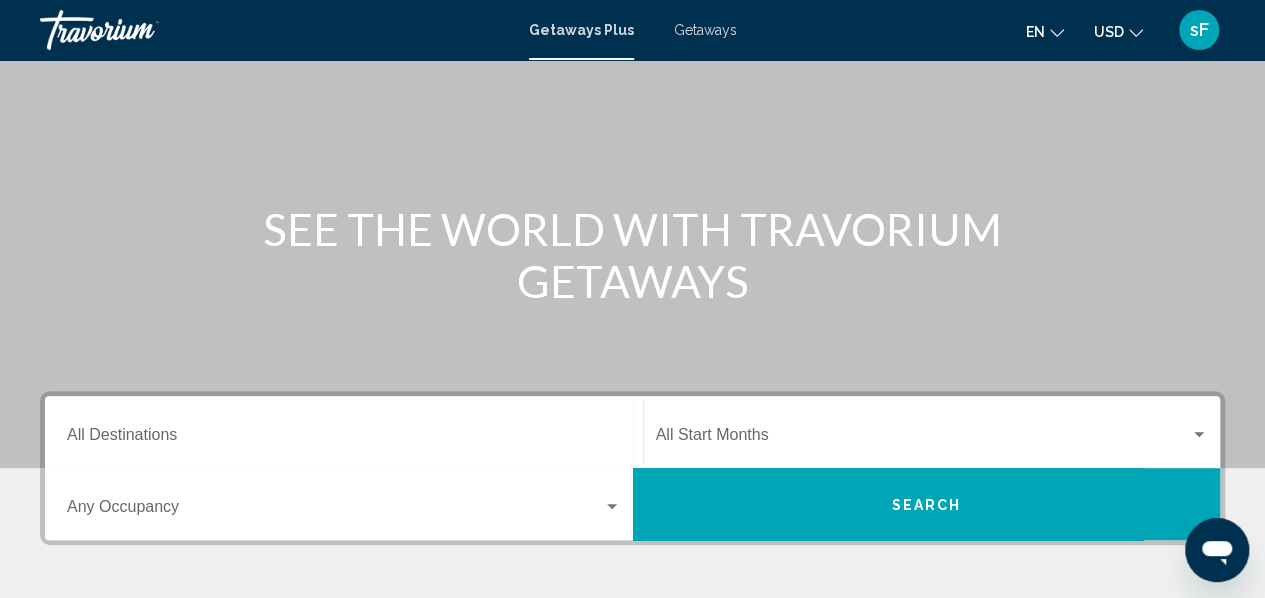 click on "Getaways" at bounding box center (705, 30) 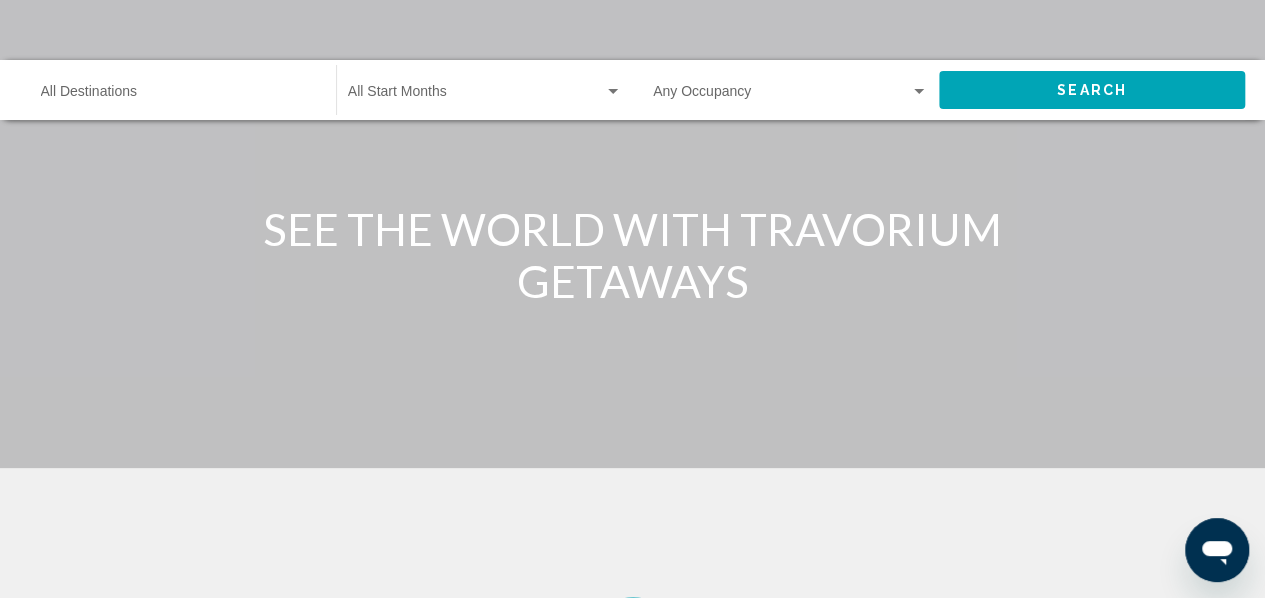 scroll, scrollTop: 0, scrollLeft: 0, axis: both 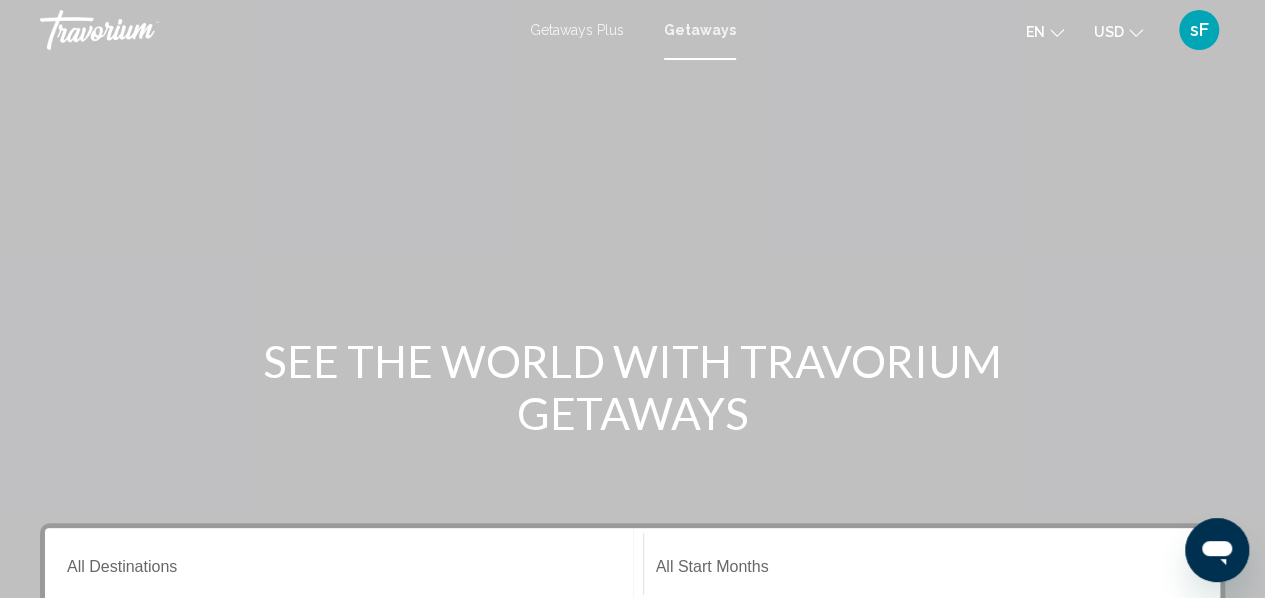 click on "Getaways Plus" at bounding box center (577, 30) 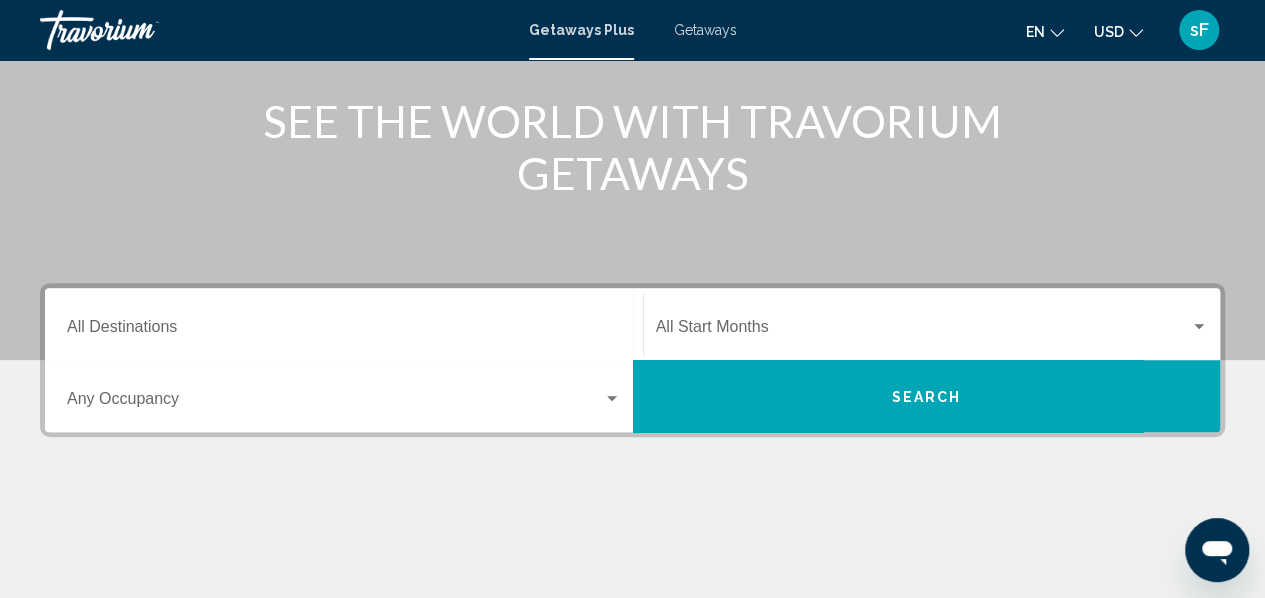 click on "Destination All Destinations" at bounding box center (344, 324) 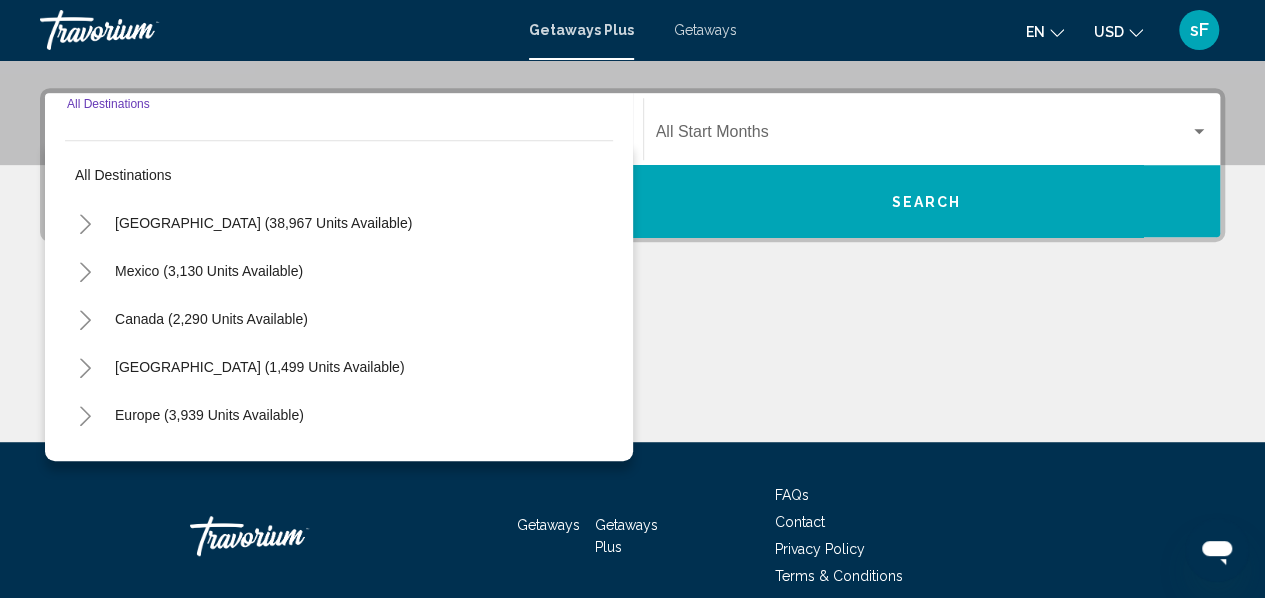 scroll, scrollTop: 458, scrollLeft: 0, axis: vertical 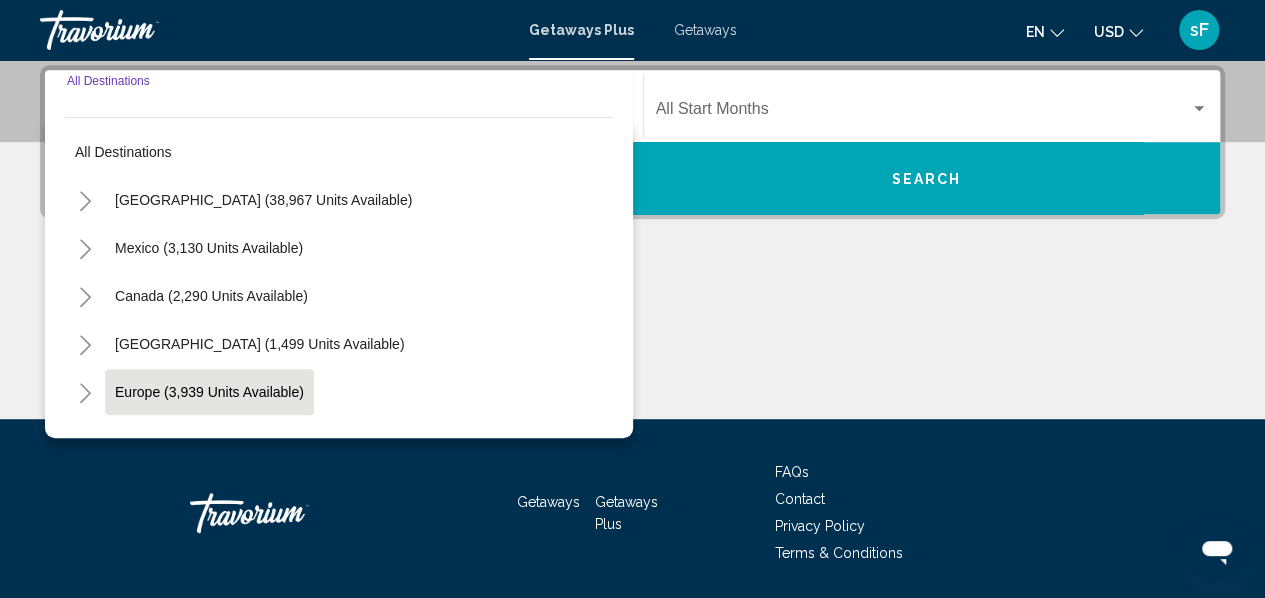click on "Europe (3,939 units available)" at bounding box center (208, 440) 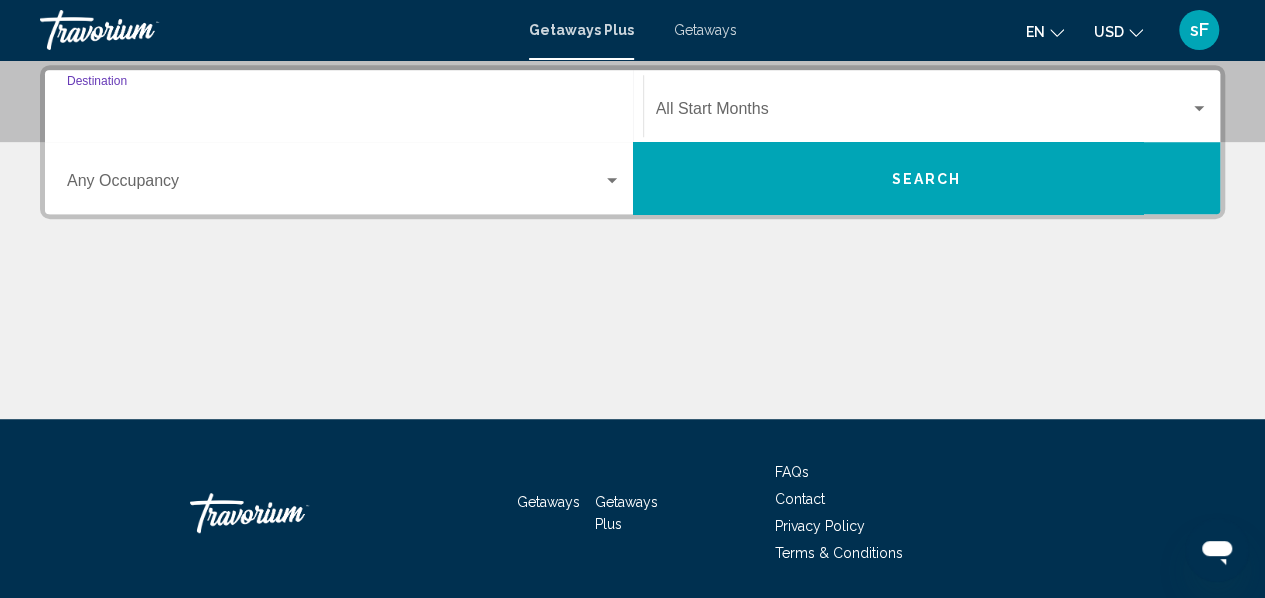 type on "**********" 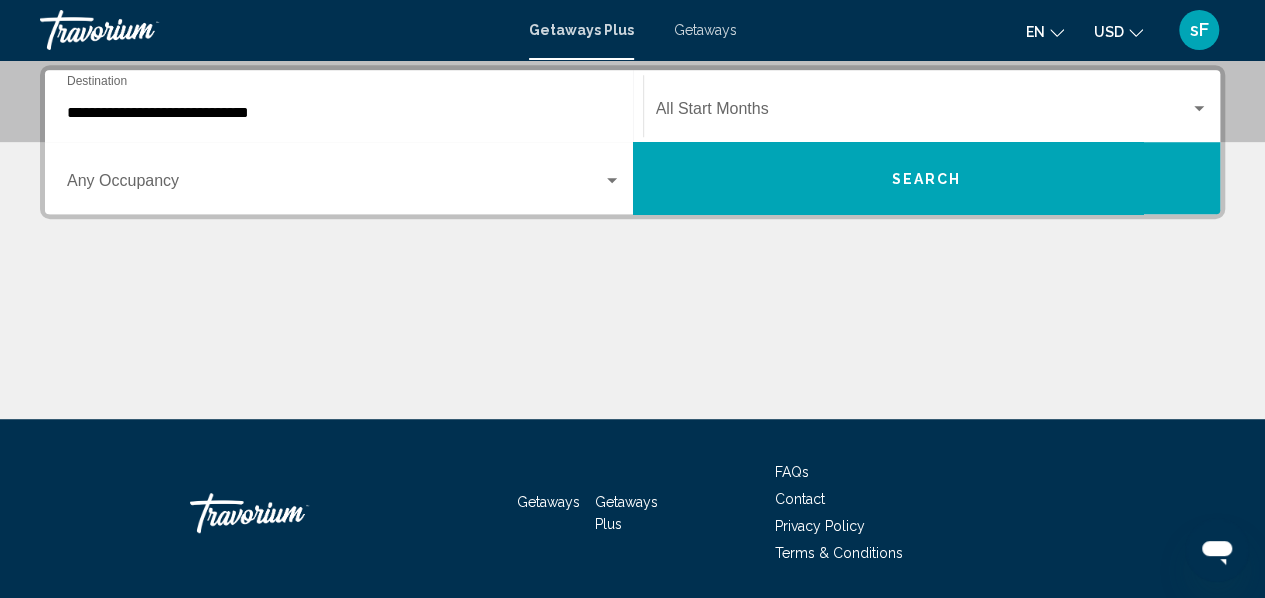 click on "Start Month All Start Months" 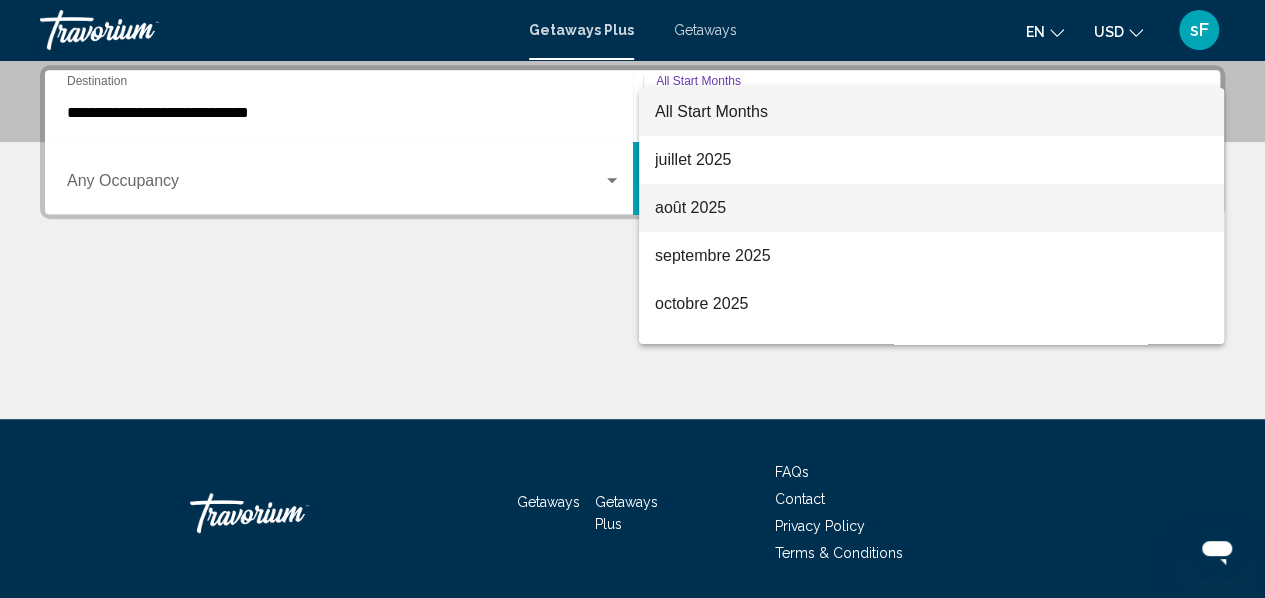 click on "août 2025" at bounding box center (931, 208) 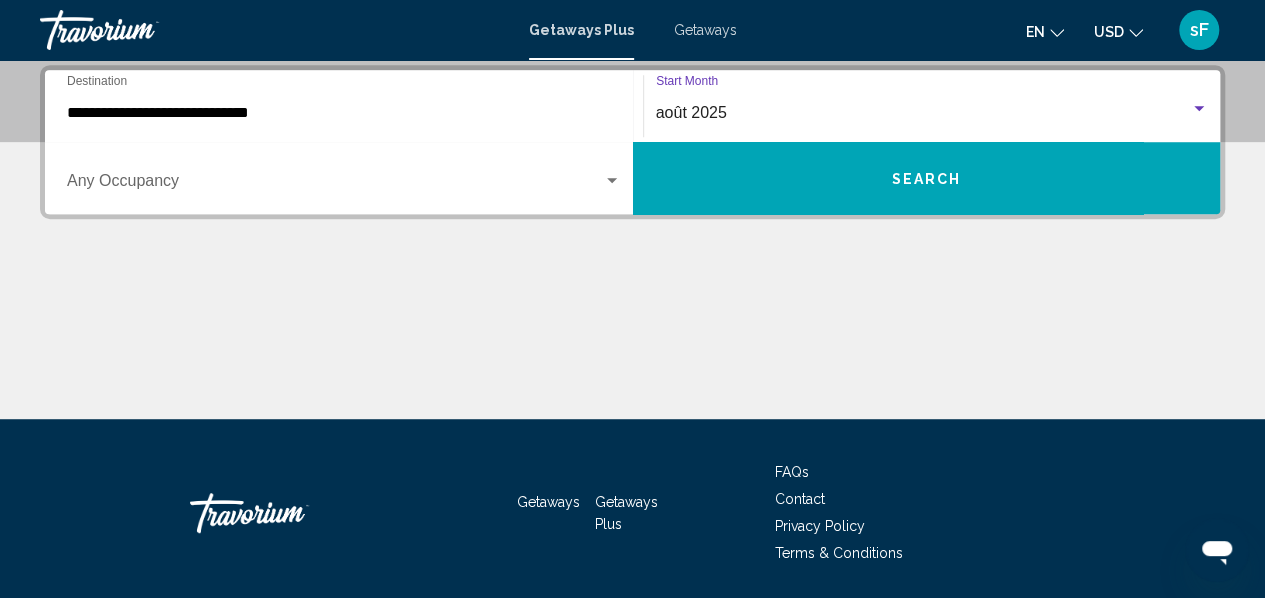 click at bounding box center (335, 185) 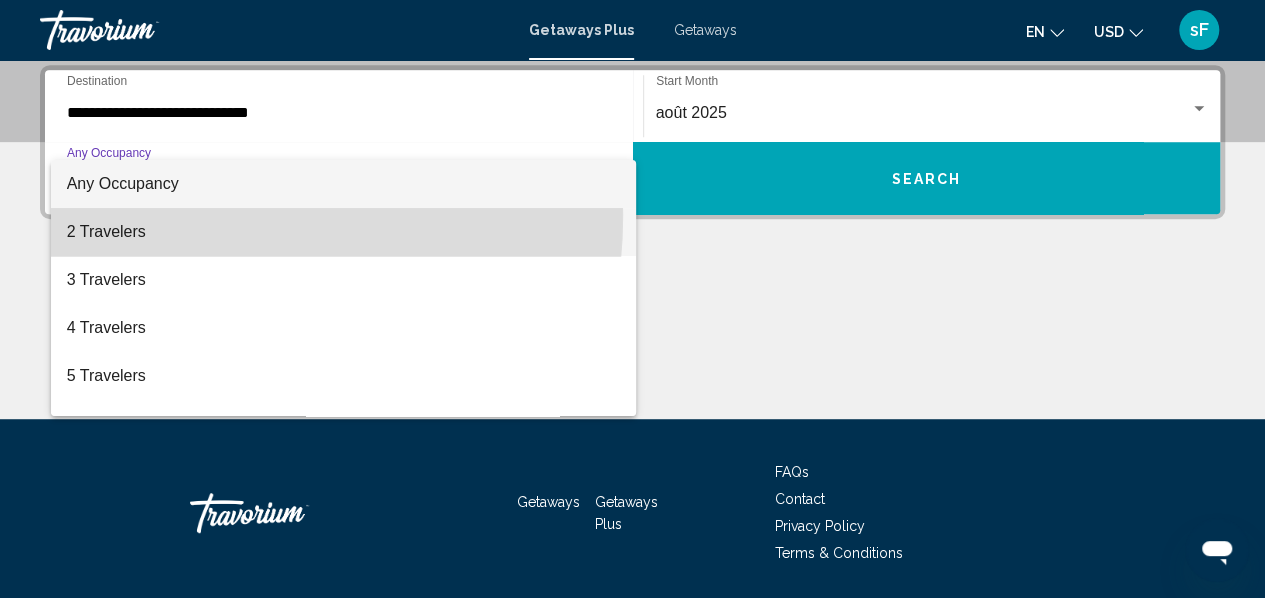 click on "2 Travelers" at bounding box center [344, 232] 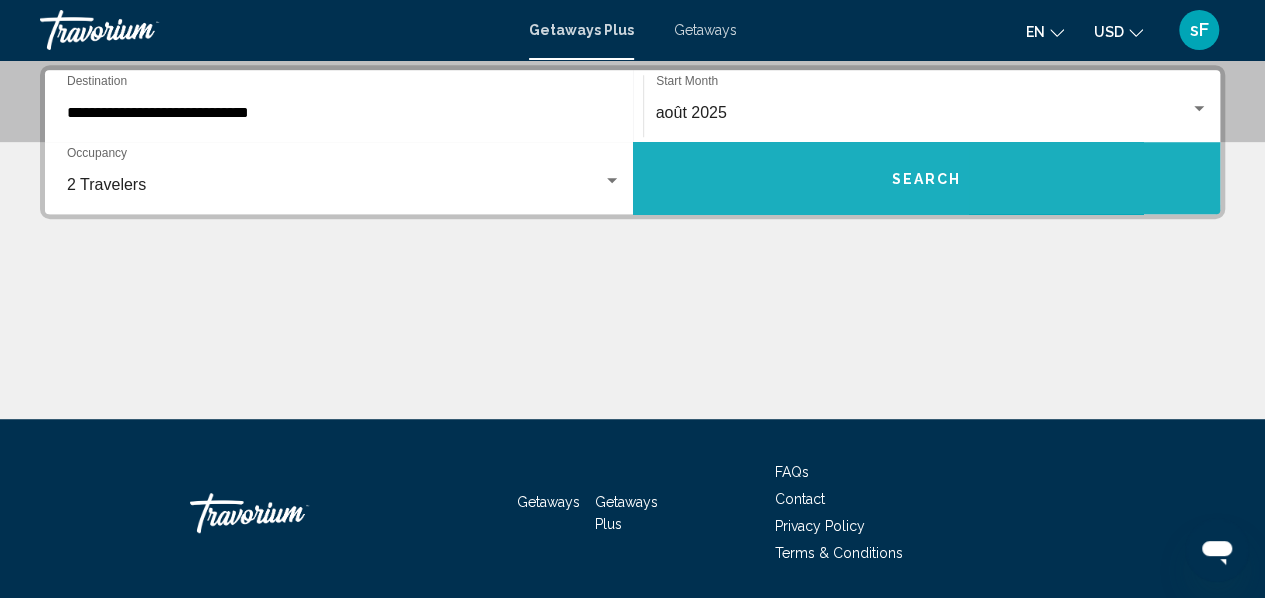 click on "Search" at bounding box center (927, 178) 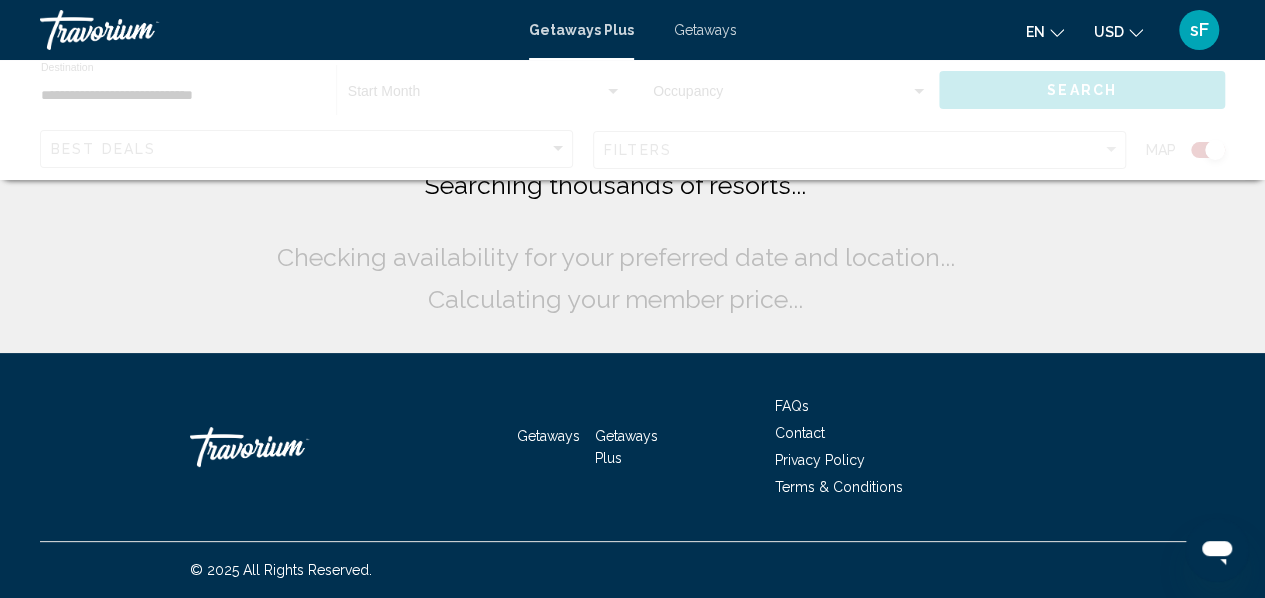 scroll, scrollTop: 0, scrollLeft: 0, axis: both 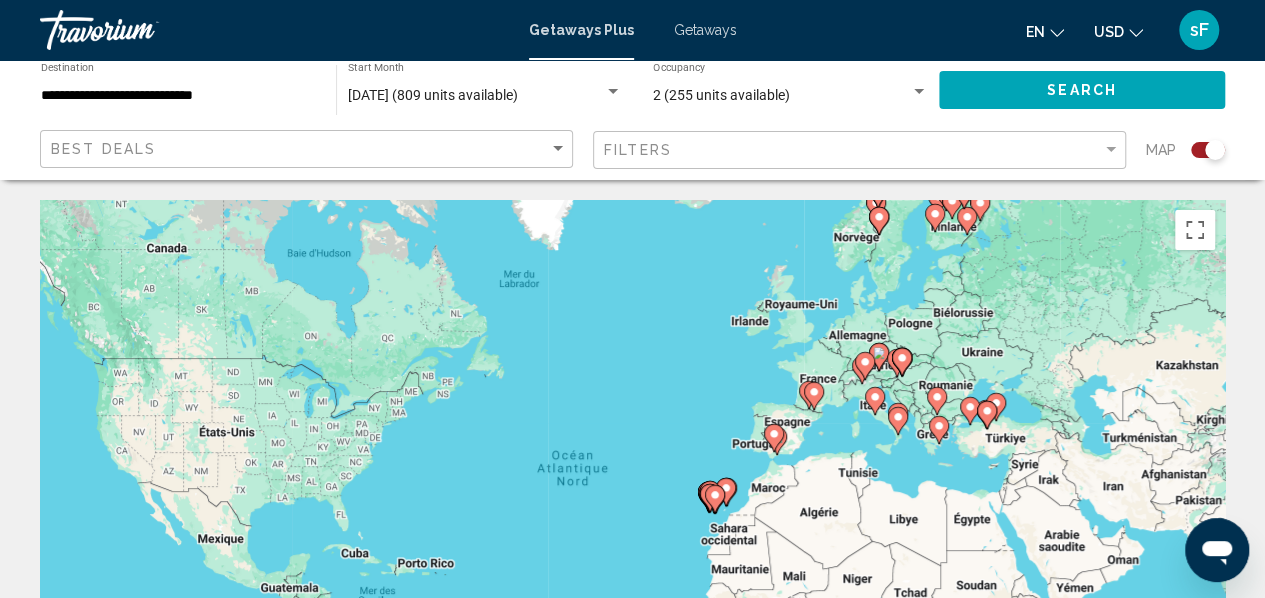 click 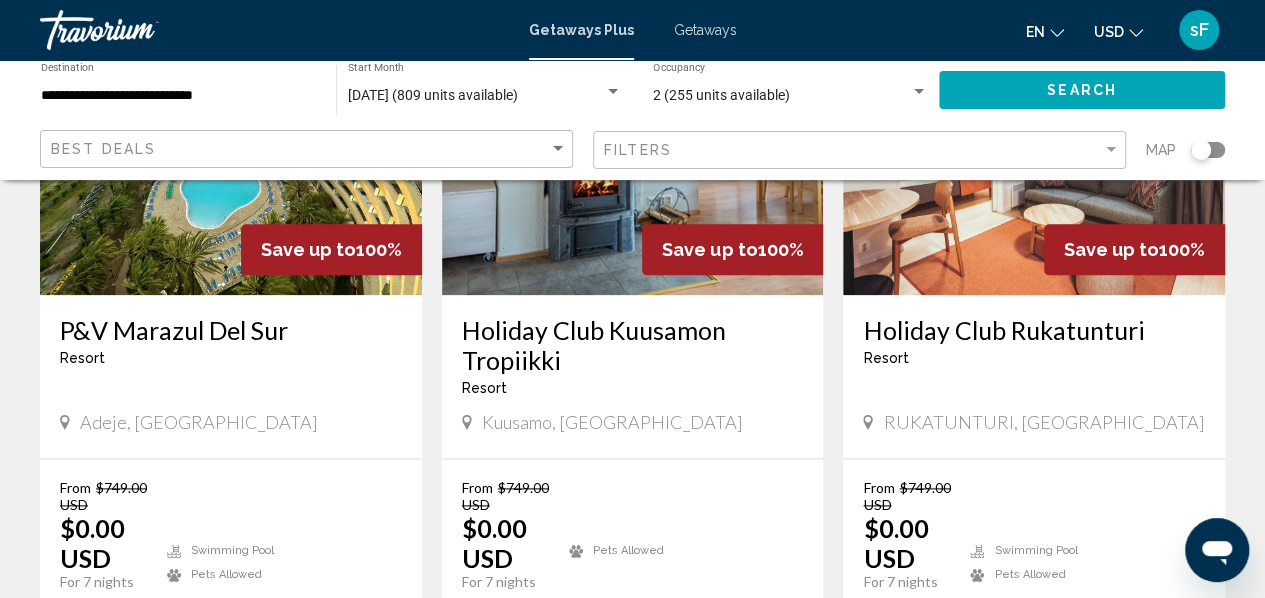 scroll, scrollTop: 1057, scrollLeft: 0, axis: vertical 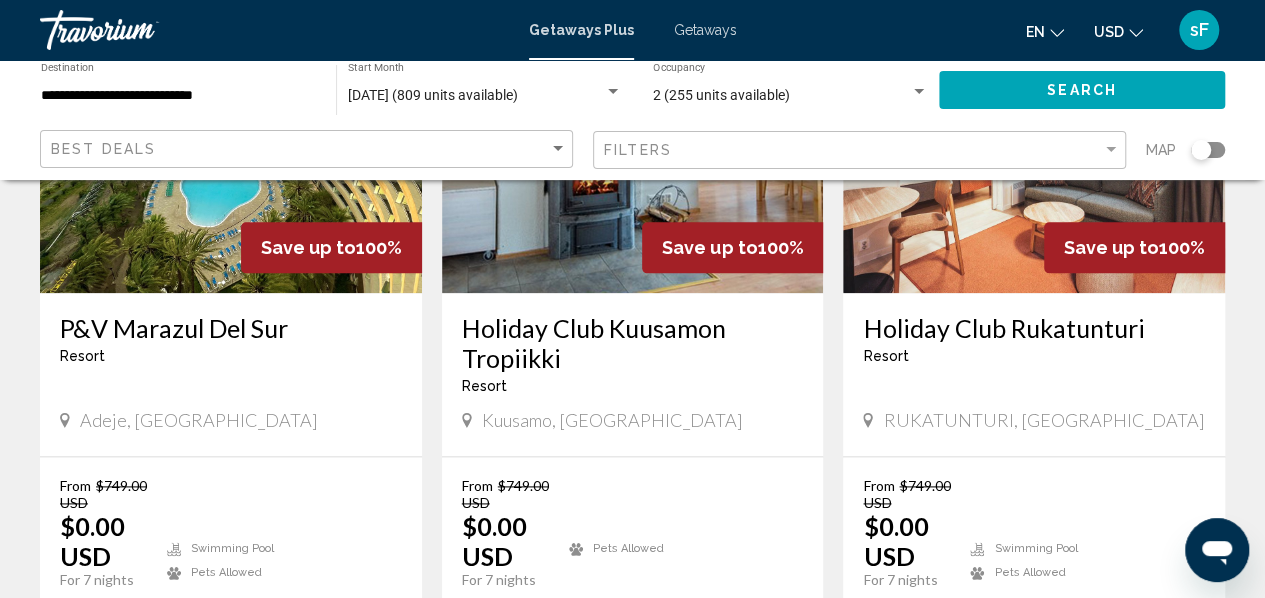 click at bounding box center [231, 133] 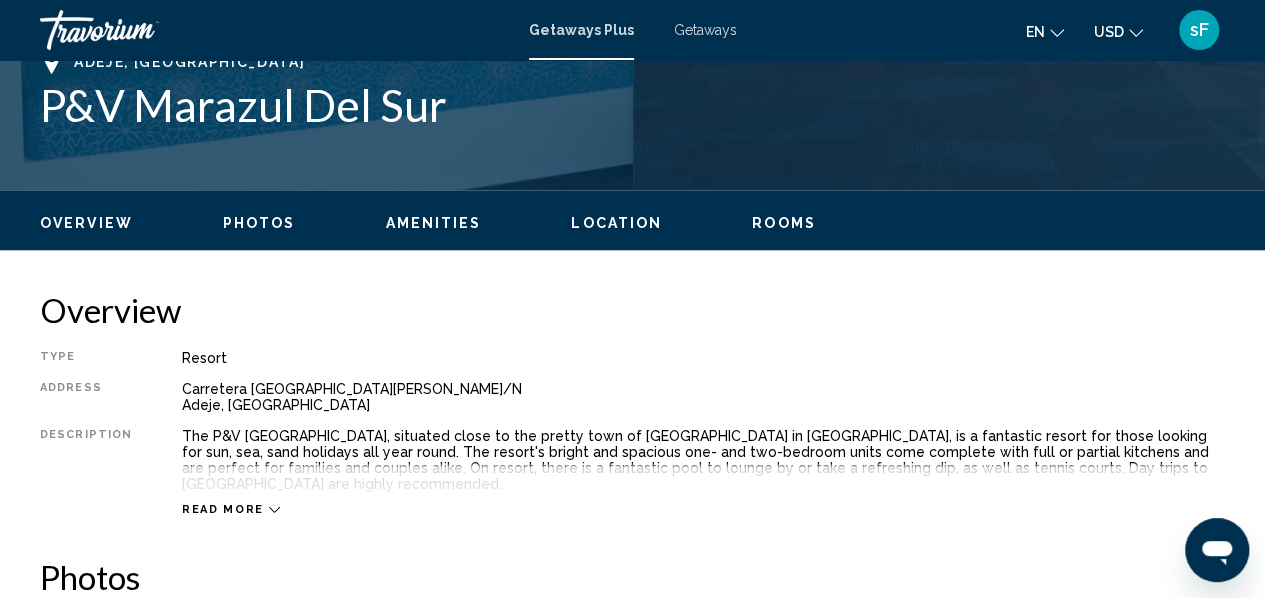 scroll, scrollTop: 862, scrollLeft: 0, axis: vertical 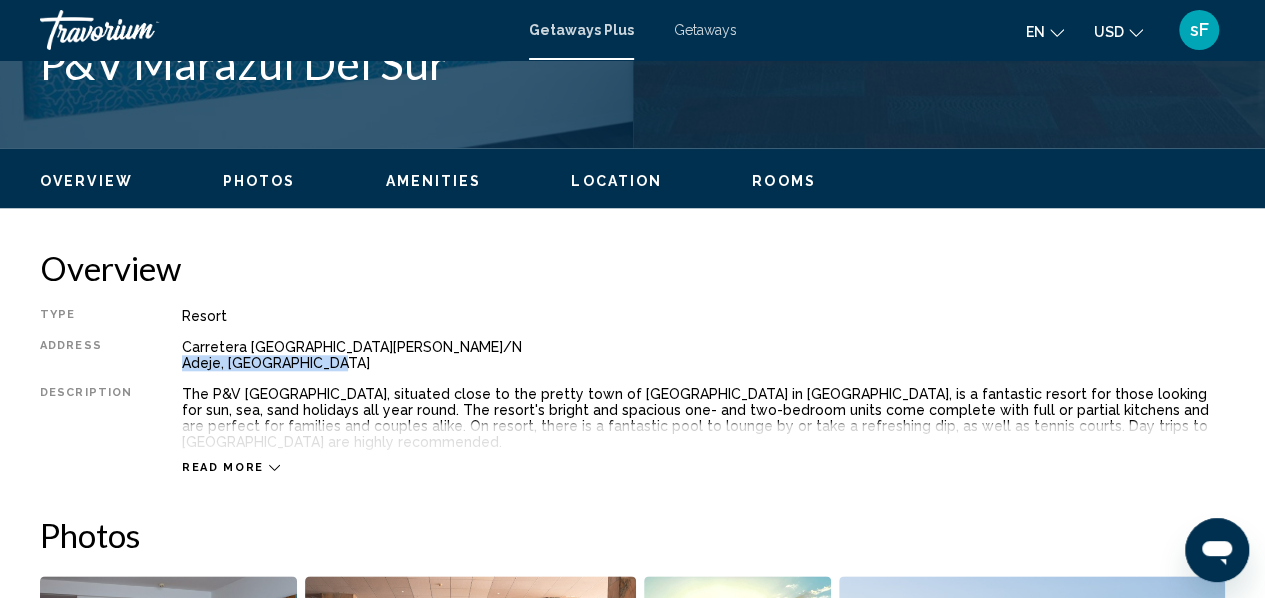 drag, startPoint x: 166, startPoint y: 363, endPoint x: 328, endPoint y: 362, distance: 162.00308 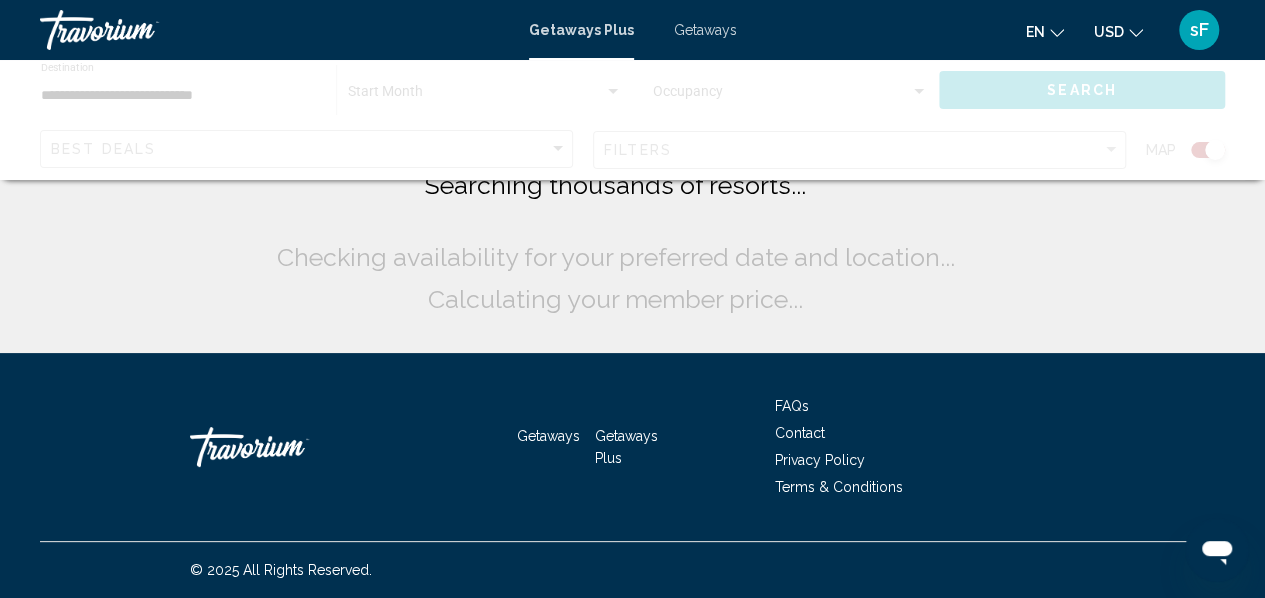 scroll, scrollTop: 0, scrollLeft: 0, axis: both 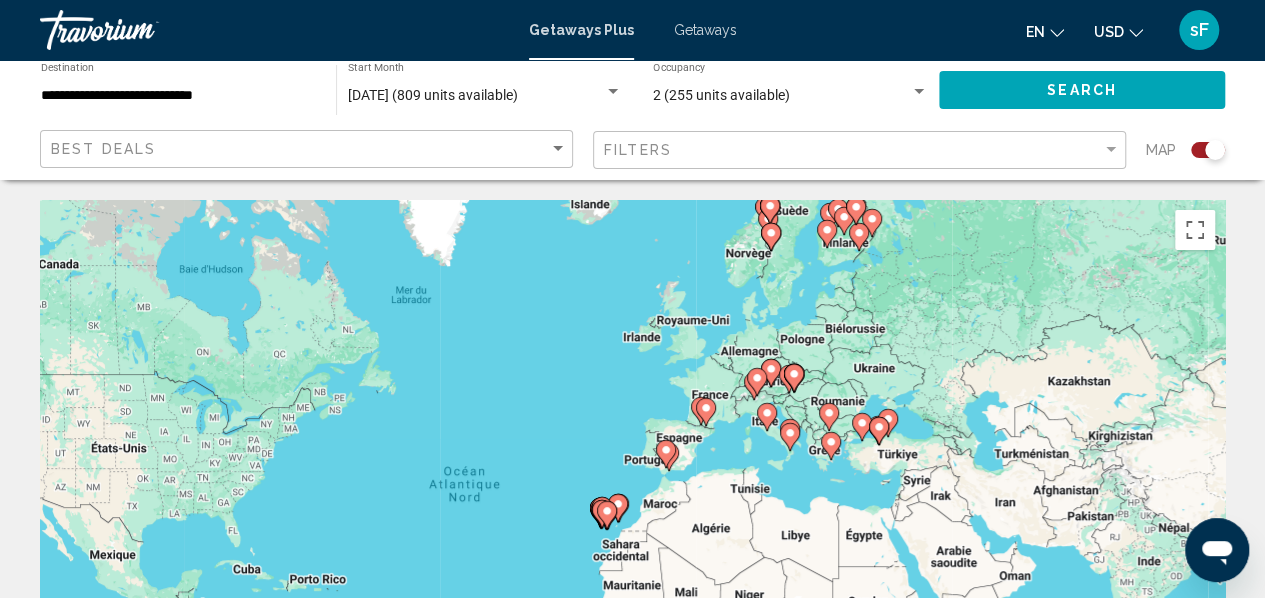 drag, startPoint x: 836, startPoint y: 453, endPoint x: 726, endPoint y: 469, distance: 111.15755 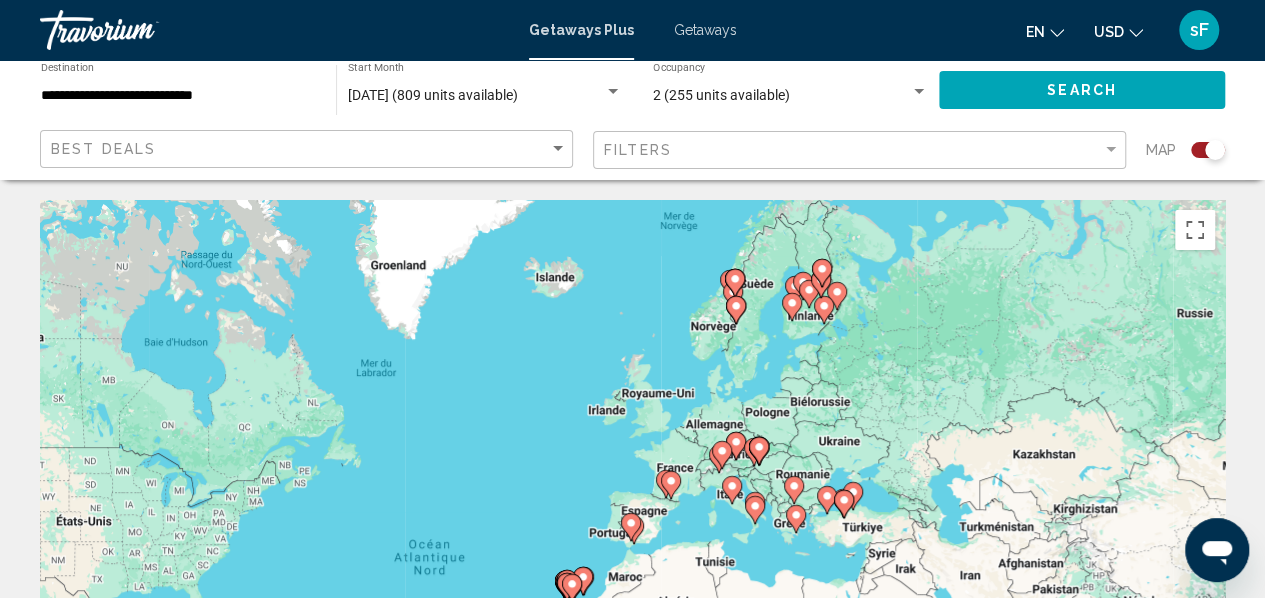drag, startPoint x: 832, startPoint y: 296, endPoint x: 792, endPoint y: 378, distance: 91.235954 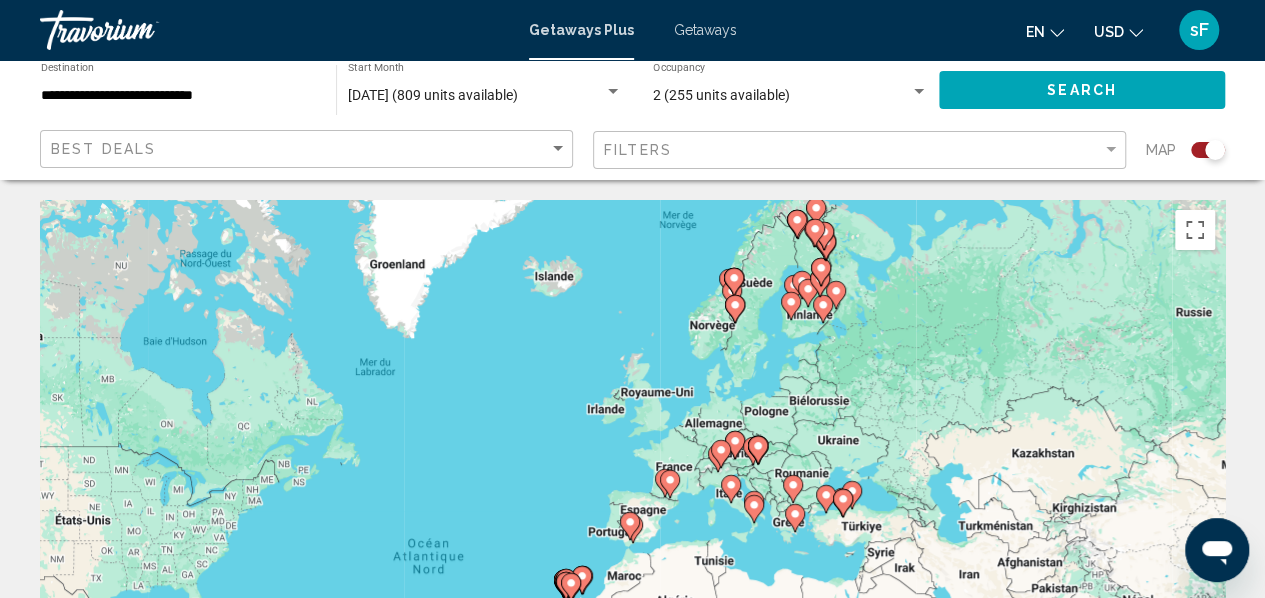 click 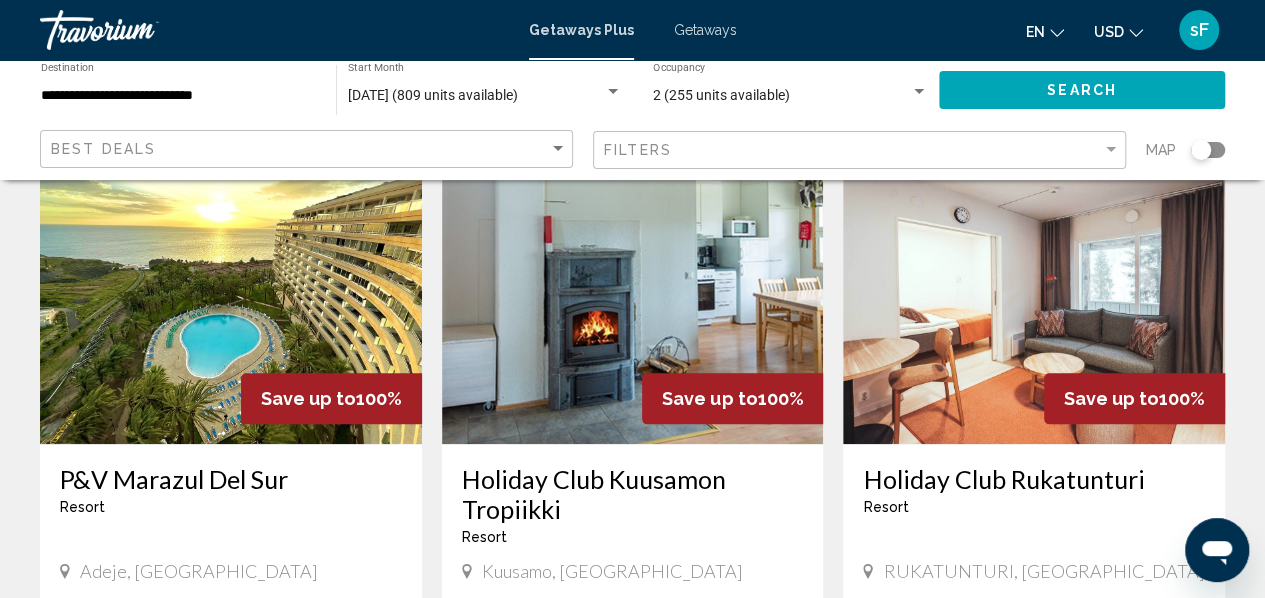 scroll, scrollTop: 897, scrollLeft: 0, axis: vertical 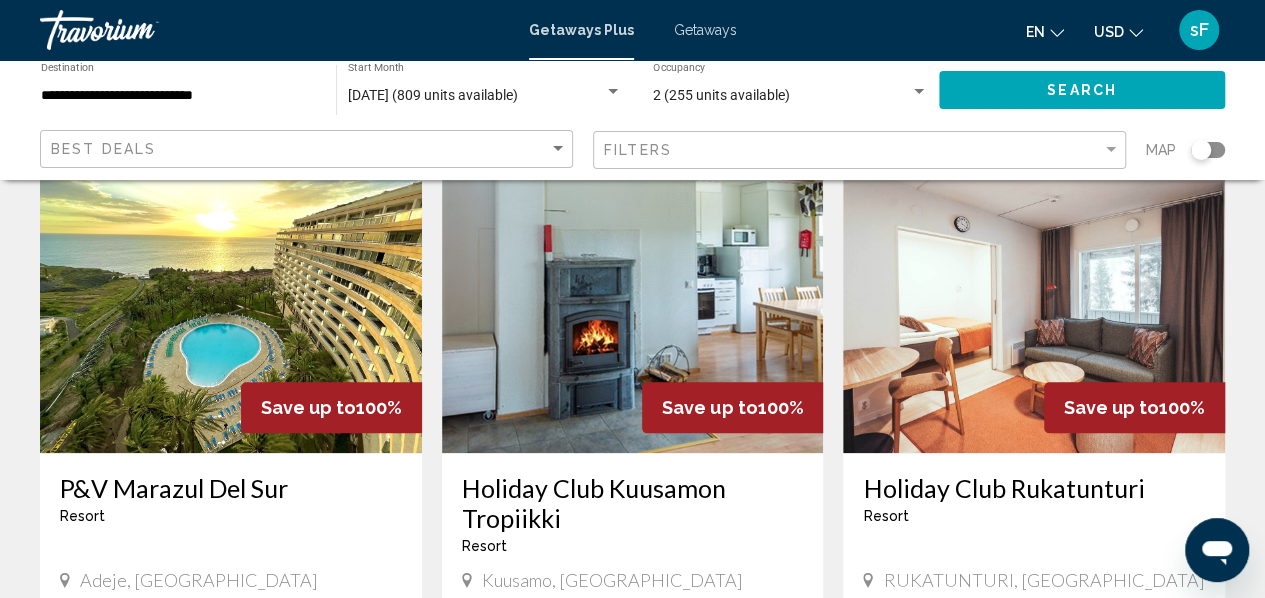 click at bounding box center [1034, 293] 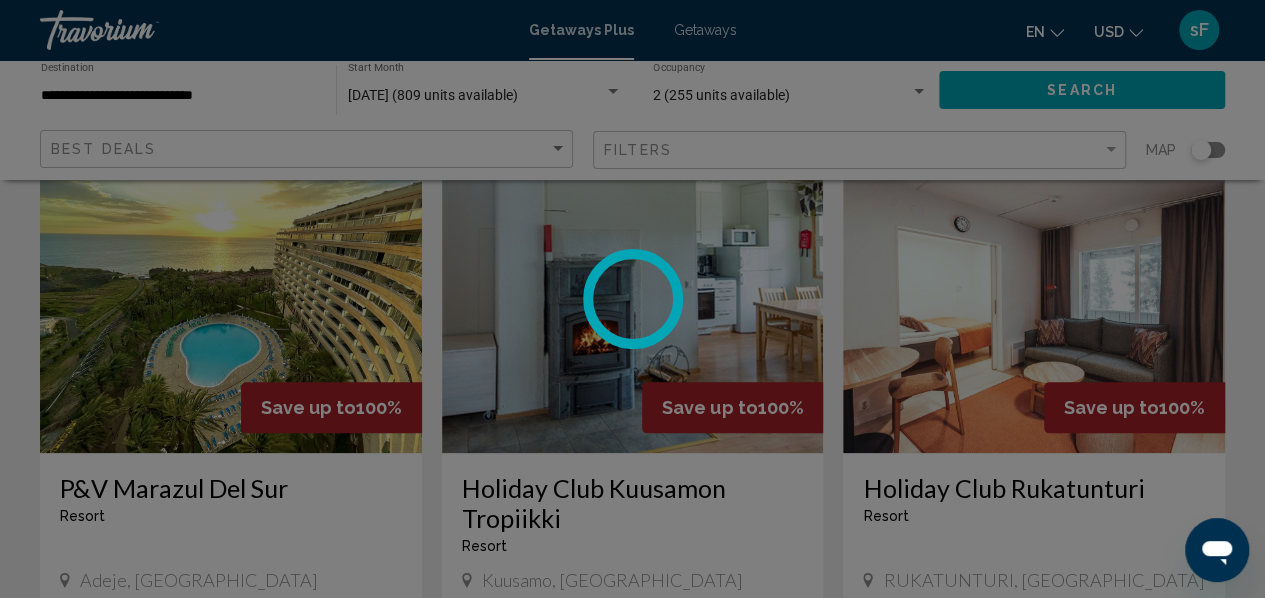 scroll, scrollTop: 236, scrollLeft: 0, axis: vertical 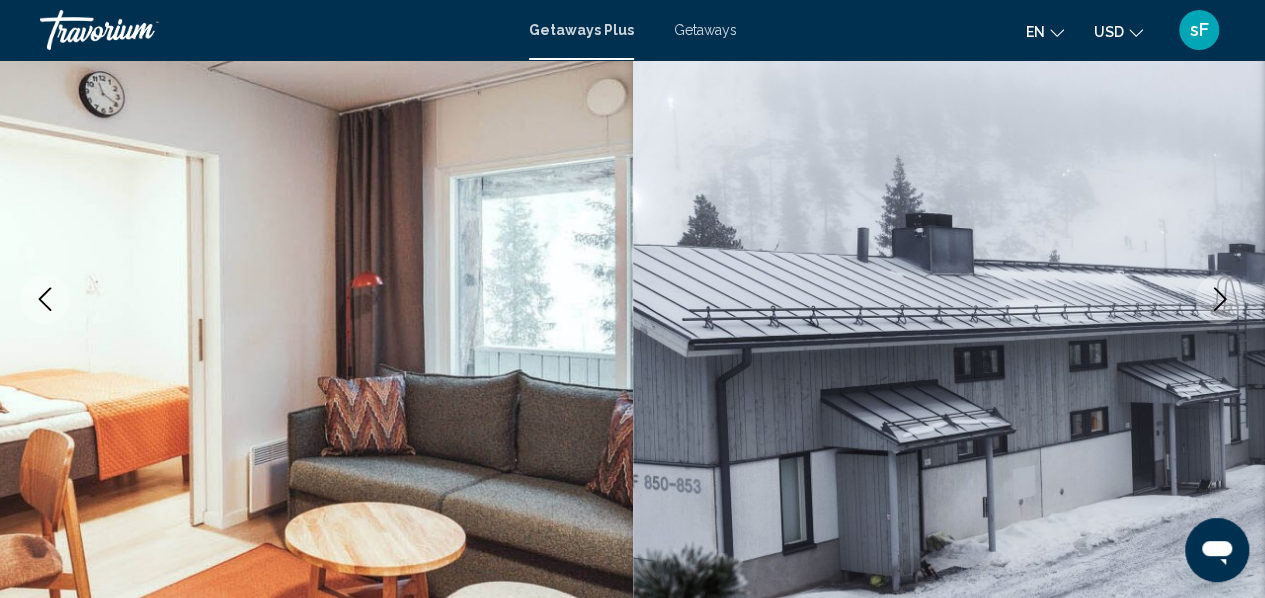 click 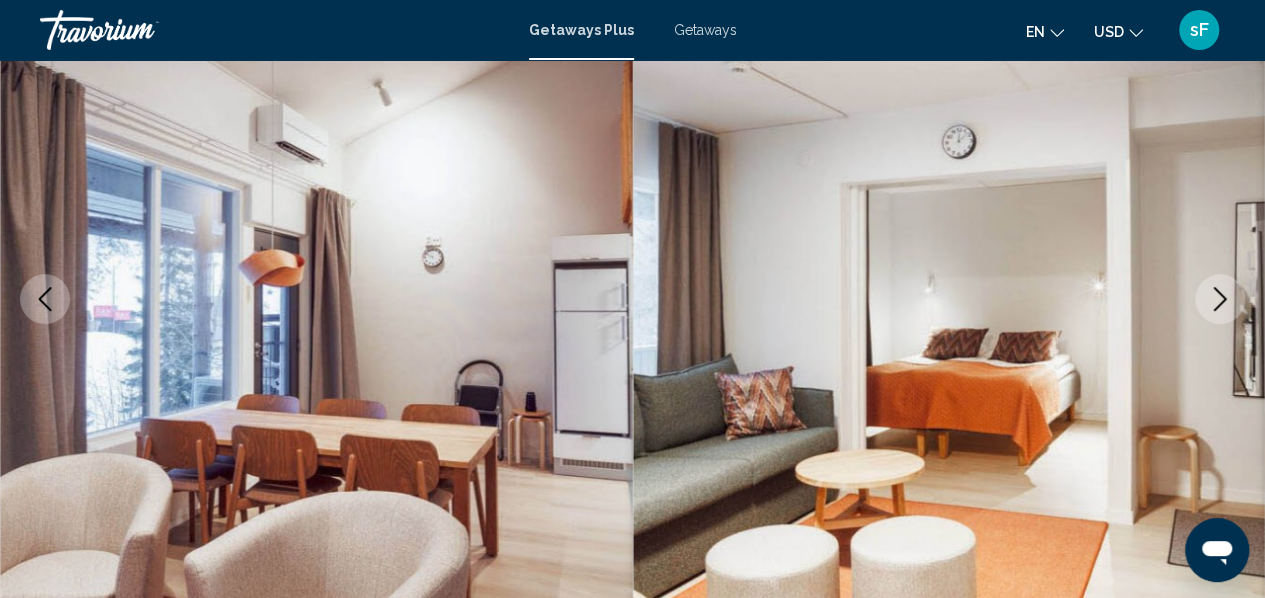 click 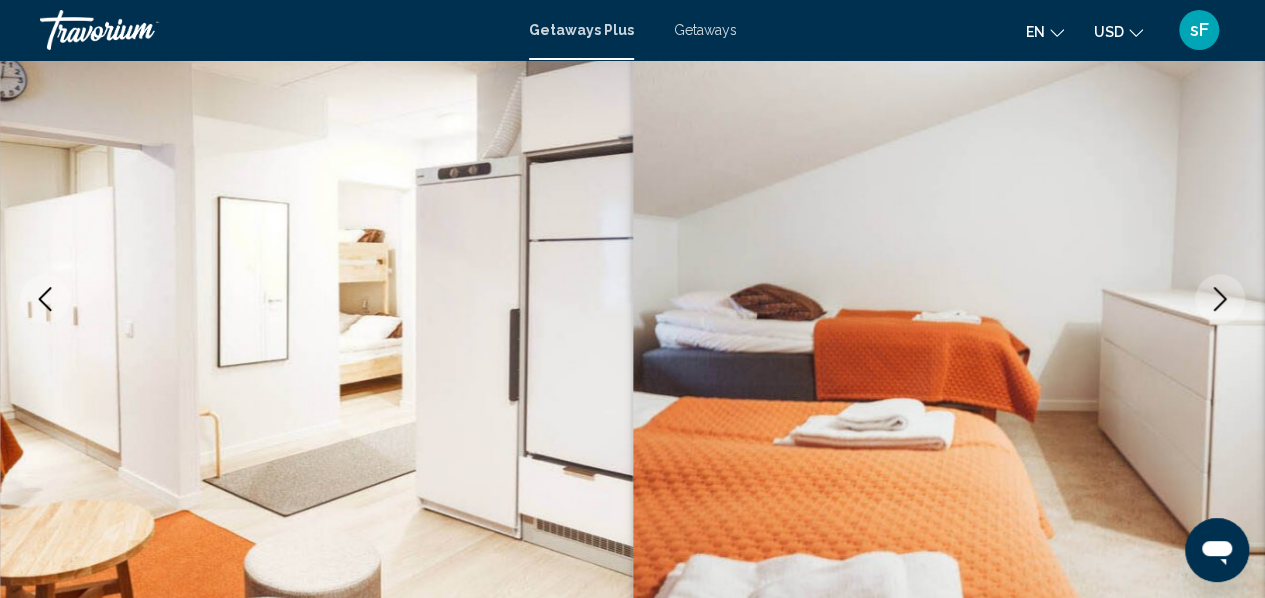 click 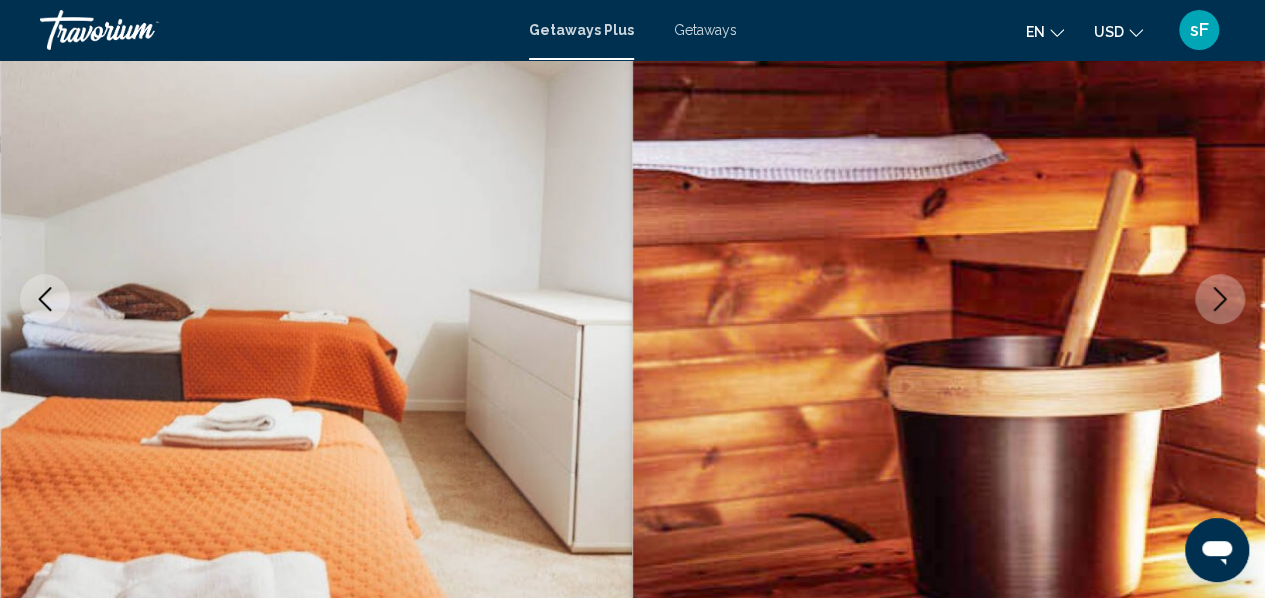 click 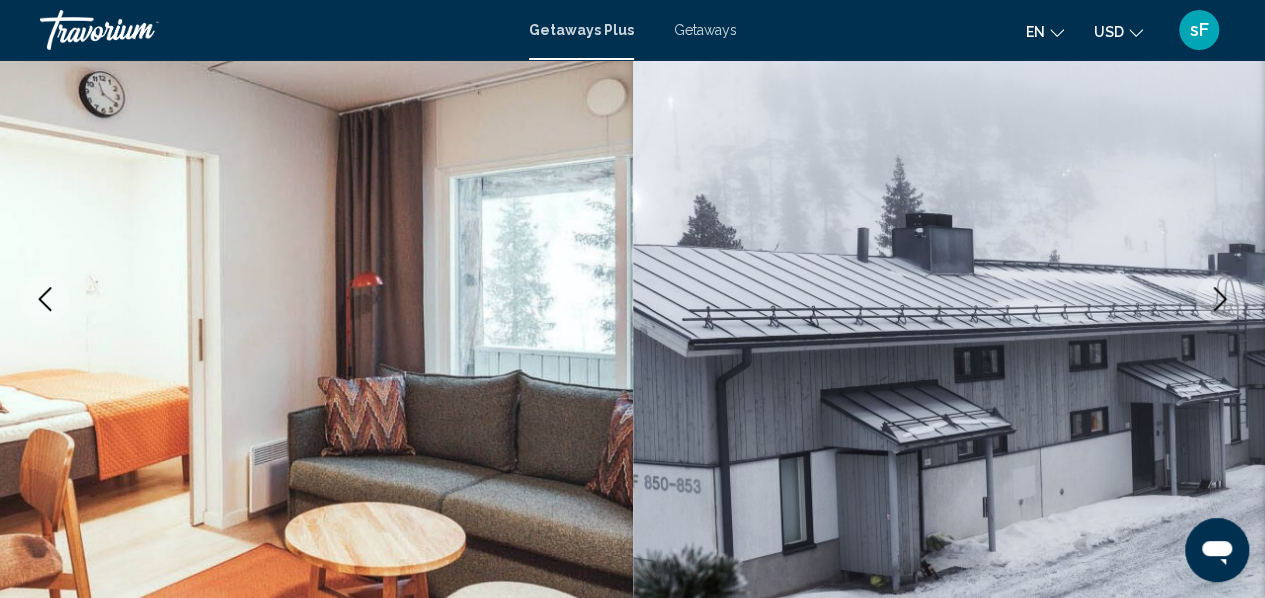 click 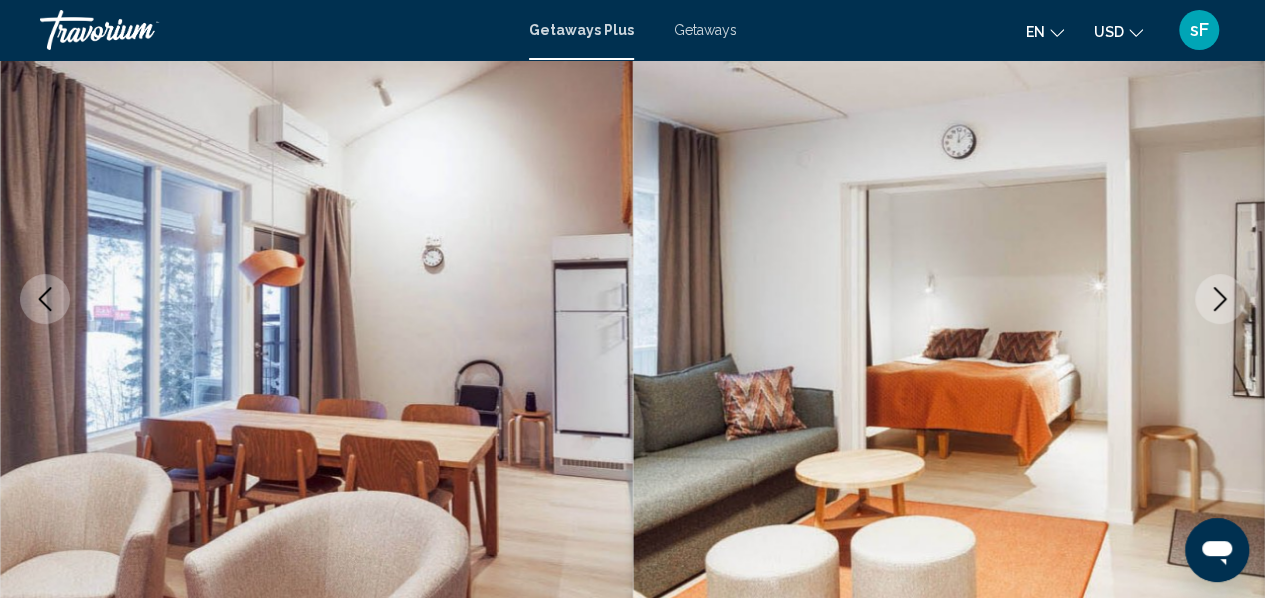 click 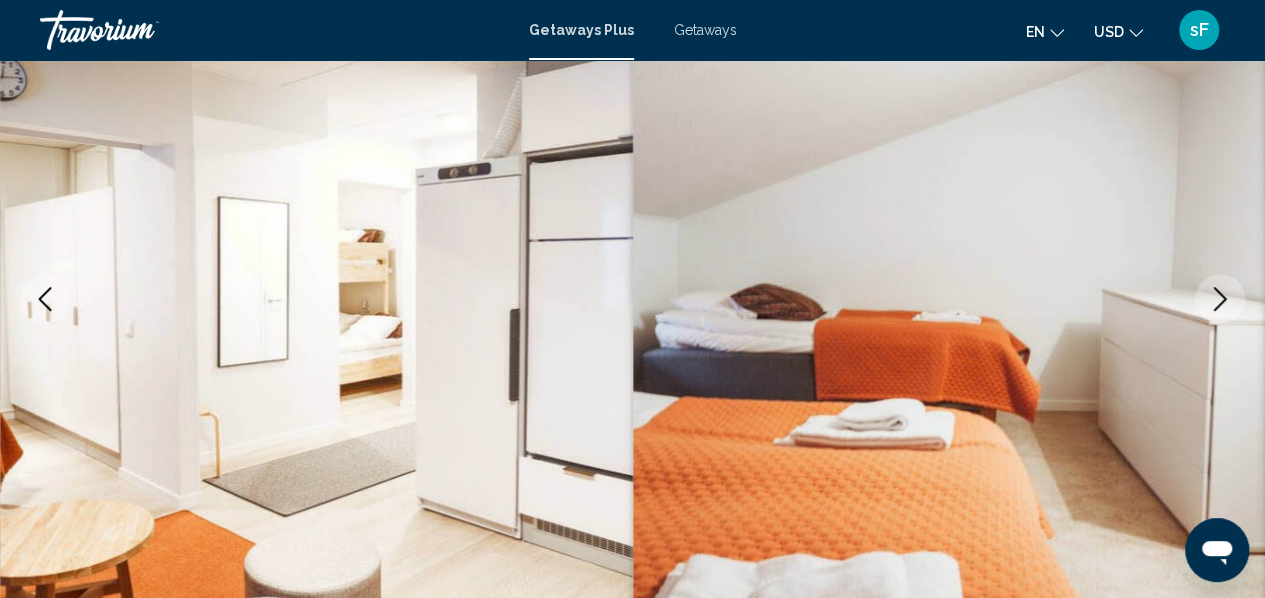 click 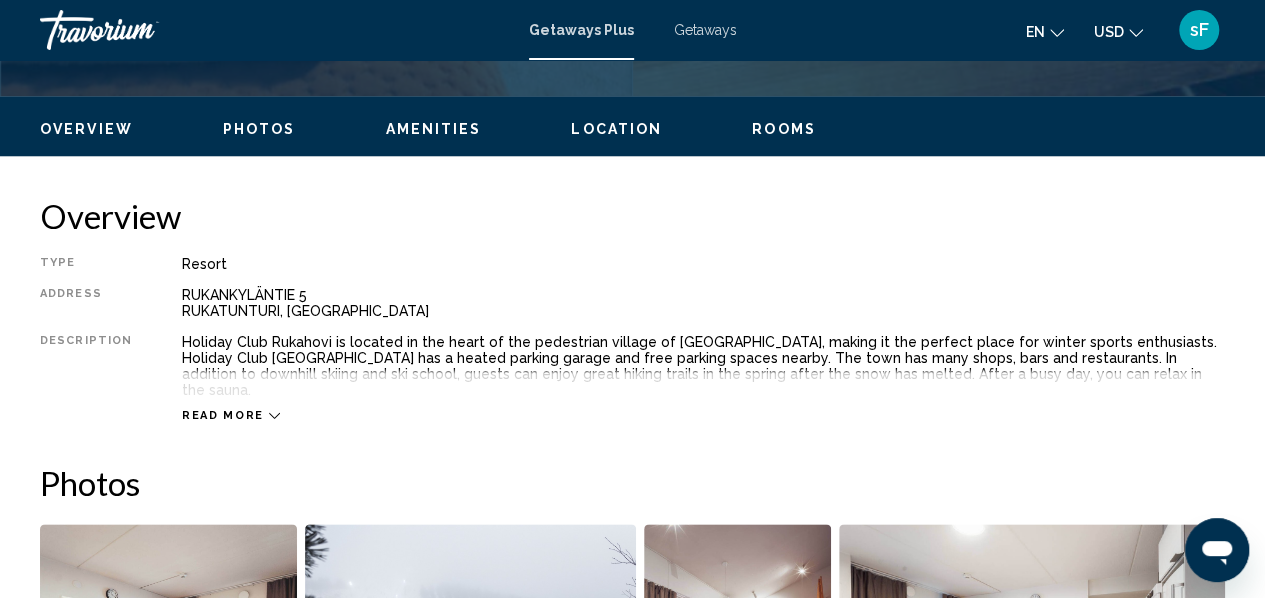 scroll, scrollTop: 810, scrollLeft: 0, axis: vertical 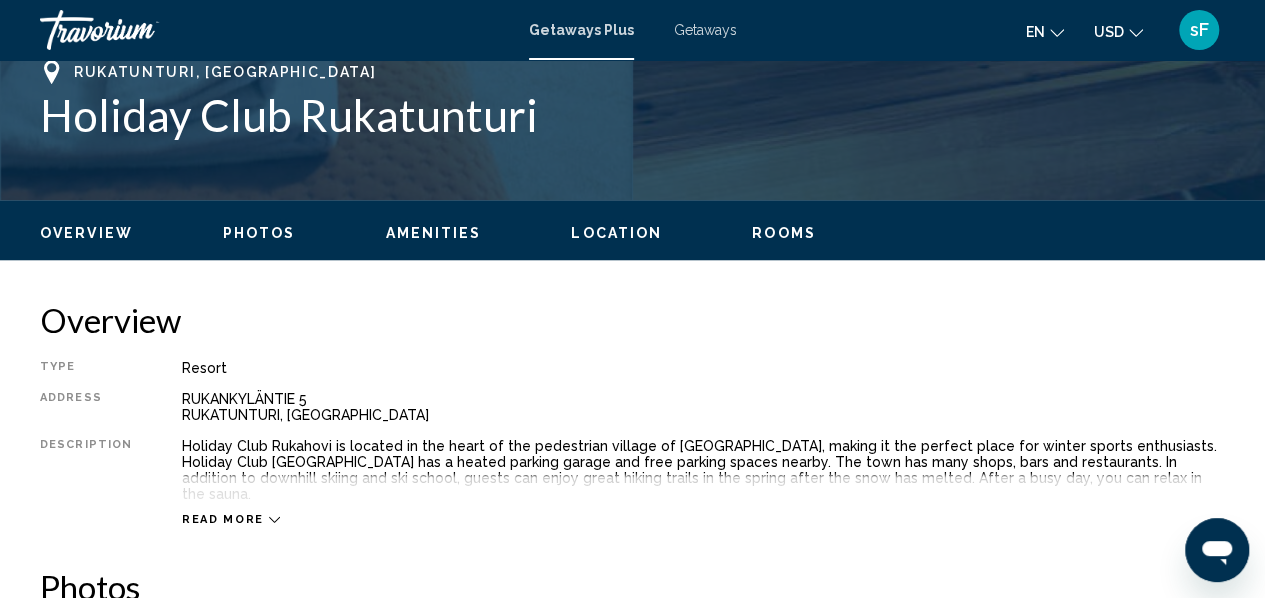 click on "Read more" at bounding box center [223, 519] 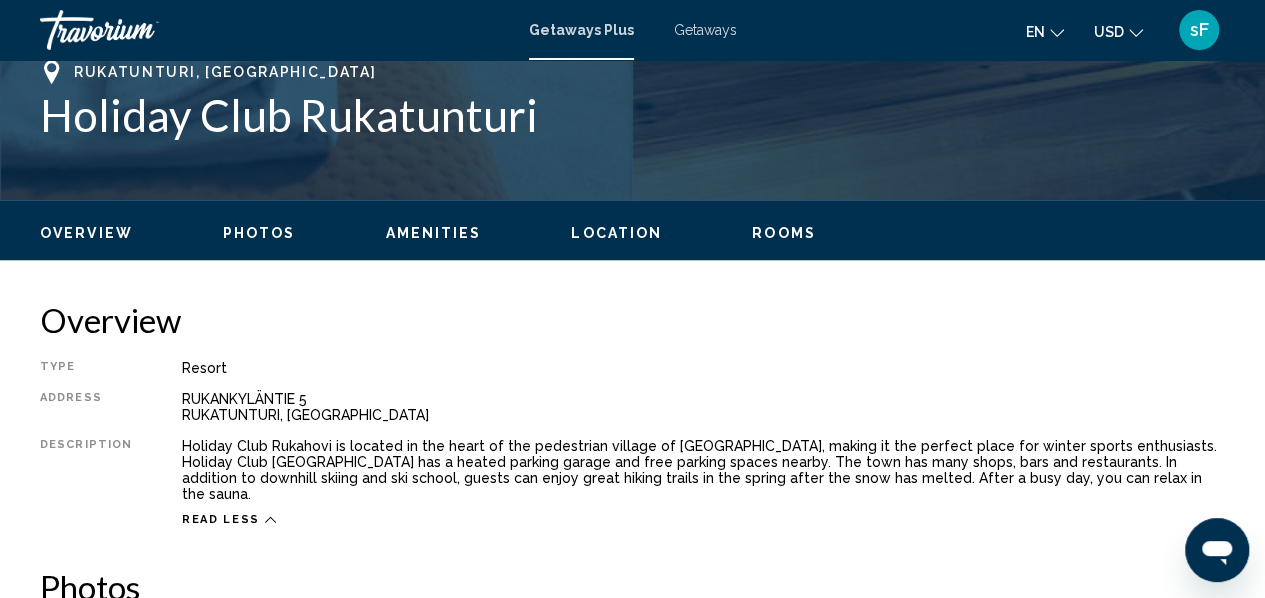 click on "Getaways Plus" at bounding box center (581, 30) 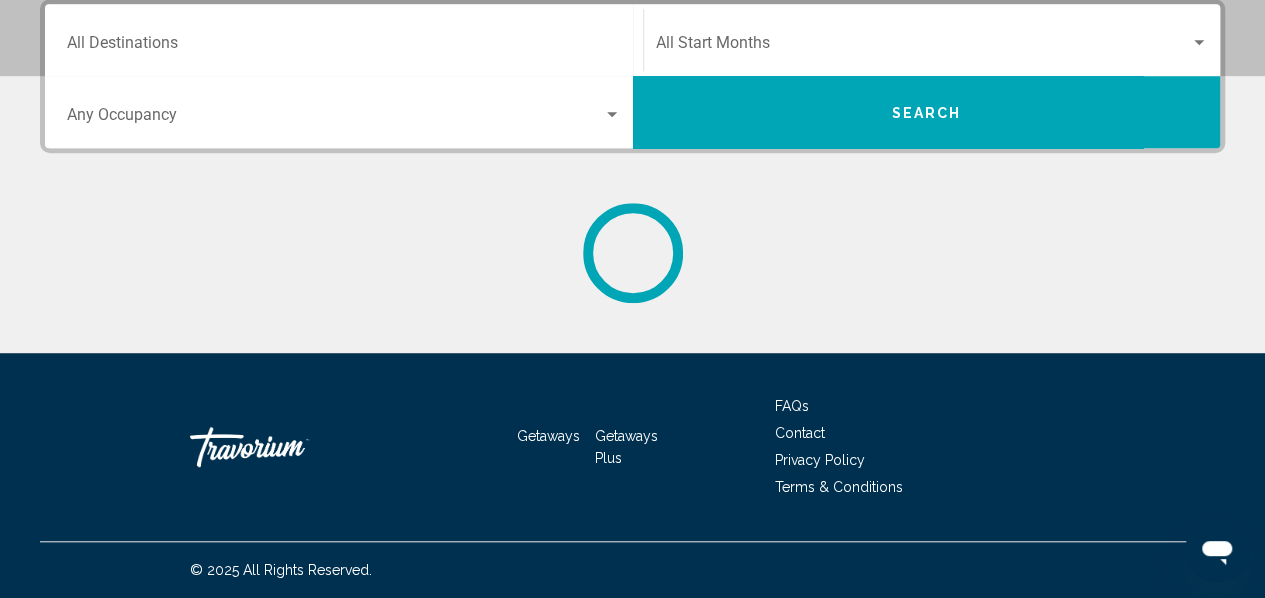 scroll, scrollTop: 0, scrollLeft: 0, axis: both 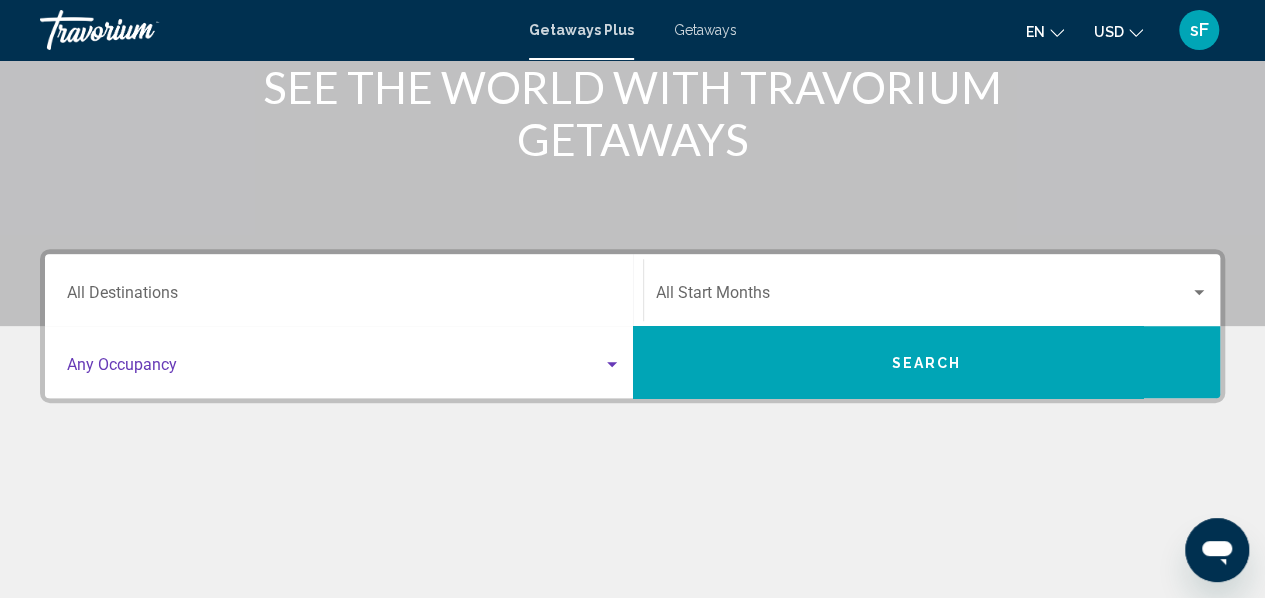 click at bounding box center (335, 369) 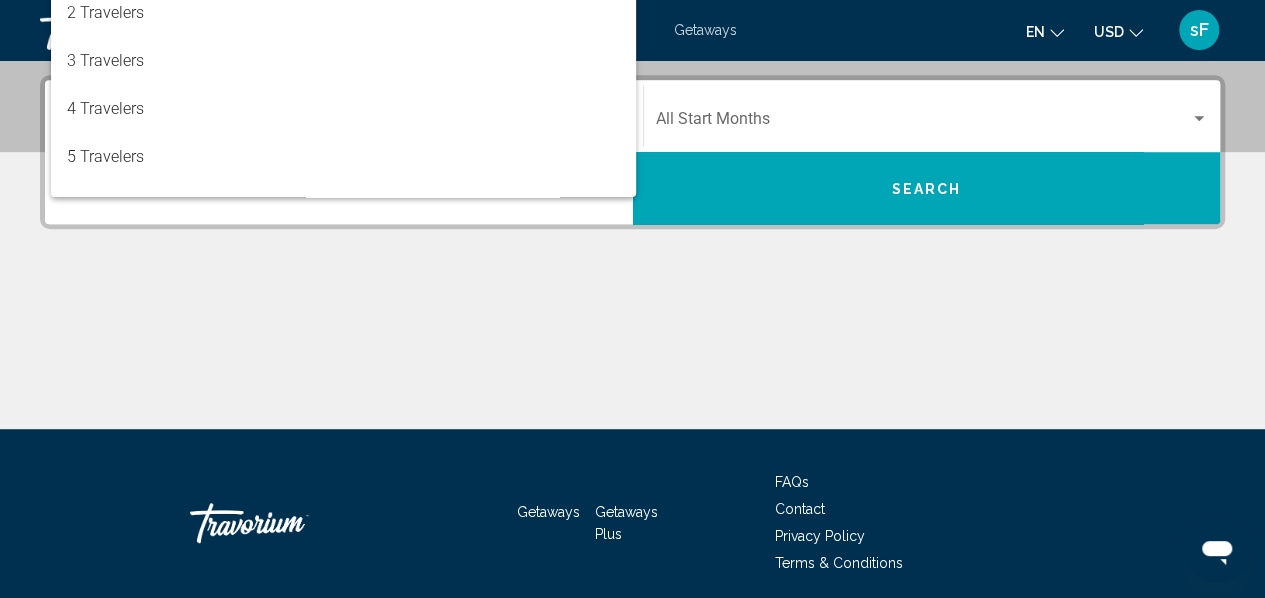 scroll, scrollTop: 458, scrollLeft: 0, axis: vertical 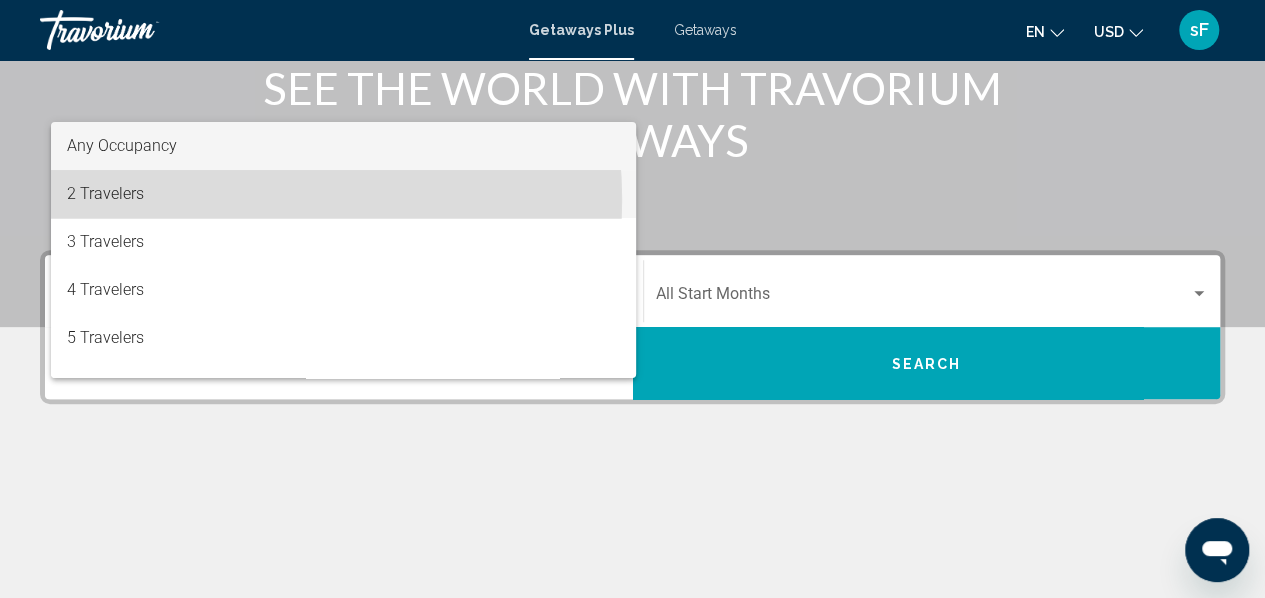 click on "2 Travelers" at bounding box center (344, 194) 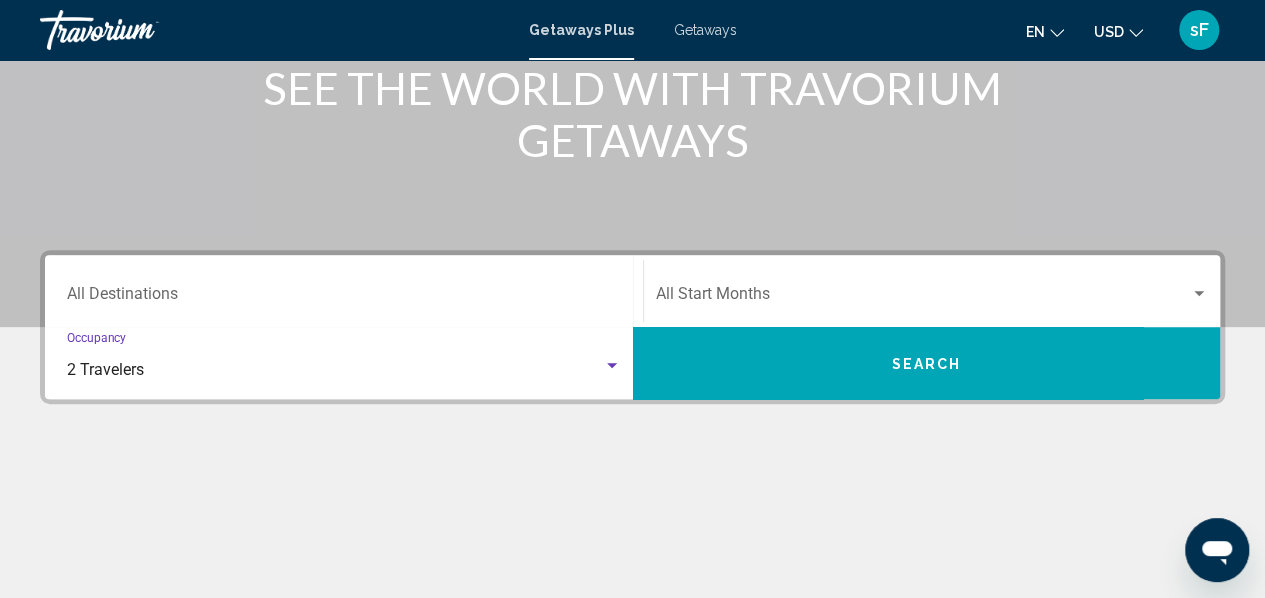 click on "Destination All Destinations" at bounding box center [344, 298] 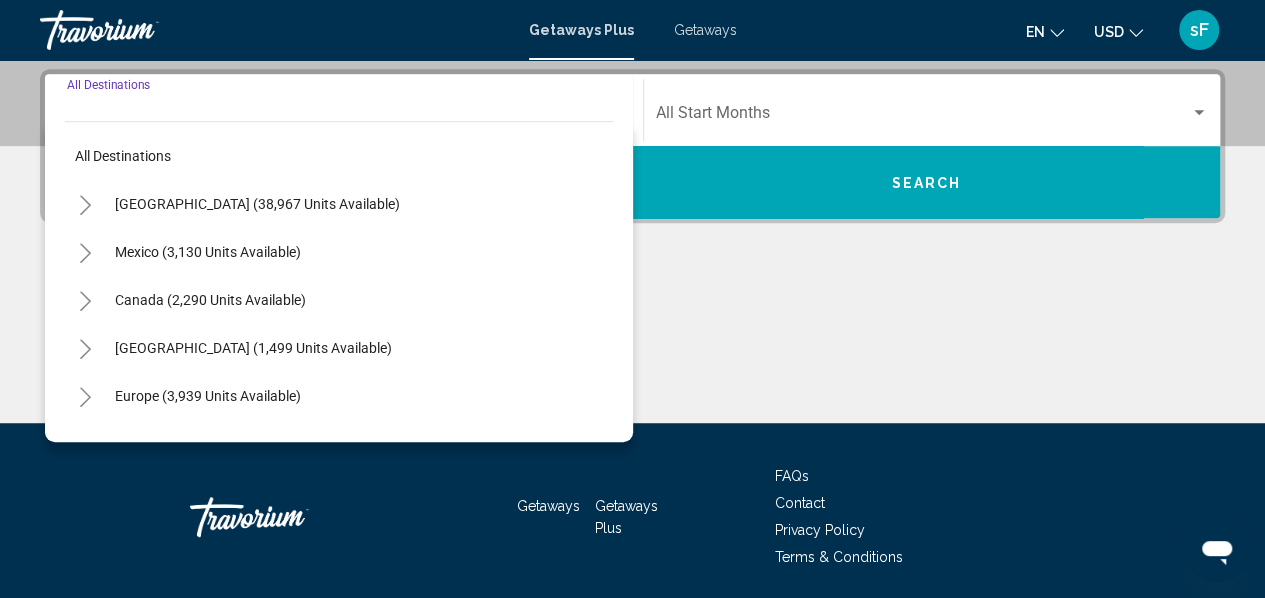 scroll, scrollTop: 458, scrollLeft: 0, axis: vertical 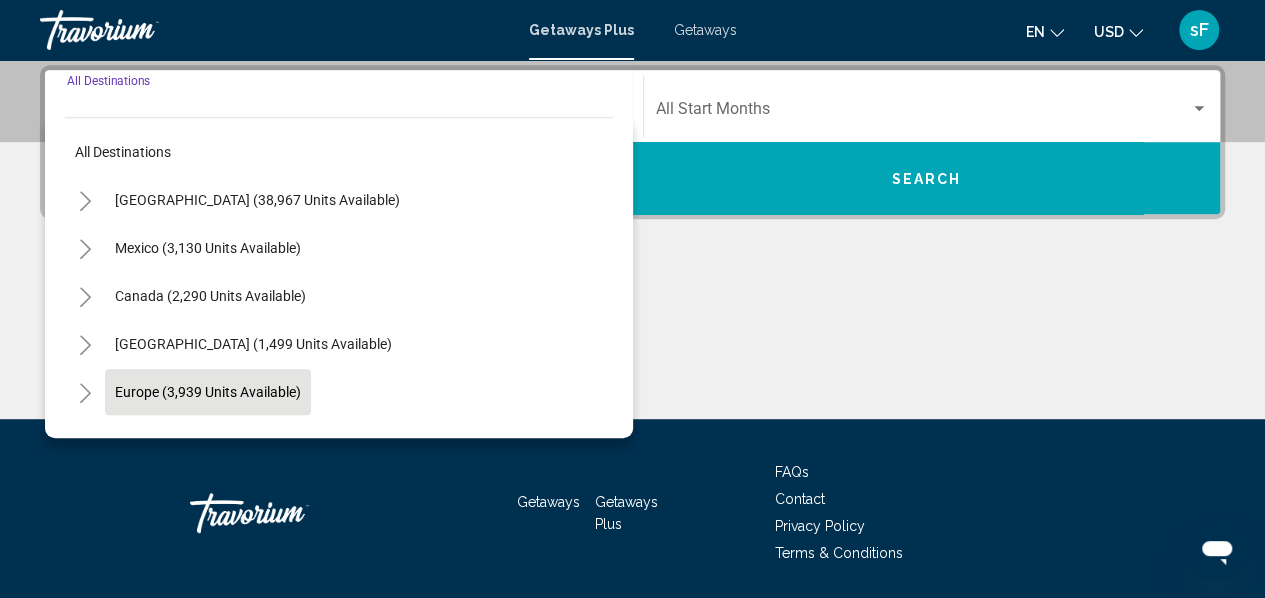 click on "Europe (3,939 units available)" at bounding box center [208, 440] 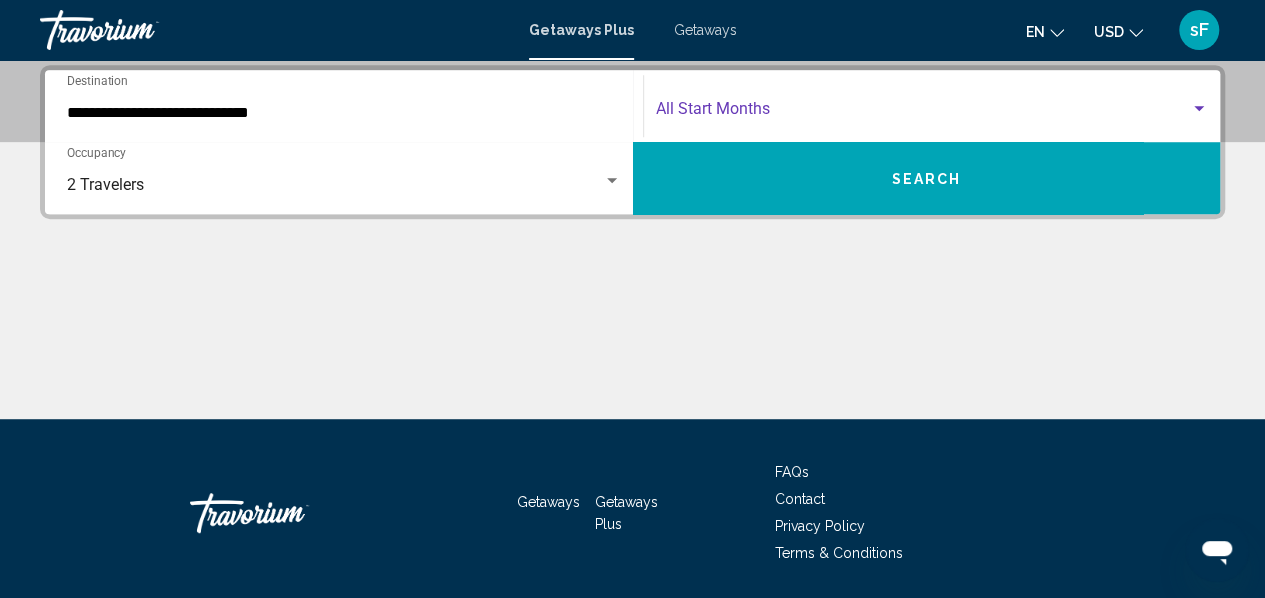 click at bounding box center [923, 113] 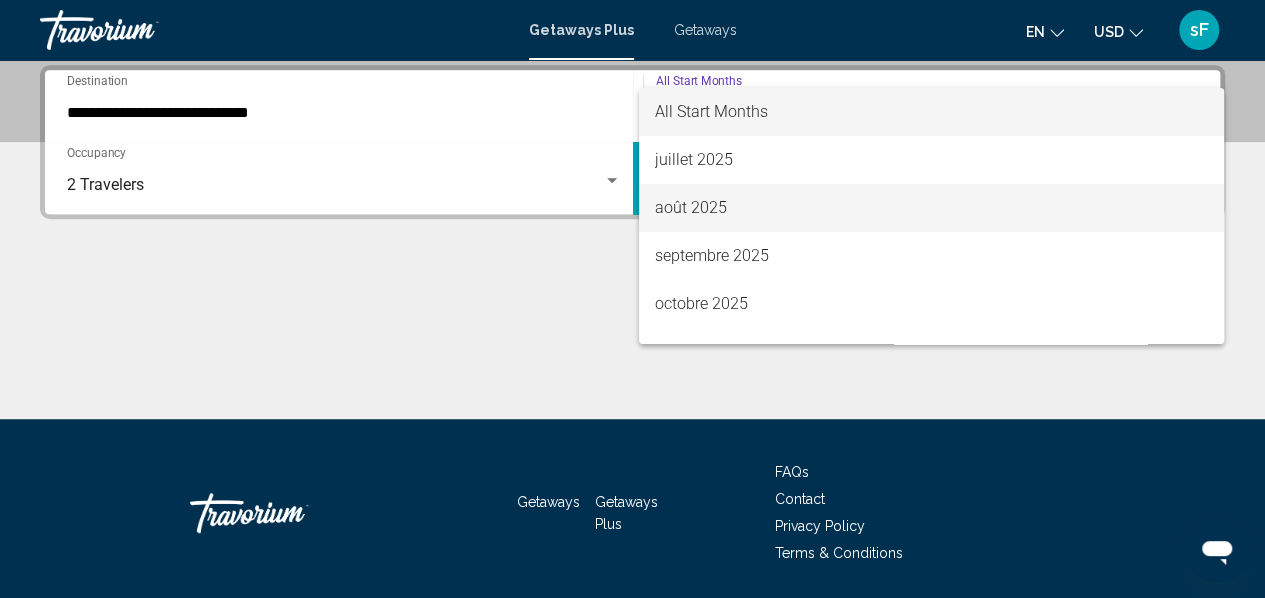 click on "août 2025" at bounding box center (931, 208) 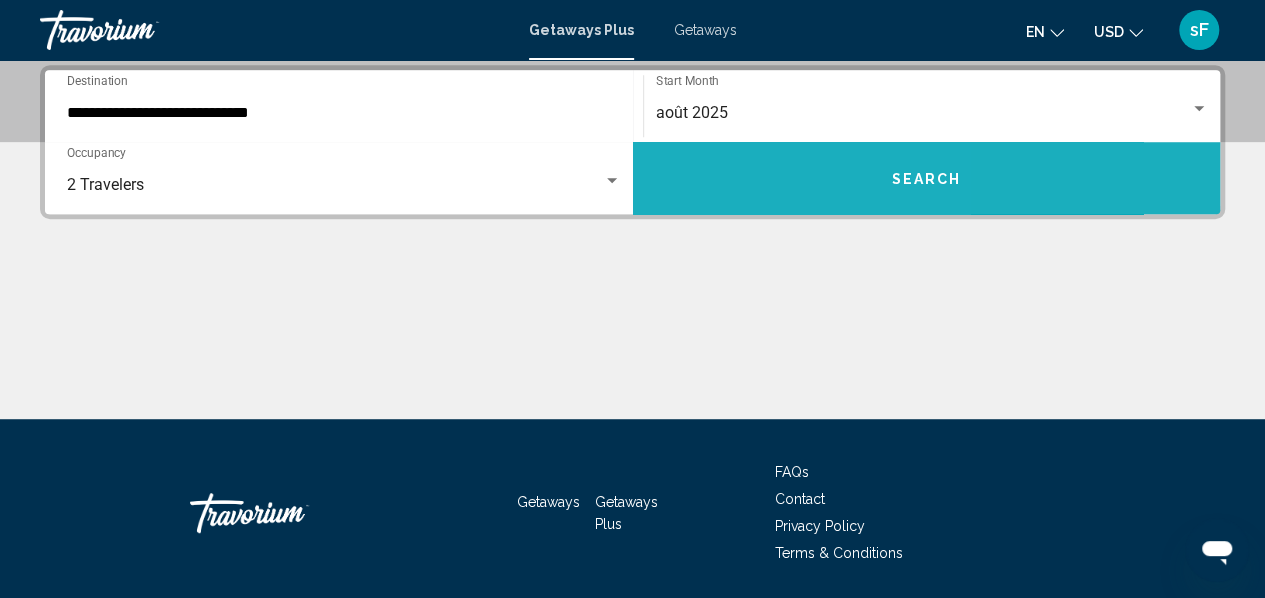 click on "Search" at bounding box center (927, 178) 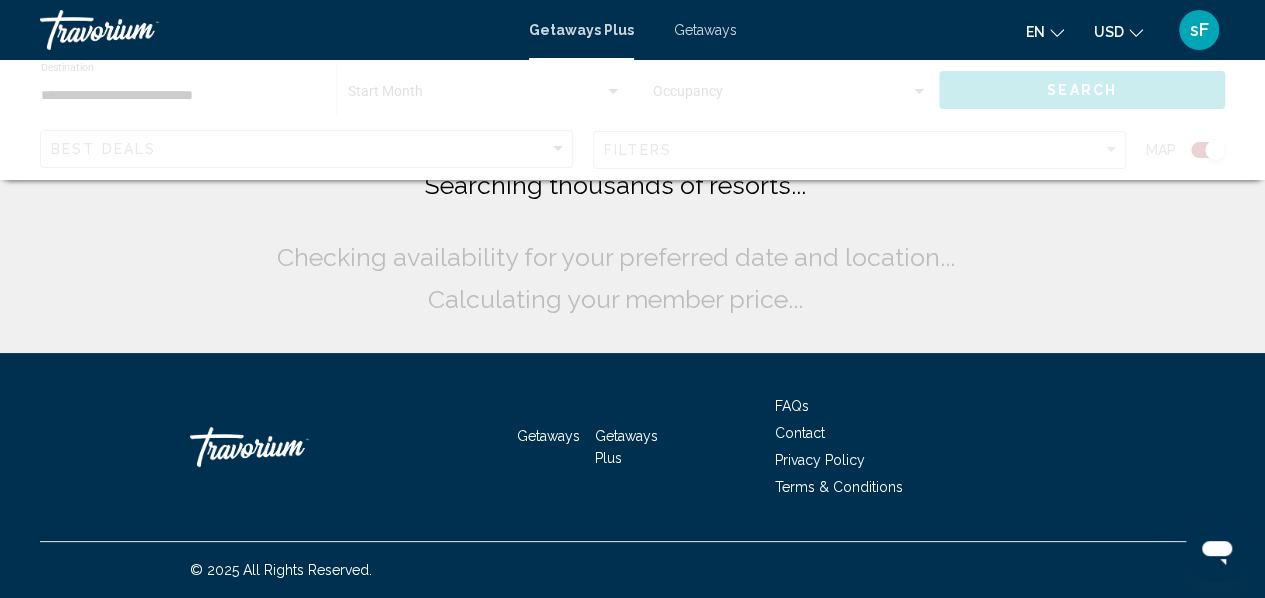 scroll, scrollTop: 0, scrollLeft: 0, axis: both 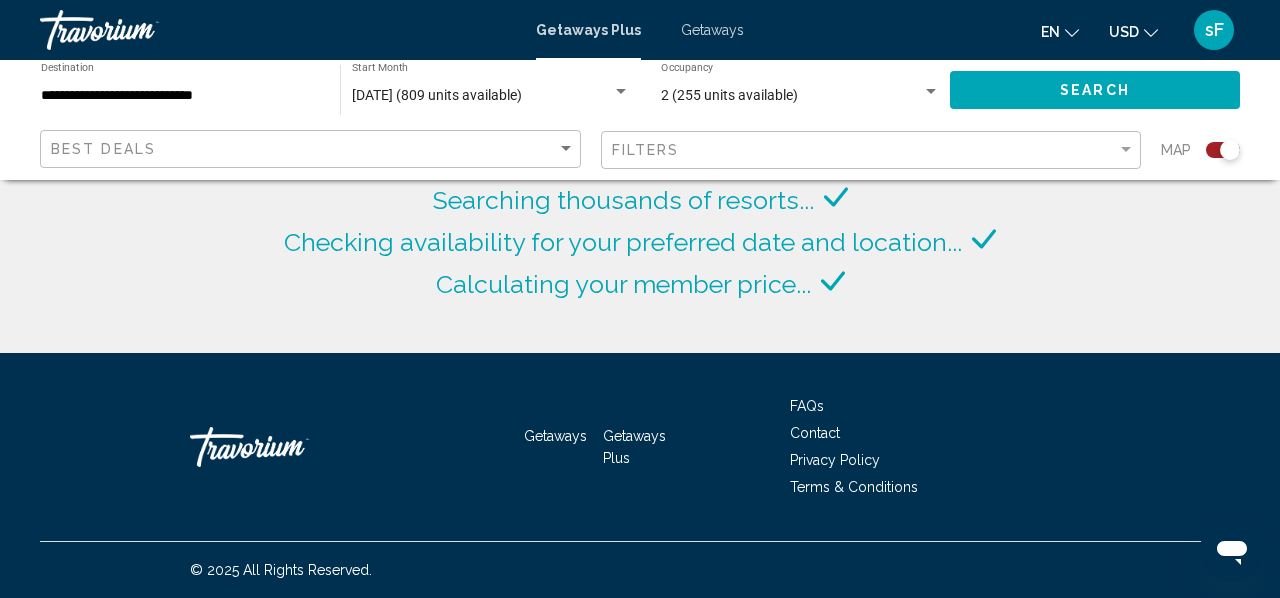 click 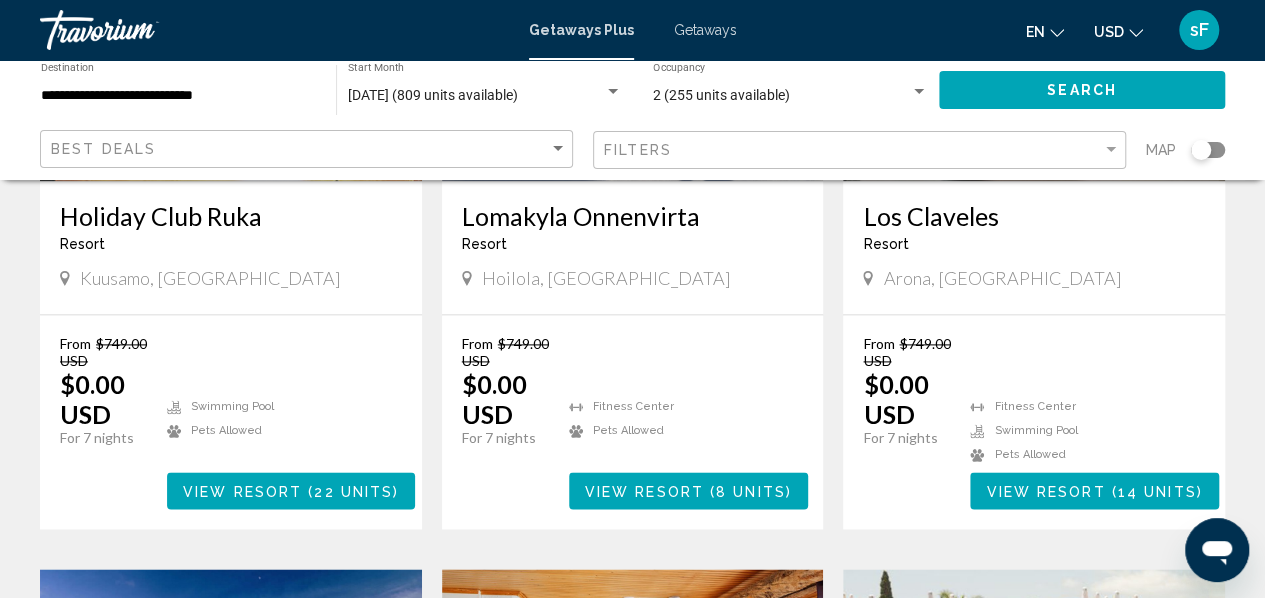 scroll, scrollTop: 1201, scrollLeft: 0, axis: vertical 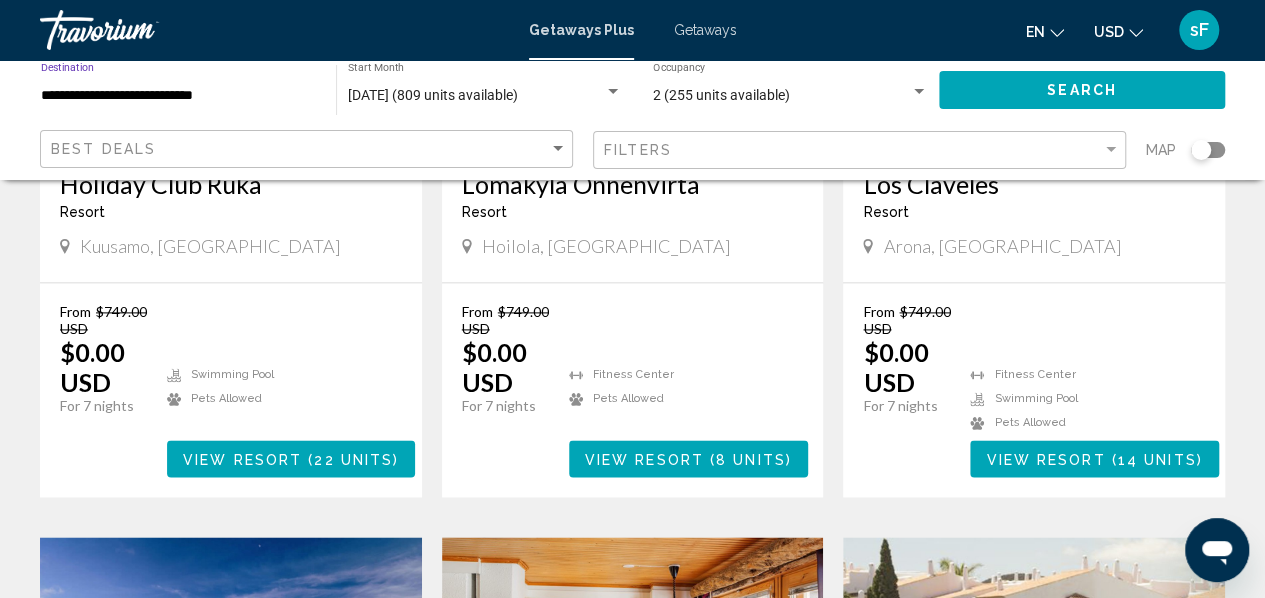 click on "**********" at bounding box center [178, 96] 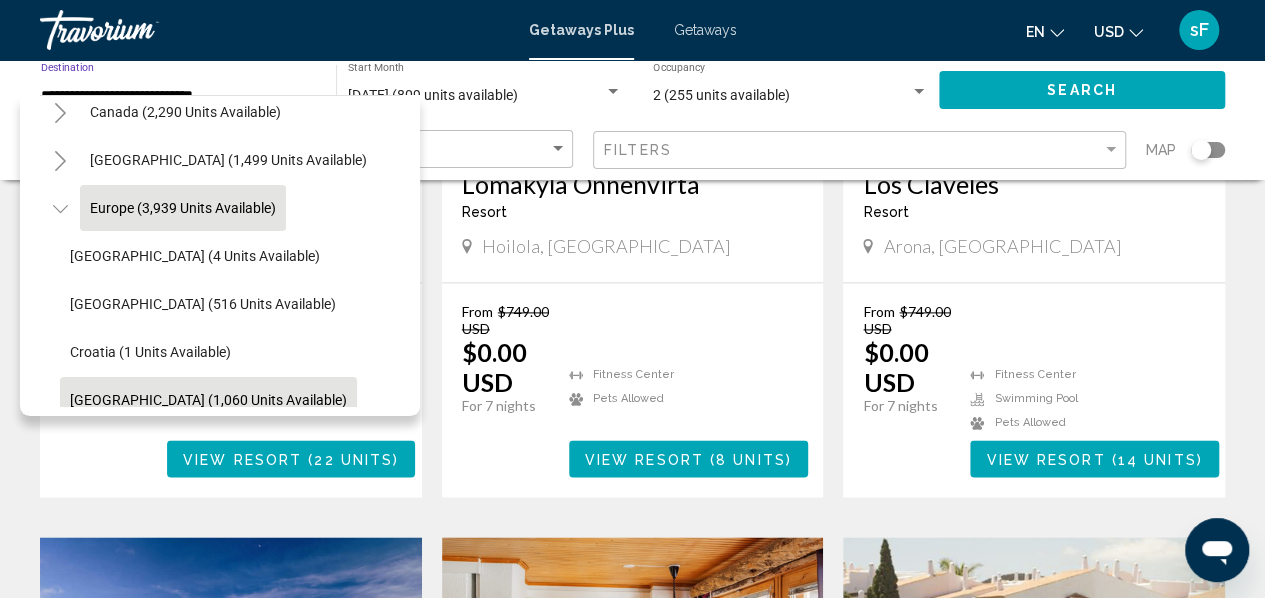 scroll, scrollTop: 162, scrollLeft: 0, axis: vertical 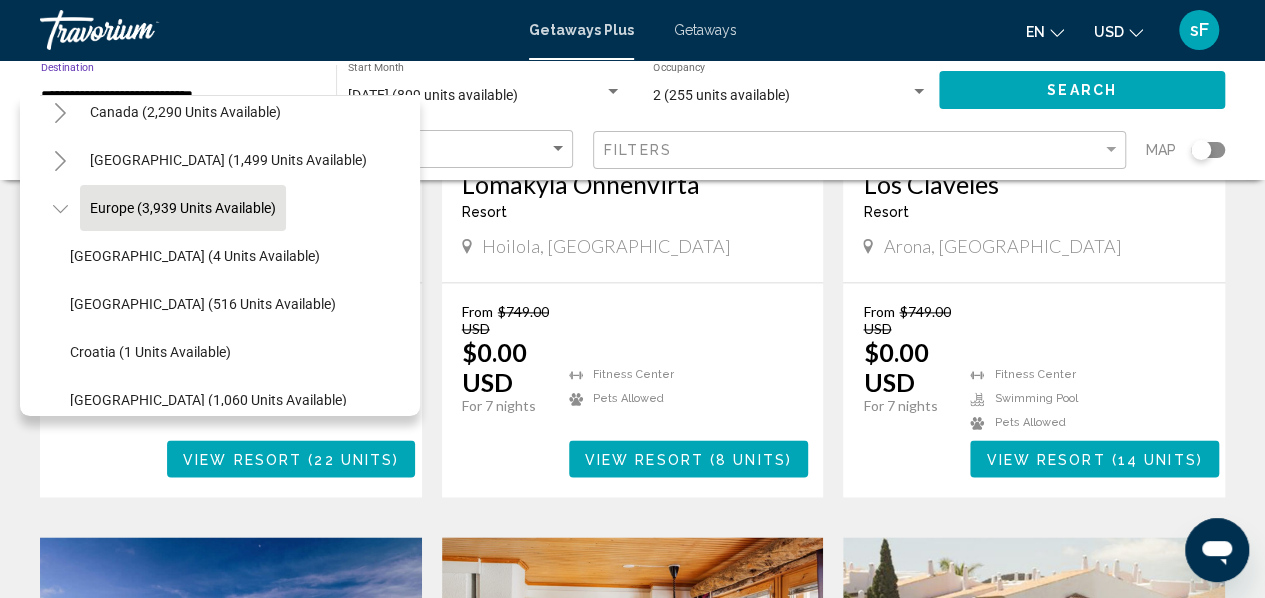 click on "Europe (3,939 units available)" 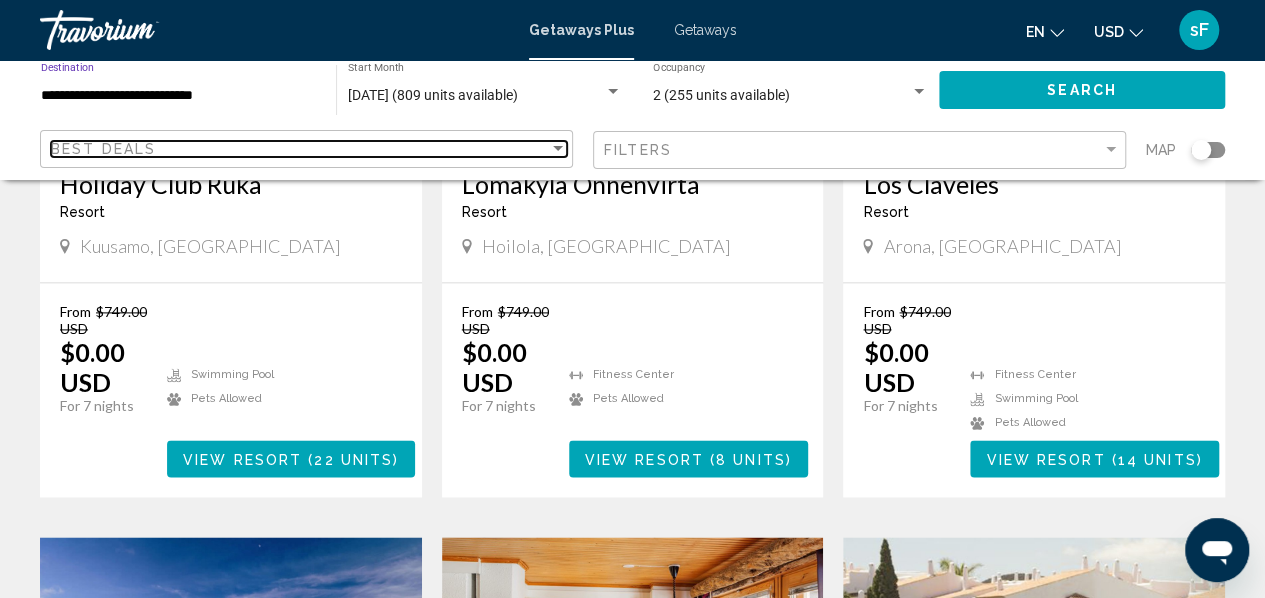 click on "Best Deals" at bounding box center [103, 149] 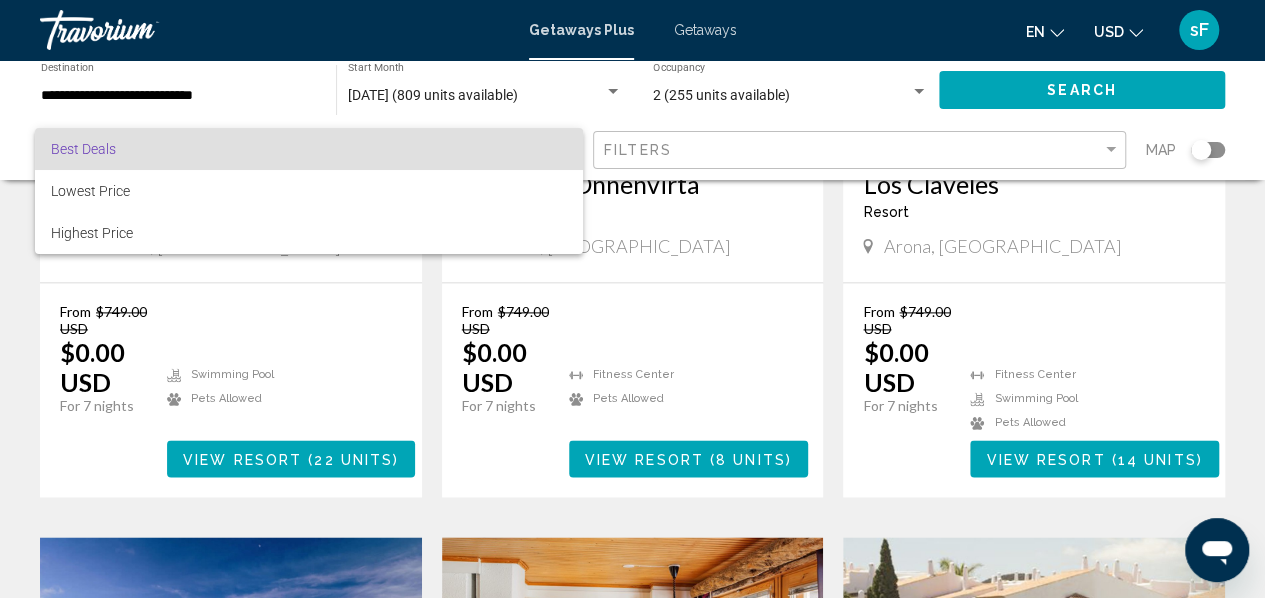 click at bounding box center [632, 299] 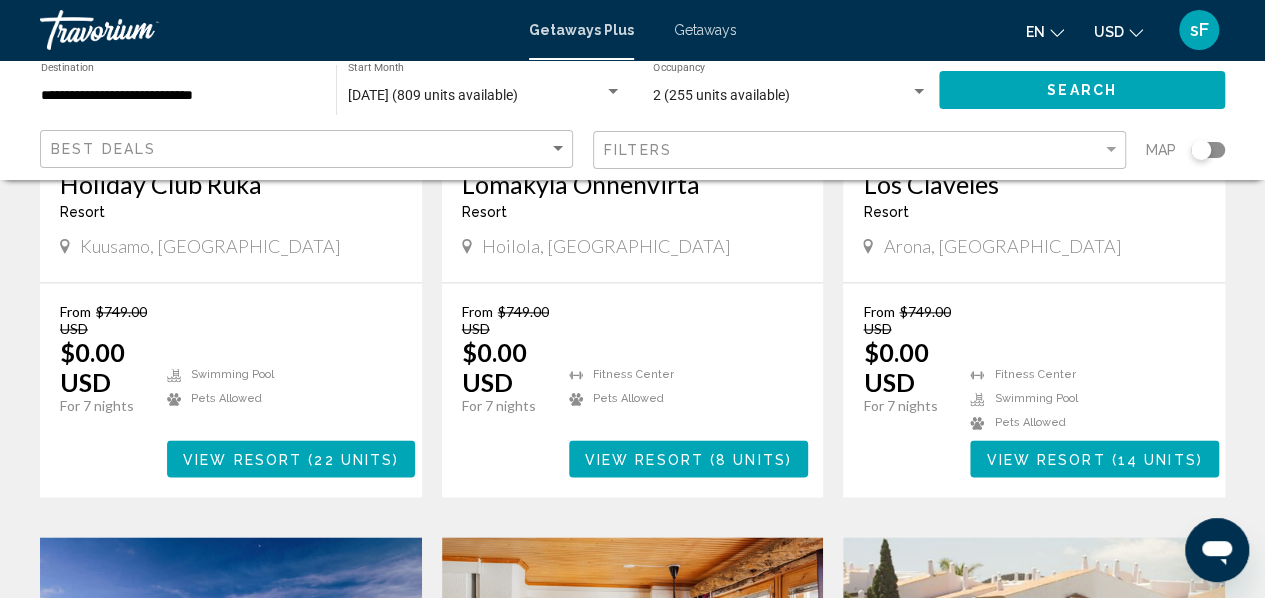 drag, startPoint x: 121, startPoint y: 87, endPoint x: 112, endPoint y: 80, distance: 11.401754 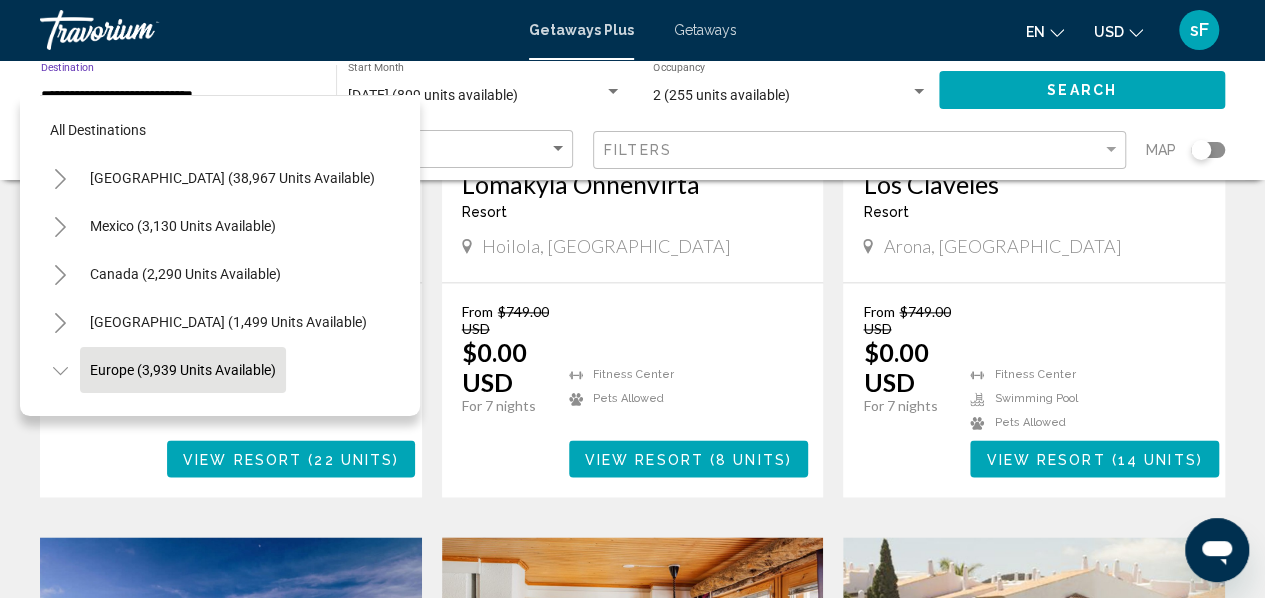 scroll, scrollTop: 126, scrollLeft: 0, axis: vertical 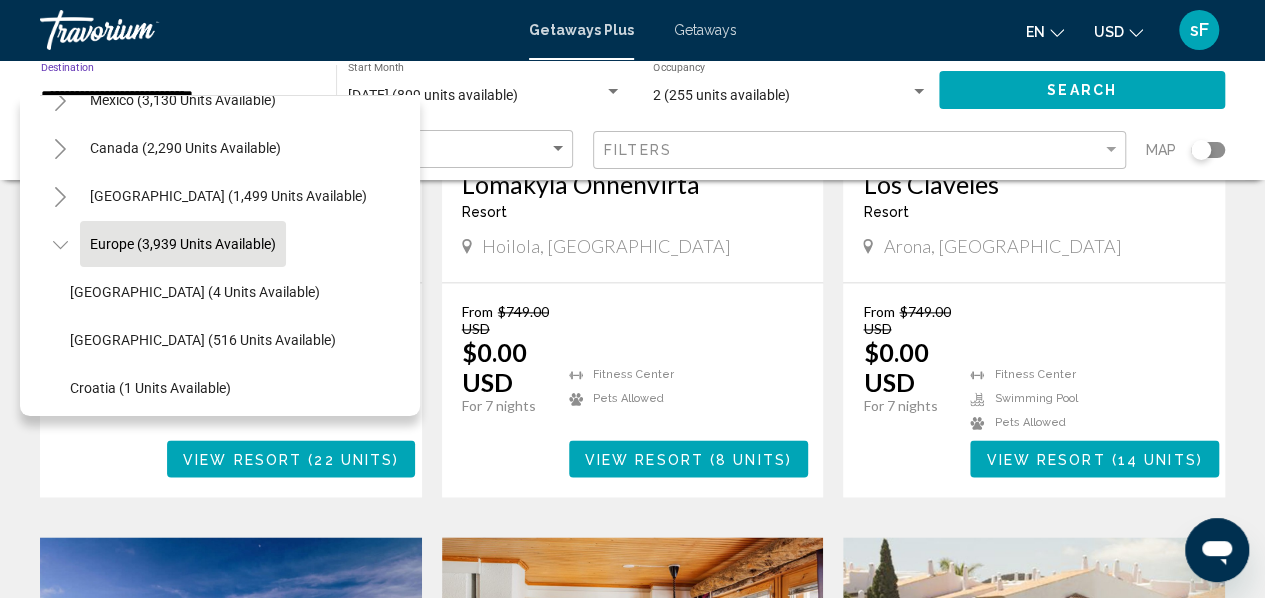 click on "Getaways Plus  Getaways en
English Español Français Italiano Português русский USD
USD ($) MXN (Mex$) CAD (Can$) GBP (£) EUR (€) AUD (A$) NZD (NZ$) CNY (CN¥) sF Login" at bounding box center (632, 30) 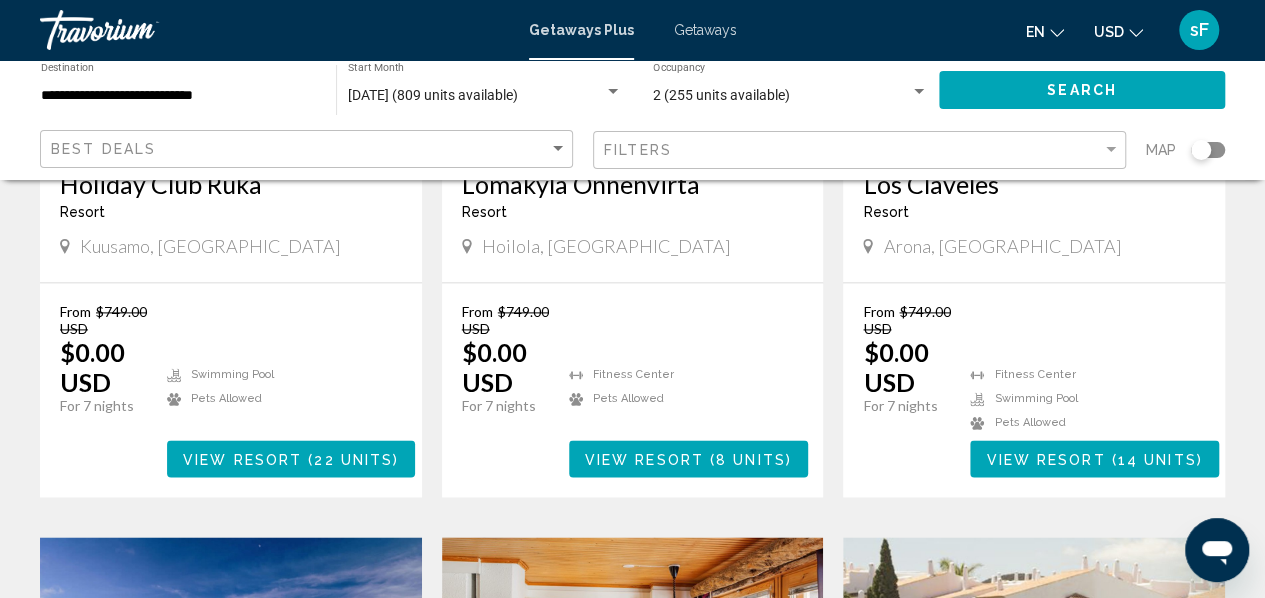 click on "Getaways Plus" at bounding box center (581, 30) 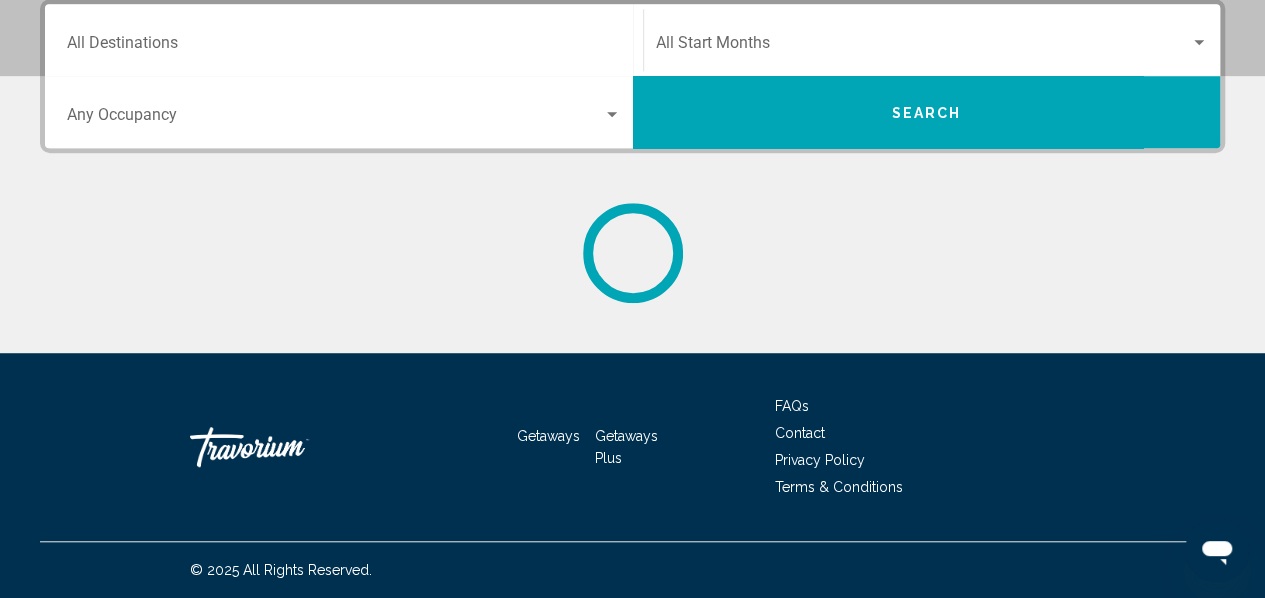 scroll, scrollTop: 0, scrollLeft: 0, axis: both 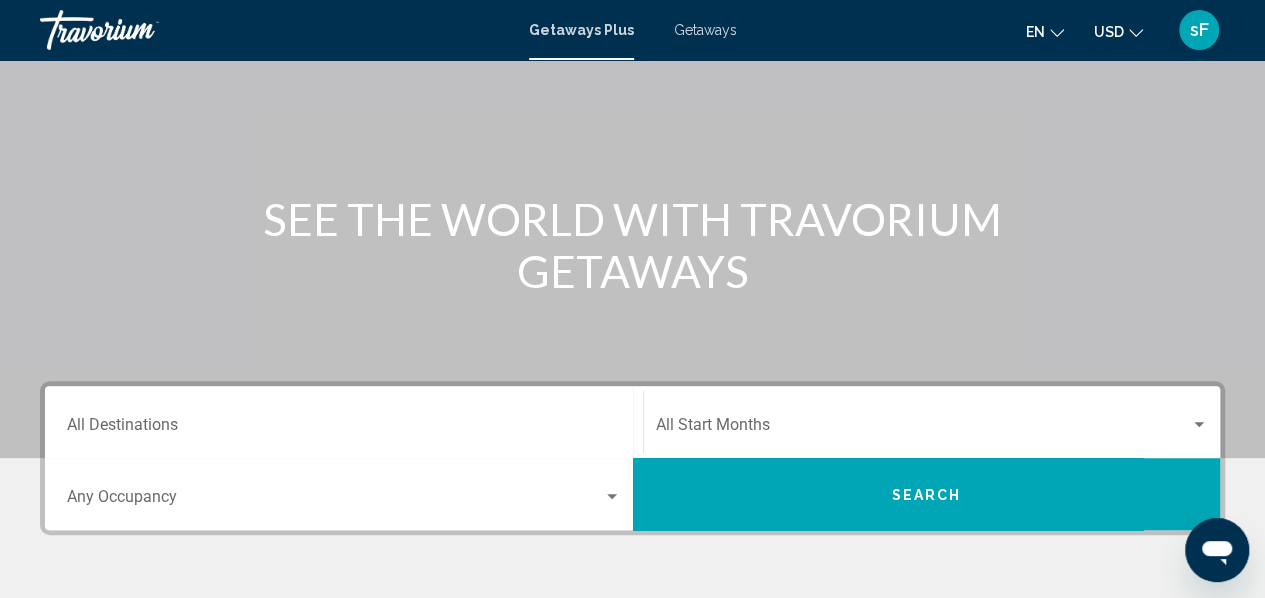 click on "Destination All Destinations" at bounding box center [344, 422] 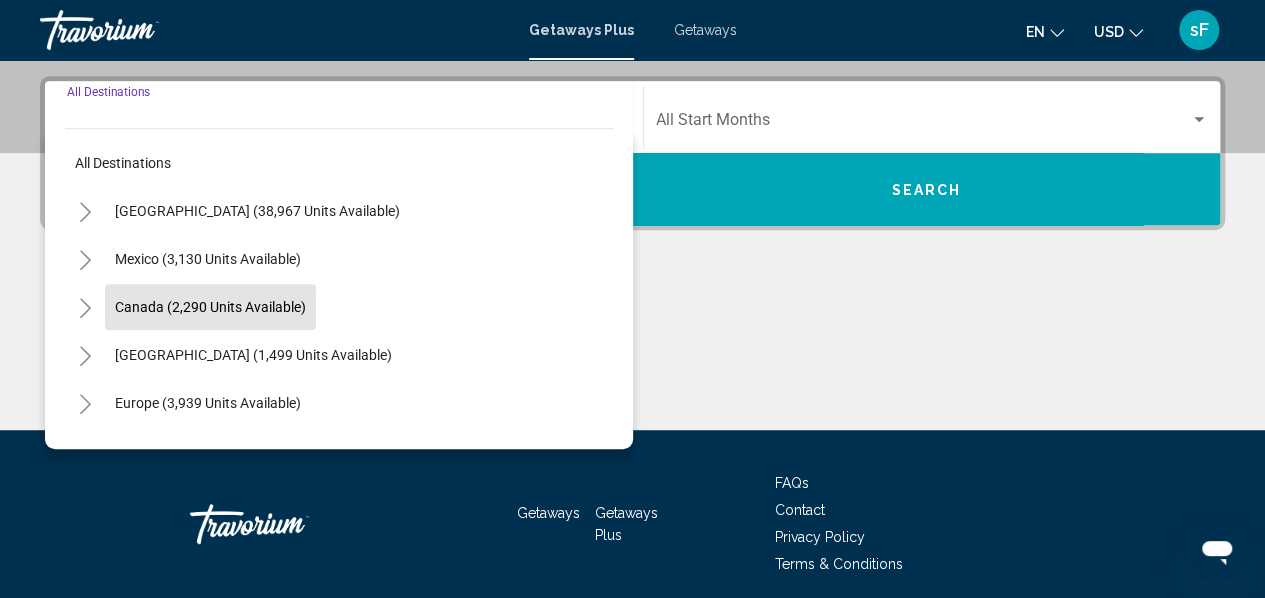 scroll, scrollTop: 458, scrollLeft: 0, axis: vertical 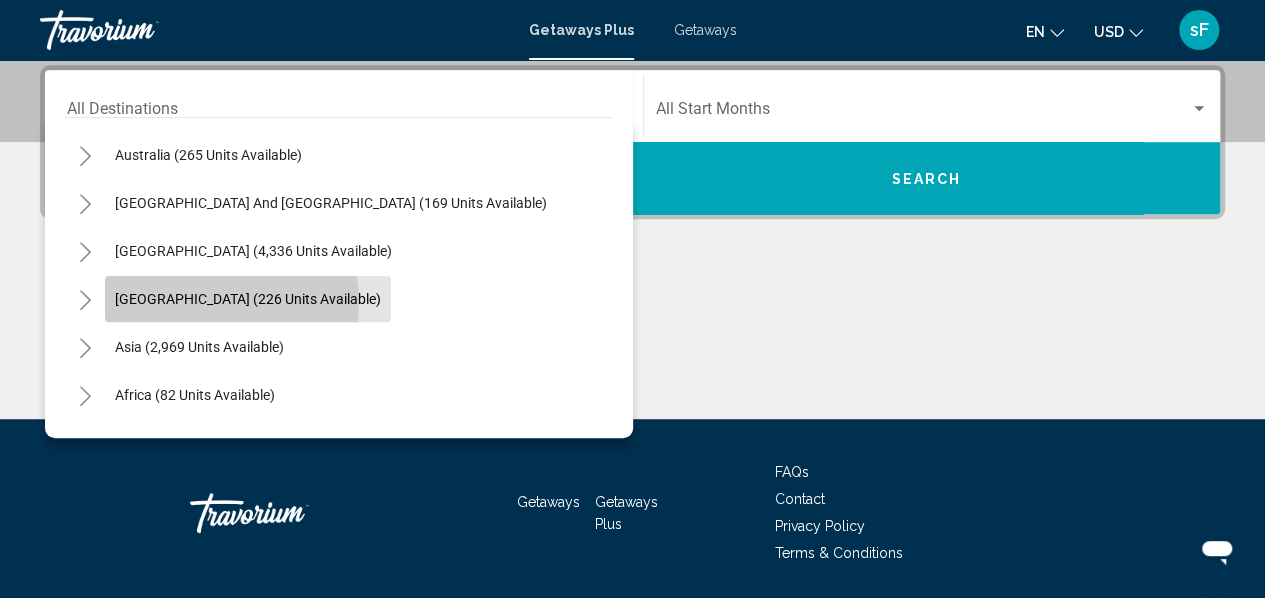 click on "[GEOGRAPHIC_DATA] (226 units available)" 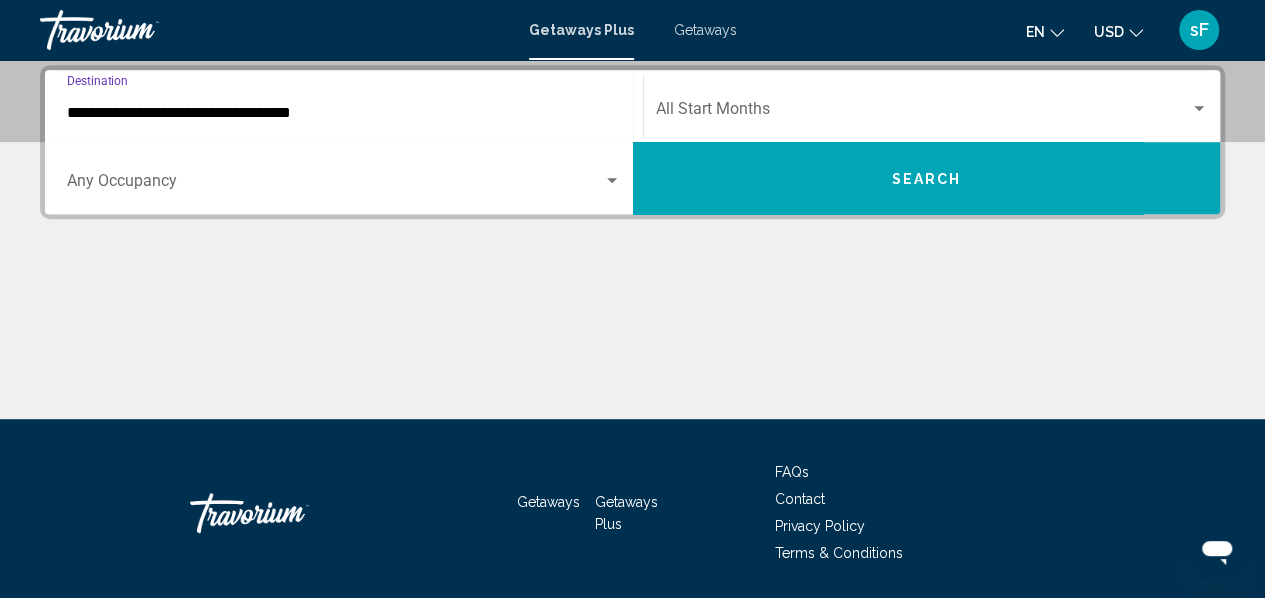 click on "**********" at bounding box center [344, 106] 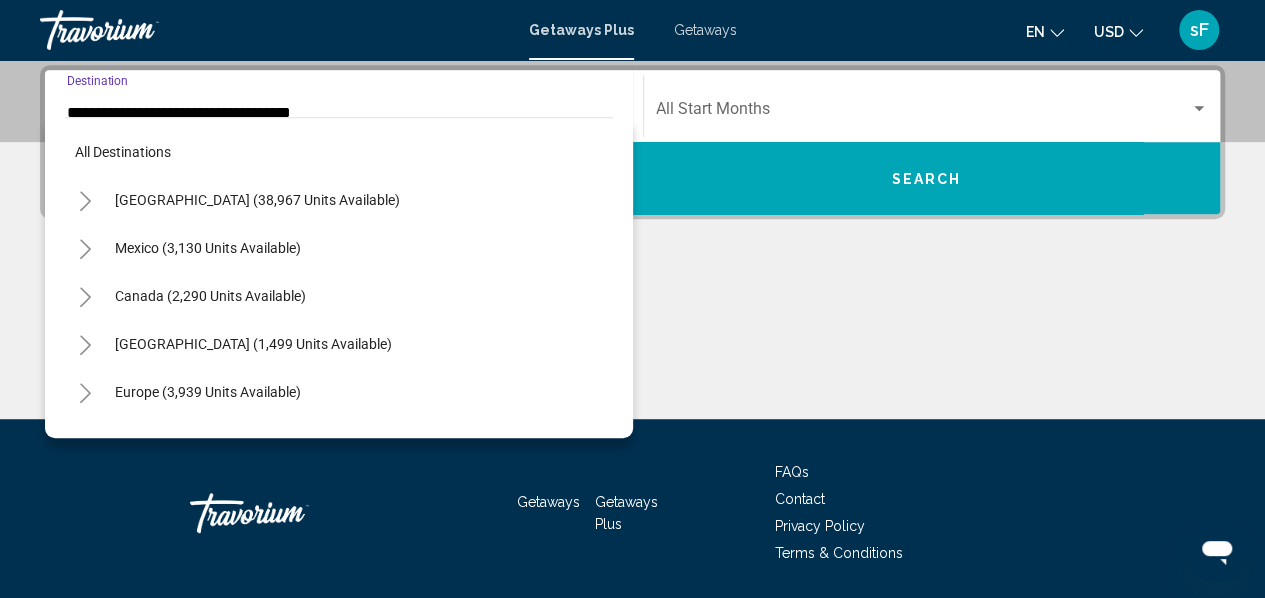 scroll, scrollTop: 431, scrollLeft: 0, axis: vertical 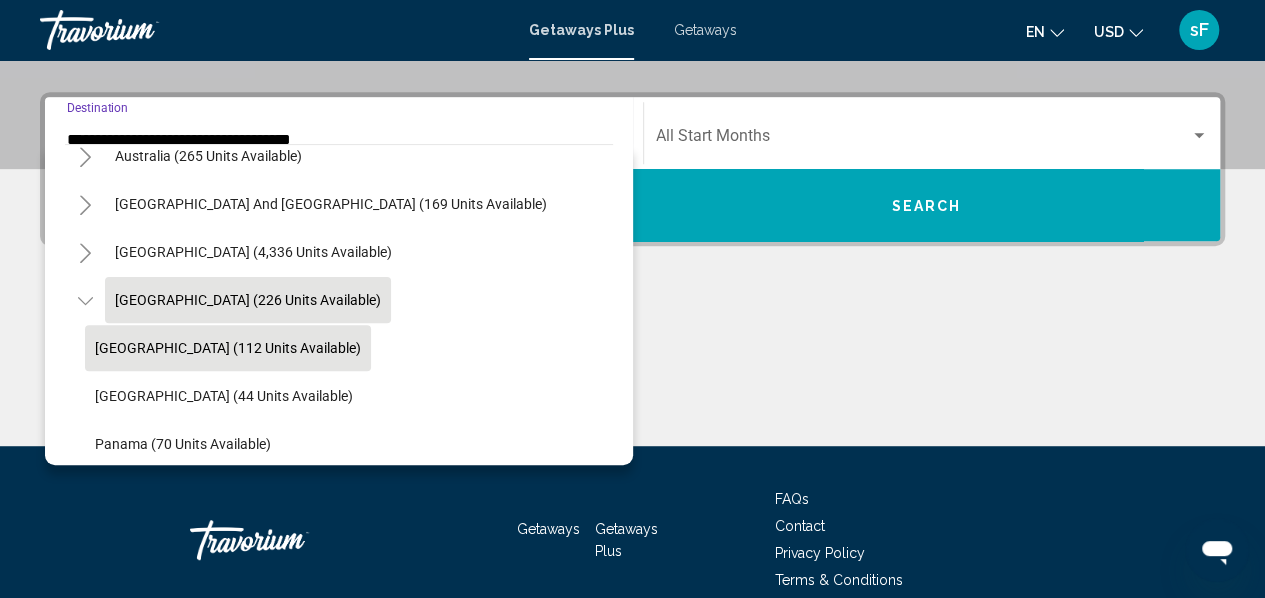 click on "[GEOGRAPHIC_DATA] (112 units available)" 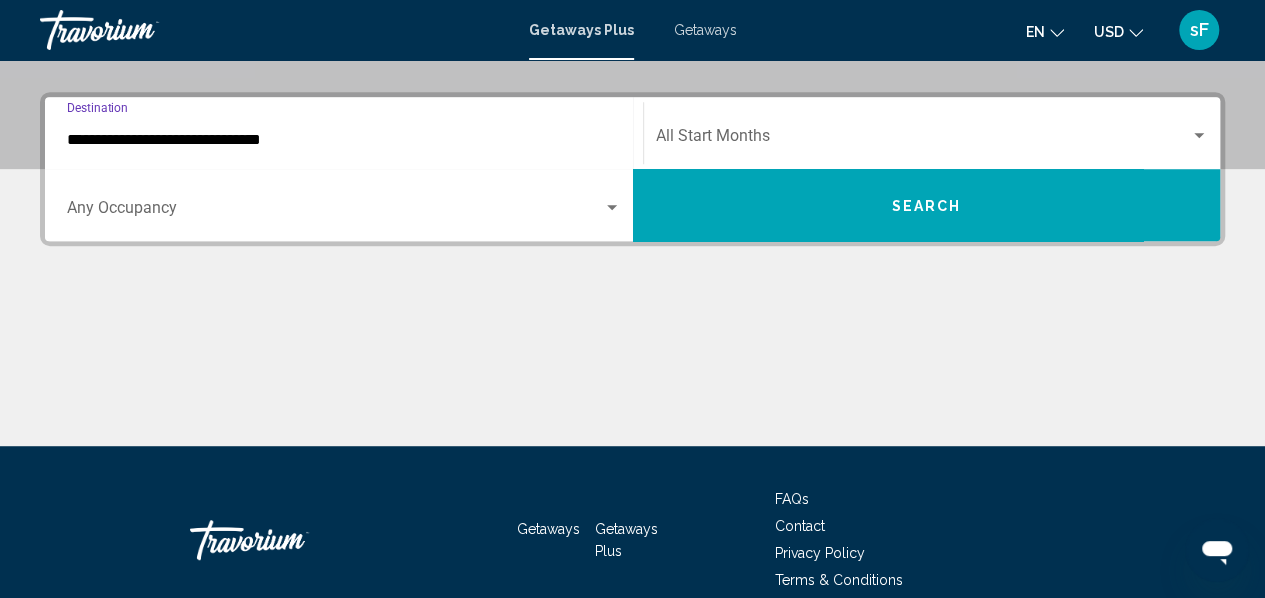 scroll, scrollTop: 458, scrollLeft: 0, axis: vertical 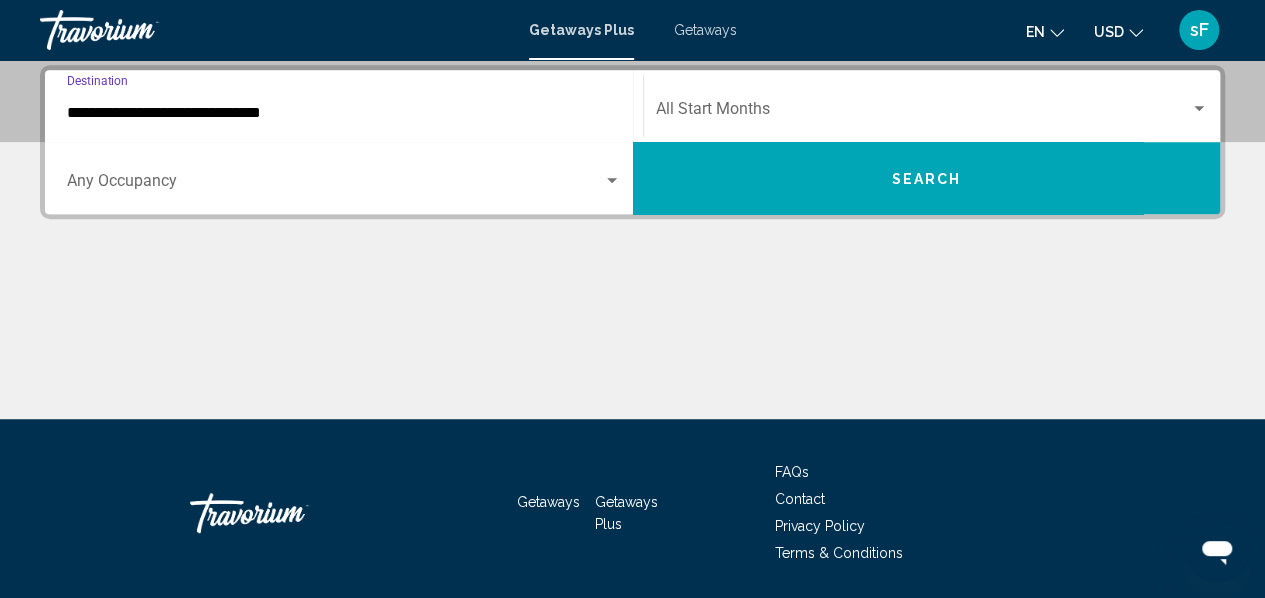 click at bounding box center (923, 113) 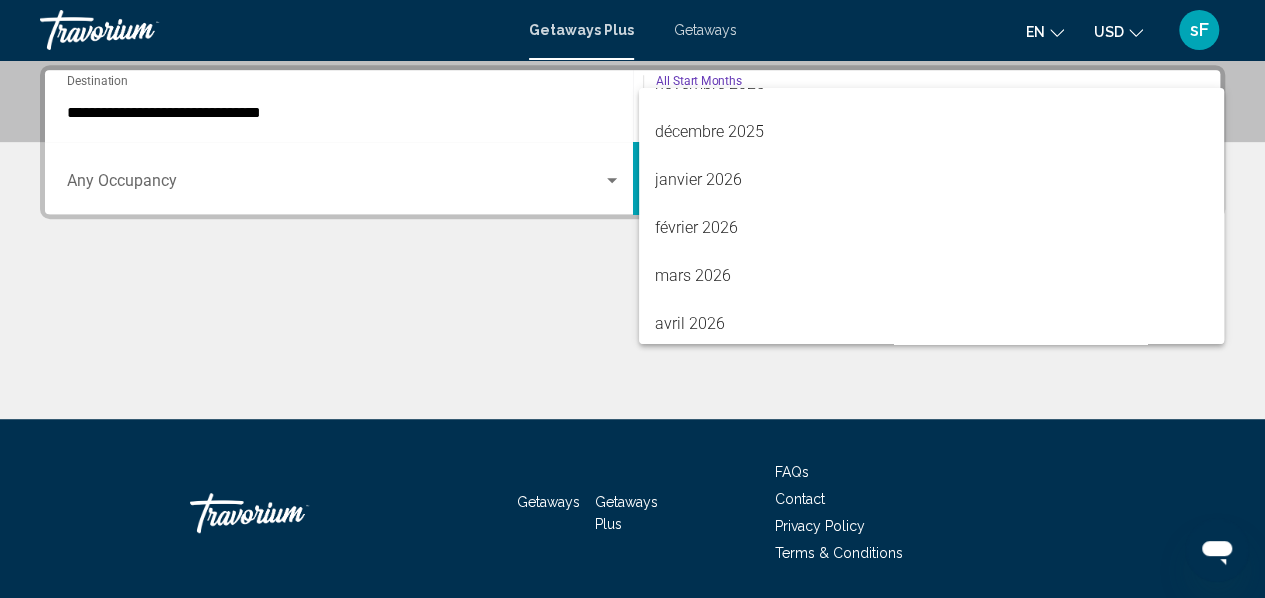 scroll, scrollTop: 273, scrollLeft: 0, axis: vertical 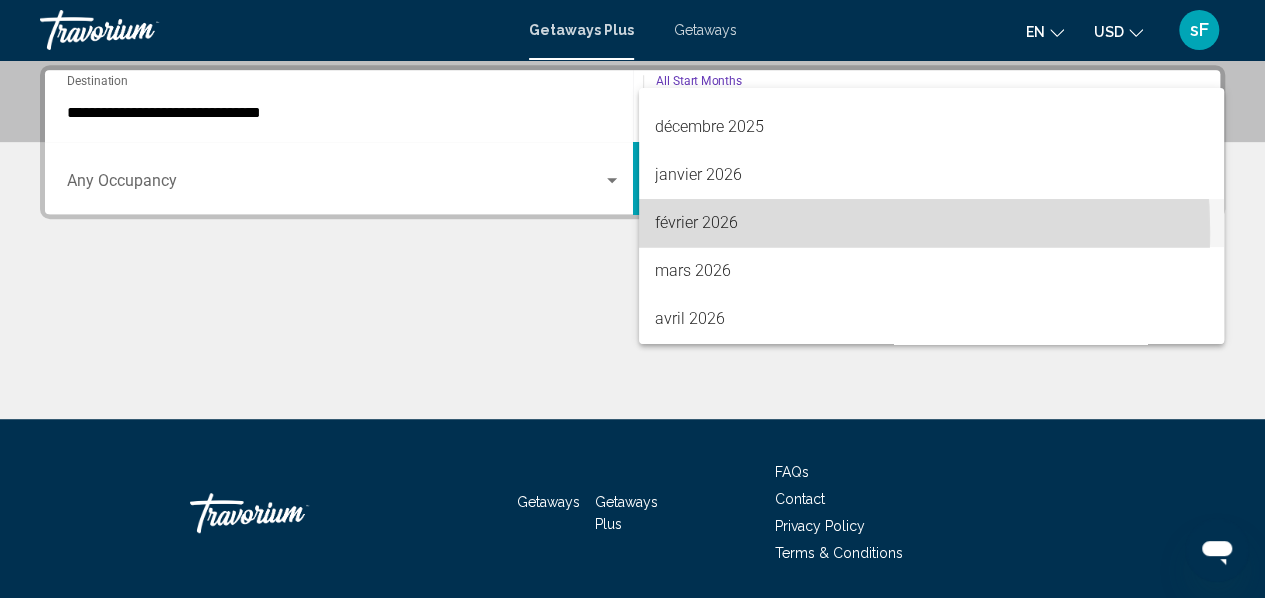 click on "février 2026" at bounding box center [931, 223] 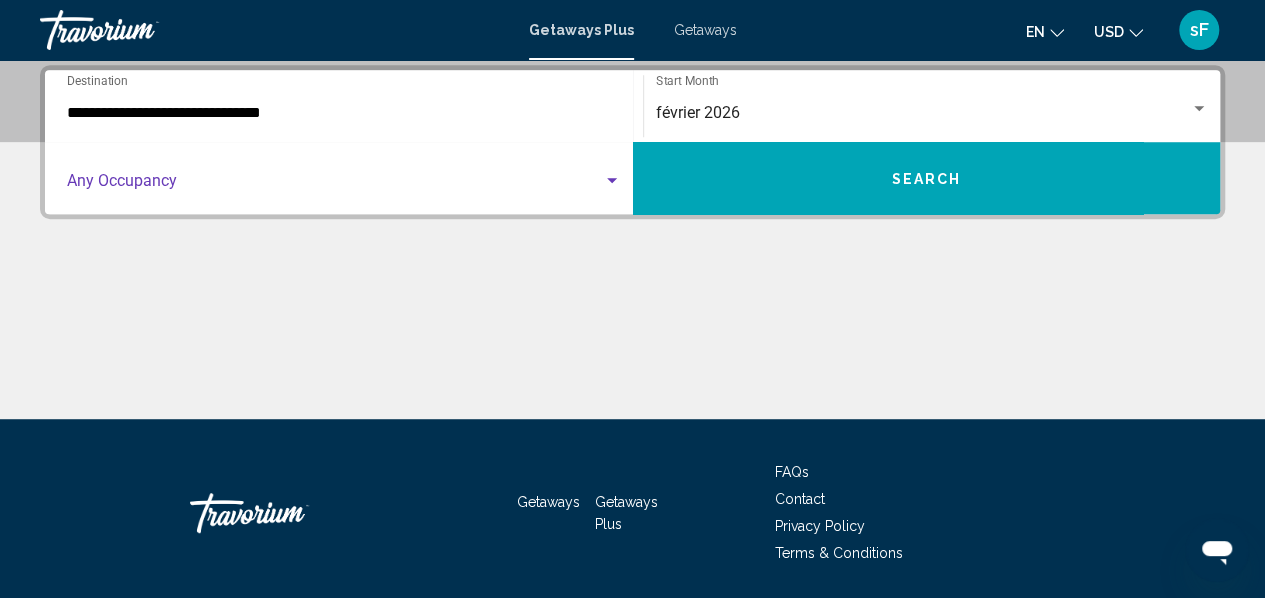 click at bounding box center [335, 185] 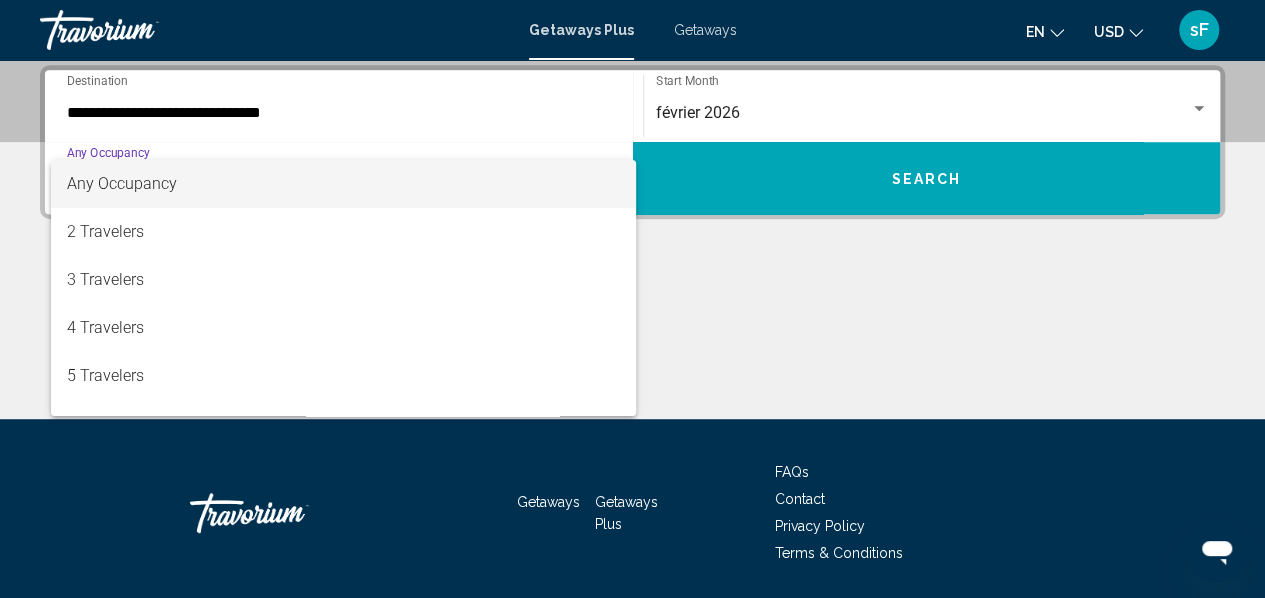 click at bounding box center (632, 299) 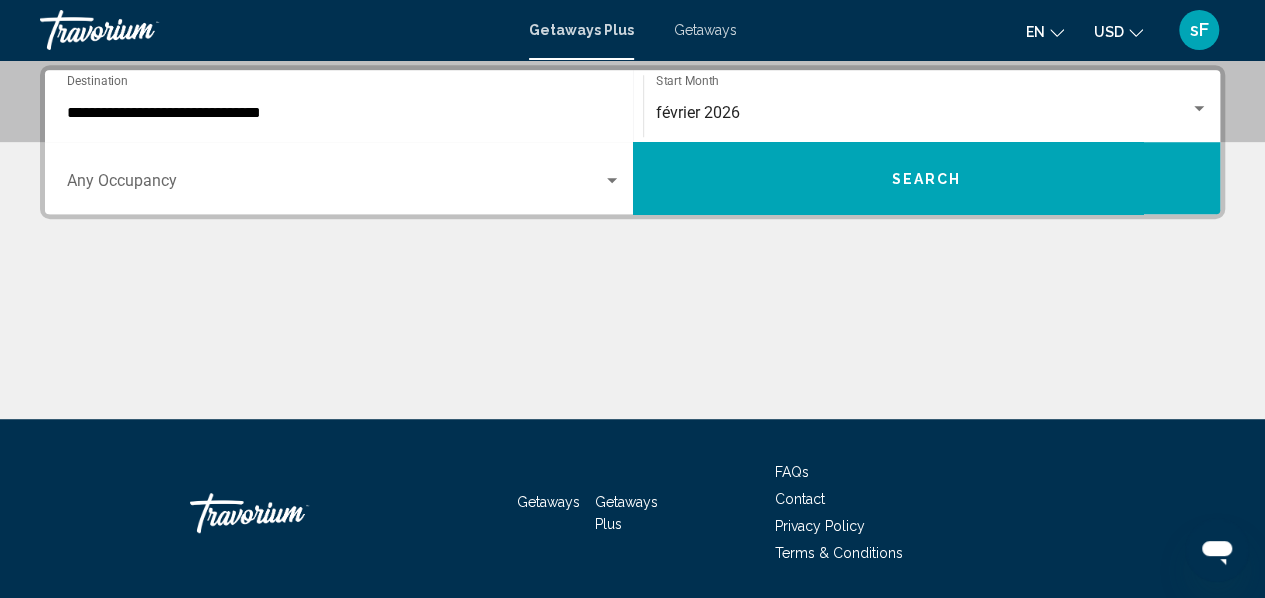 click on "février 2026" at bounding box center (698, 112) 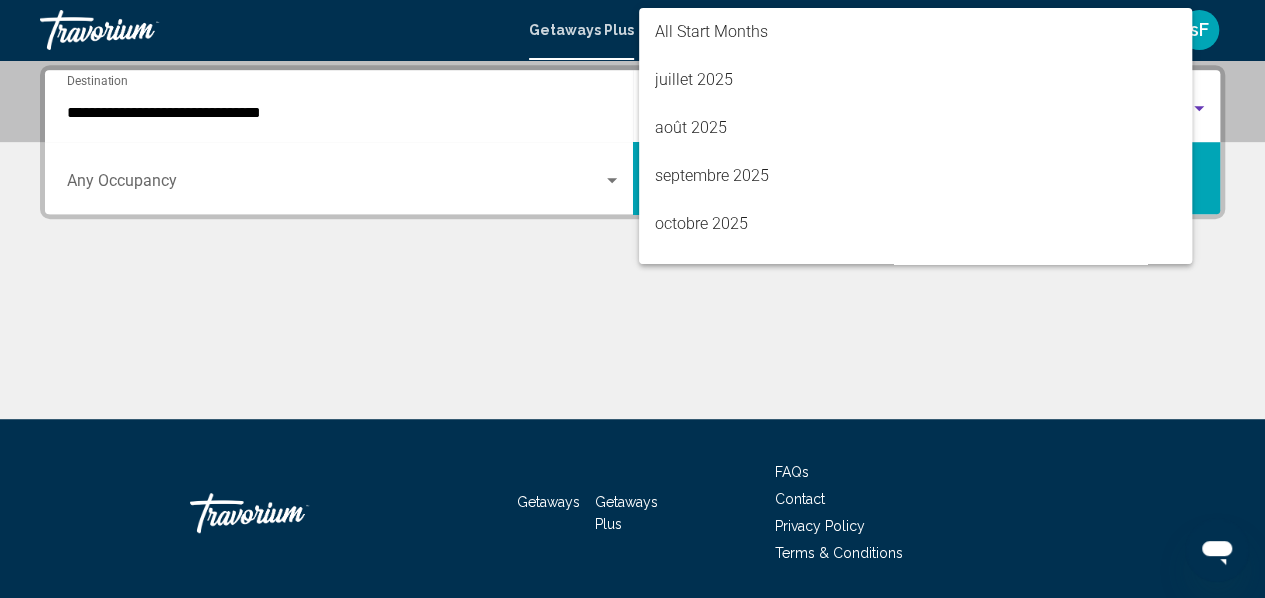 scroll, scrollTop: 304, scrollLeft: 0, axis: vertical 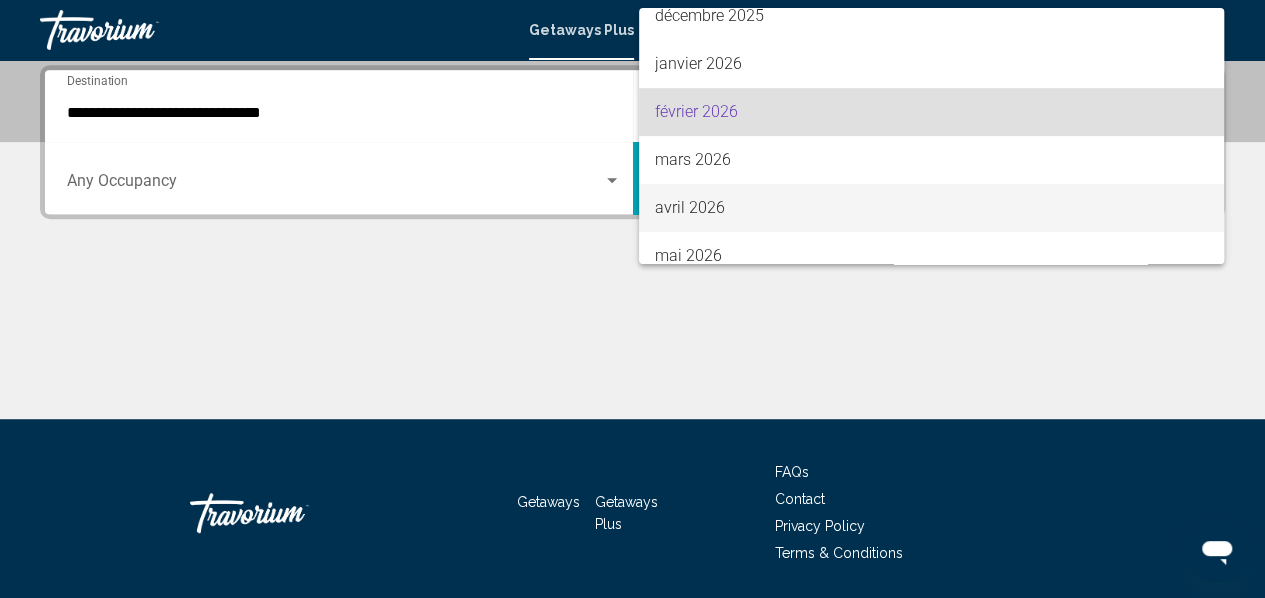 click on "avril 2026" at bounding box center [931, 208] 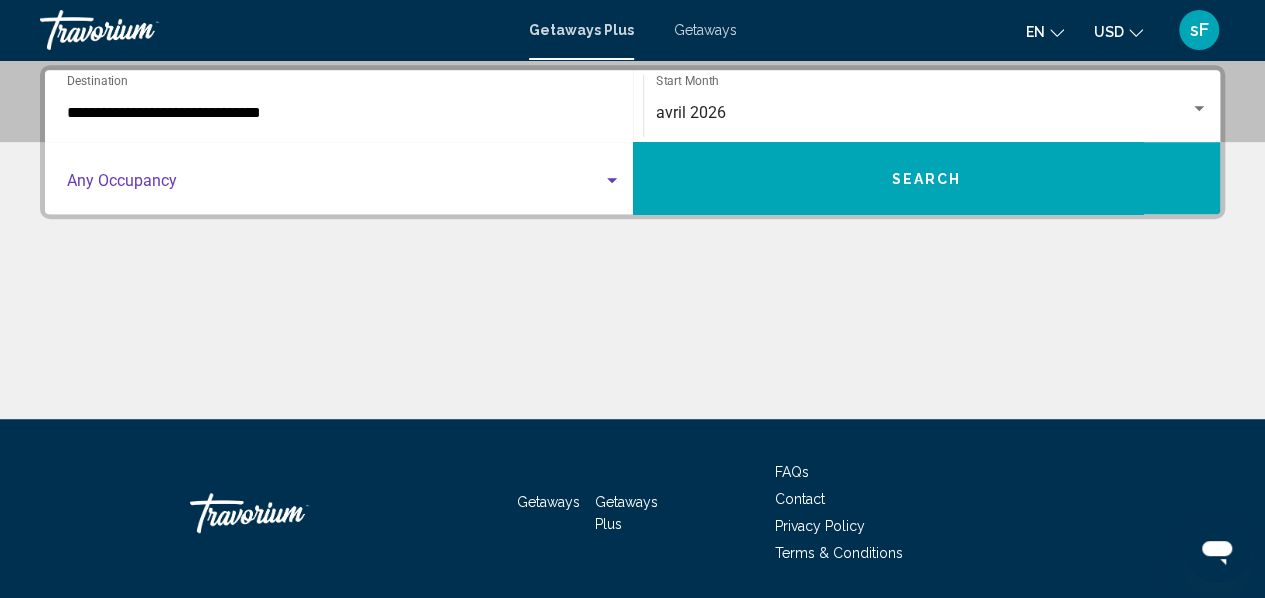 click at bounding box center [335, 185] 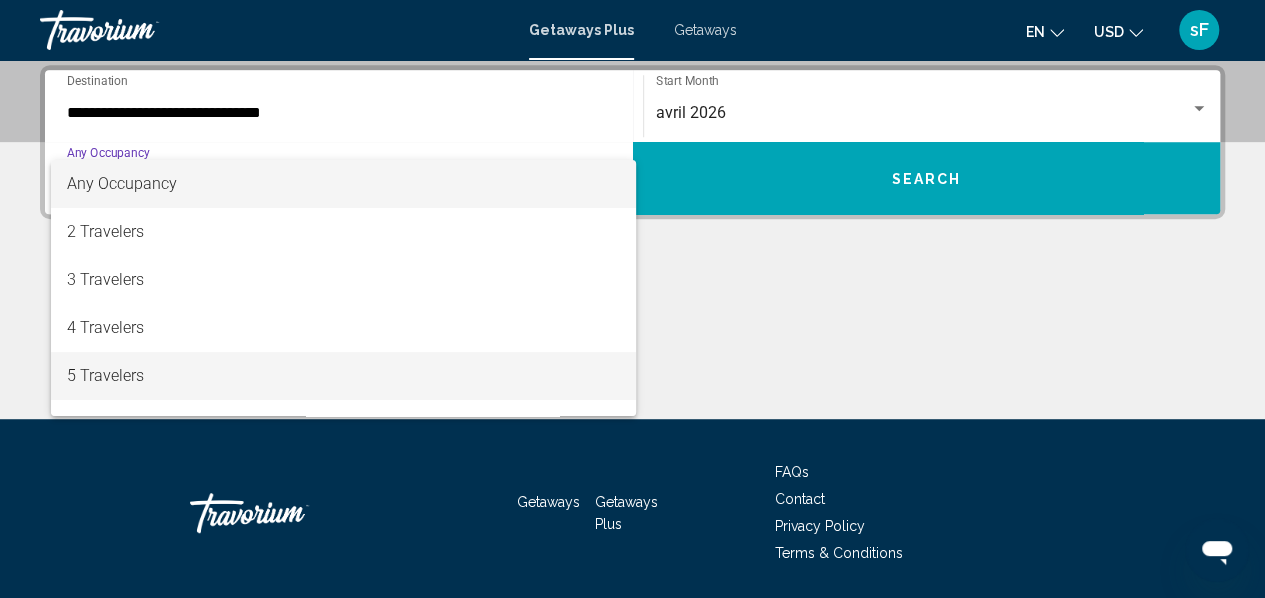 click on "5 Travelers" at bounding box center (344, 376) 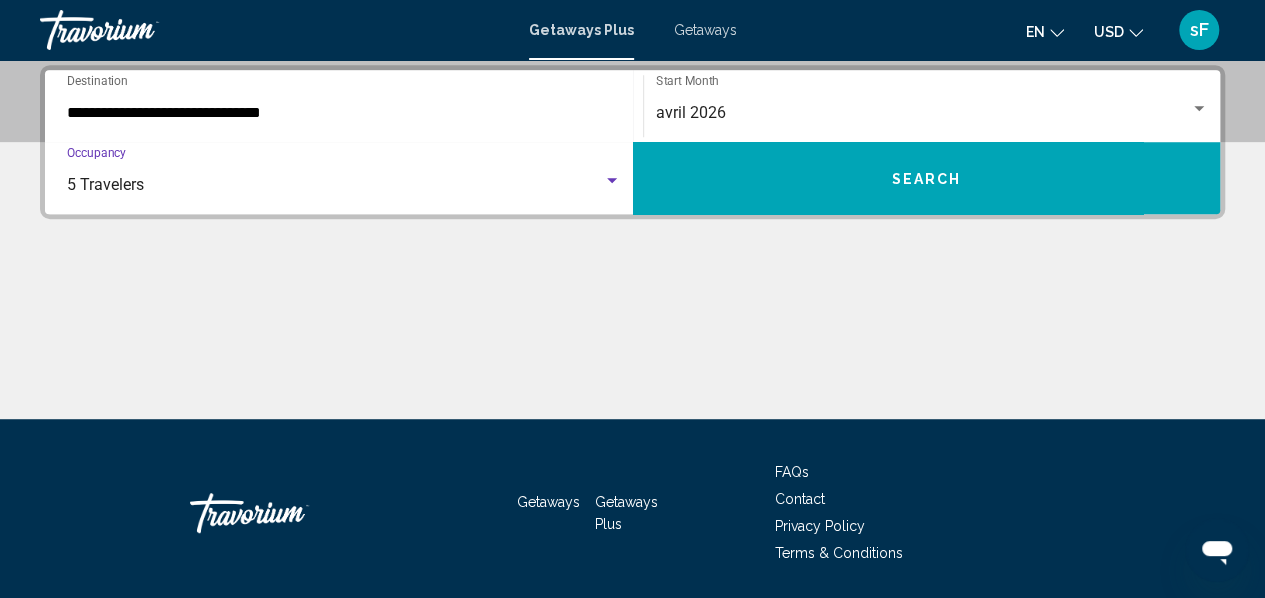 click on "Search" at bounding box center [927, 178] 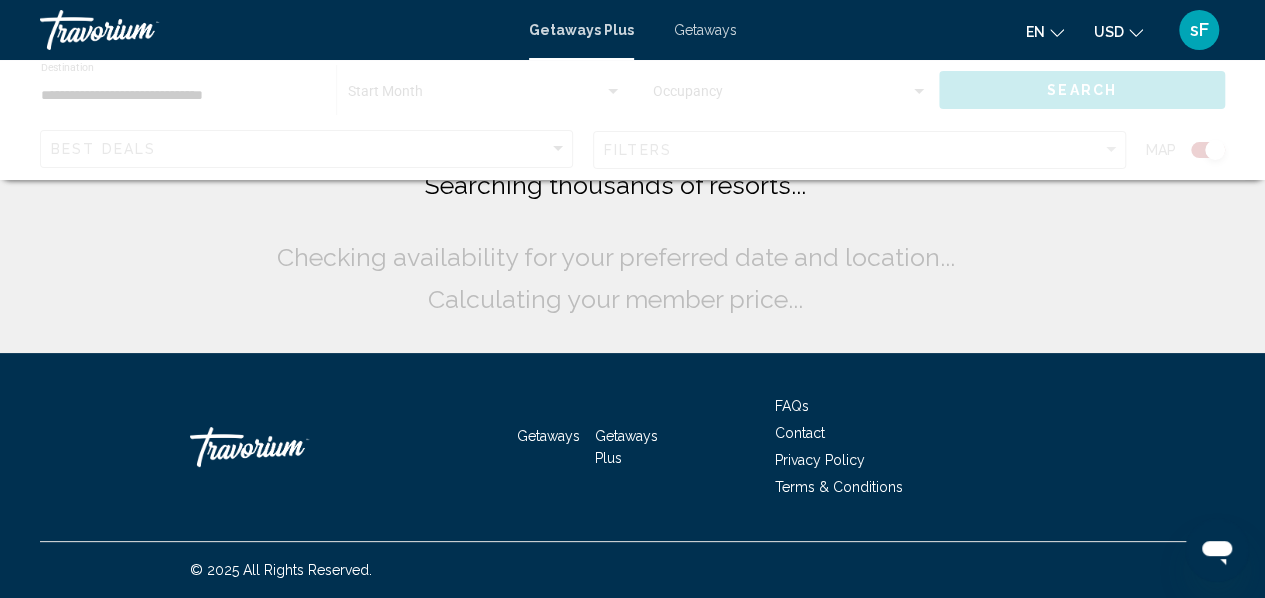 scroll, scrollTop: 0, scrollLeft: 0, axis: both 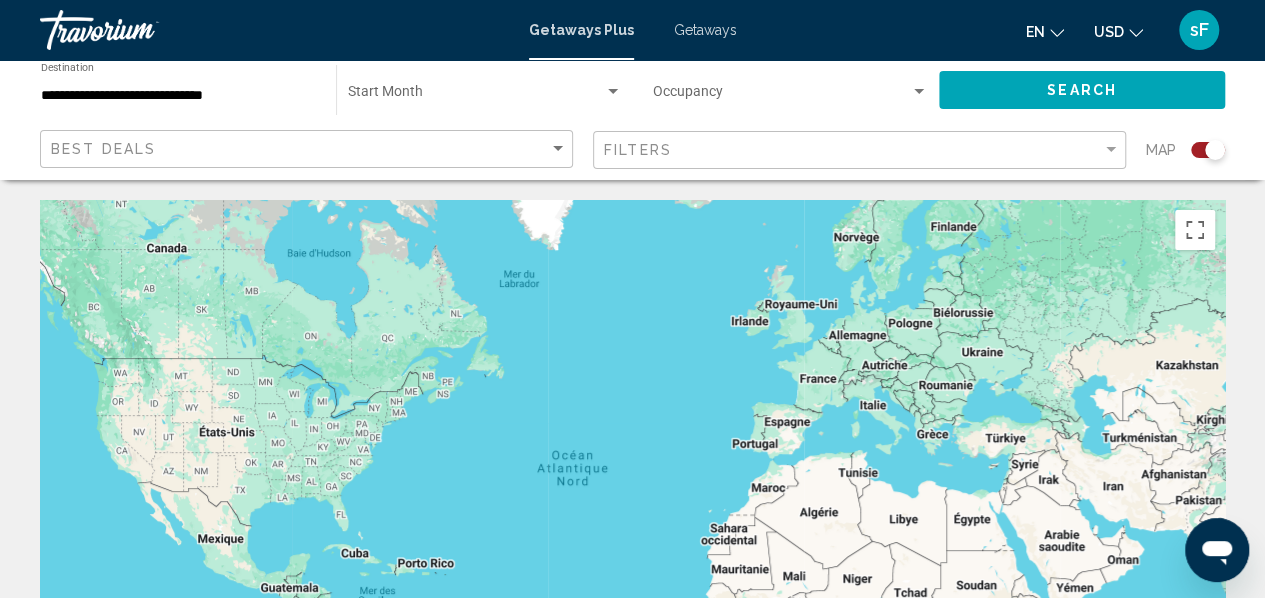 click 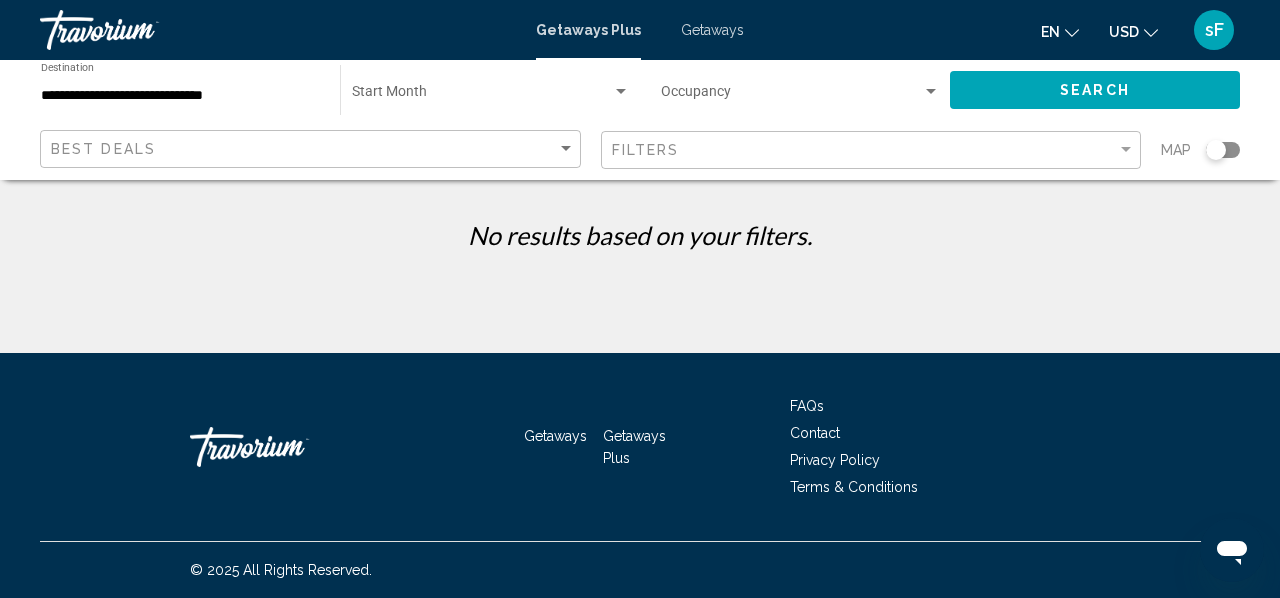click on "Getaways Plus  Getaways en
English Español Français Italiano Português русский USD
USD ($) MXN (Mex$) CAD (Can$) GBP (£) EUR (€) AUD (A$) NZD (NZ$) CNY (CN¥) sF Login" at bounding box center (640, 30) 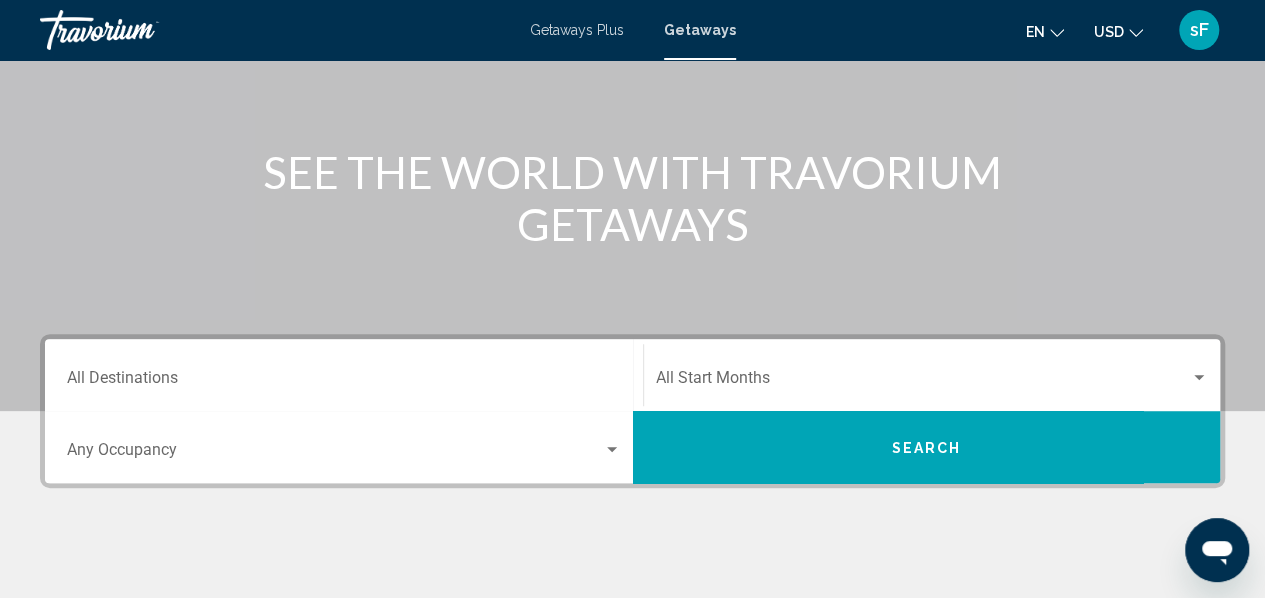 click on "Destination All Destinations" at bounding box center (344, 382) 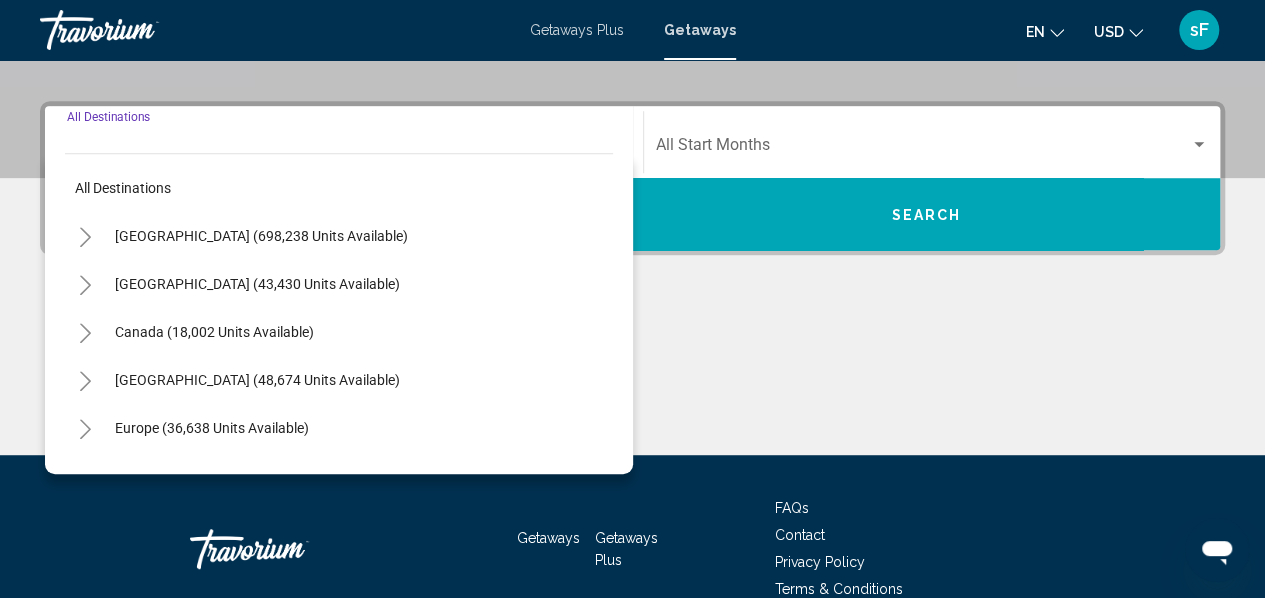 scroll, scrollTop: 458, scrollLeft: 0, axis: vertical 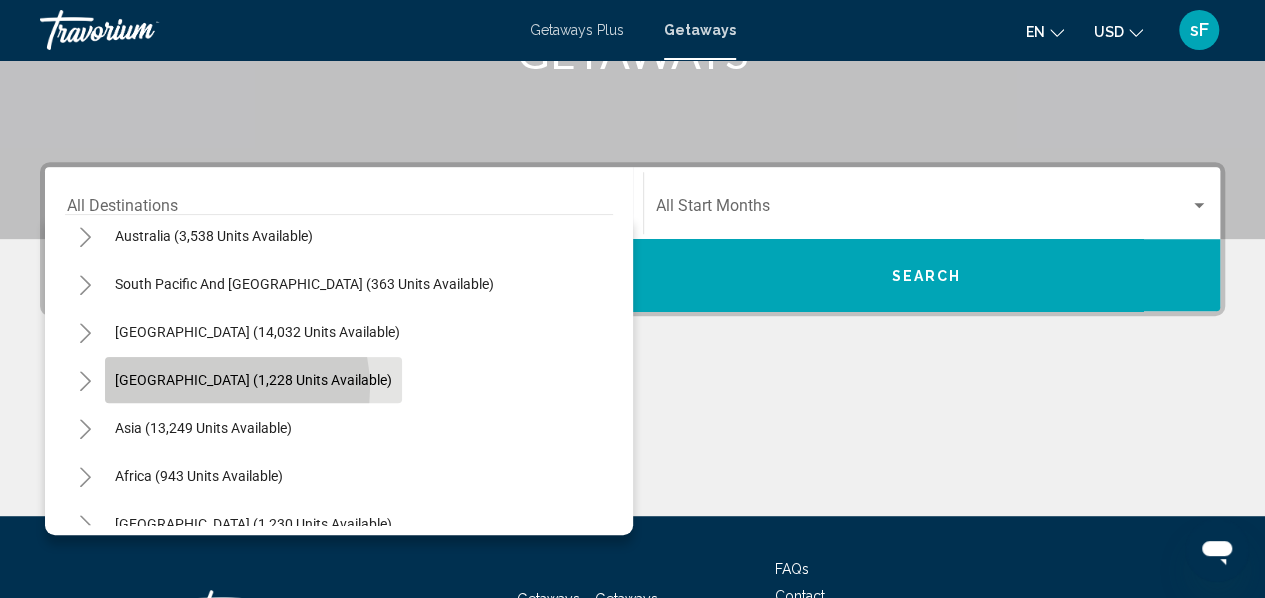 click on "[GEOGRAPHIC_DATA] (1,228 units available)" 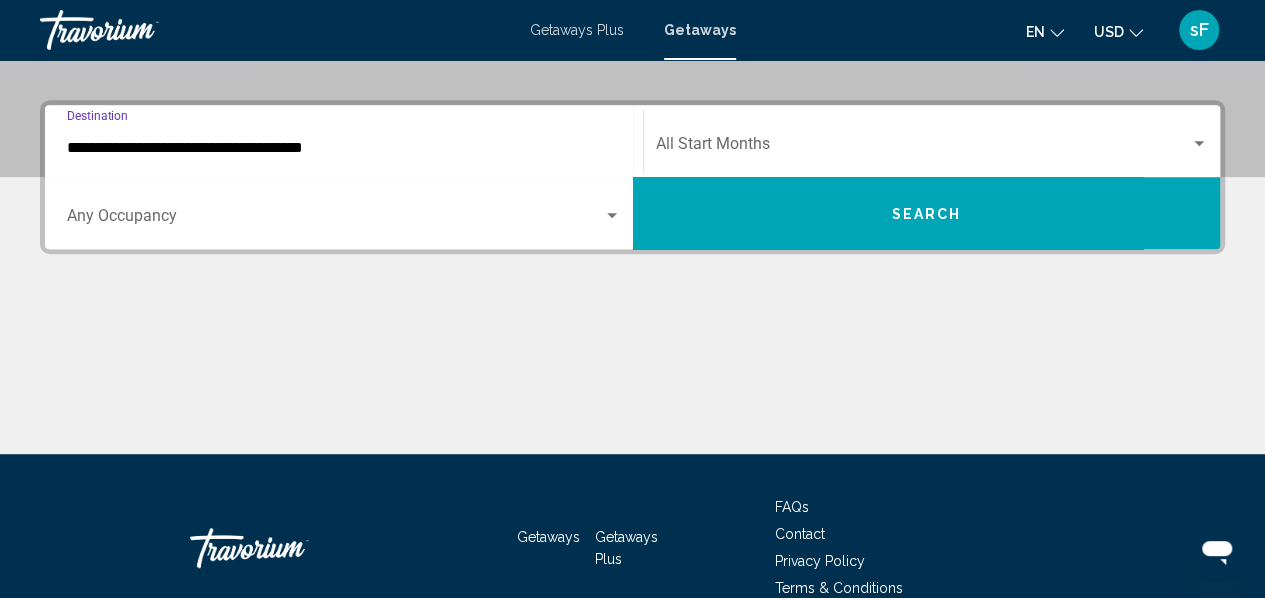 scroll, scrollTop: 458, scrollLeft: 0, axis: vertical 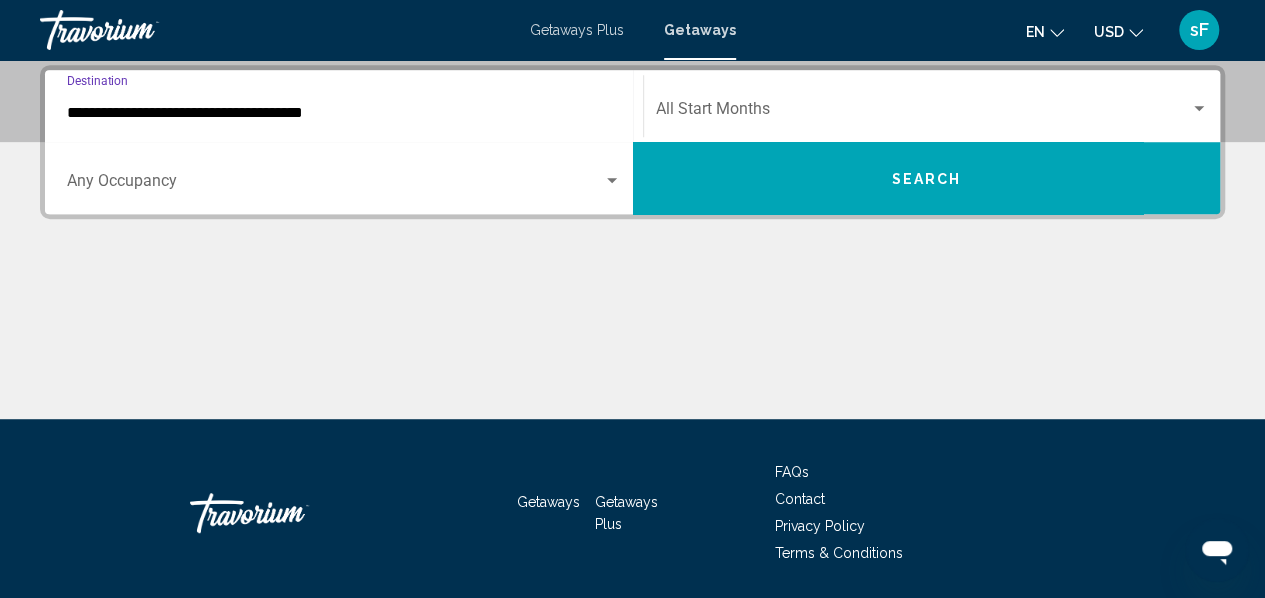 click on "**********" at bounding box center (344, 113) 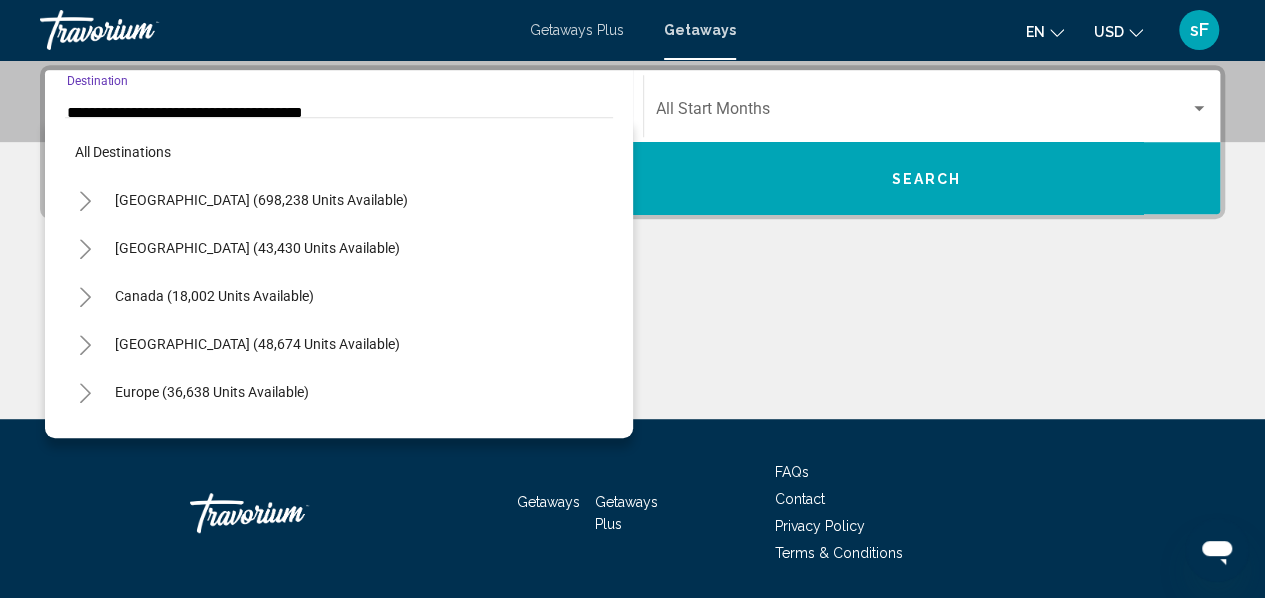 scroll, scrollTop: 431, scrollLeft: 0, axis: vertical 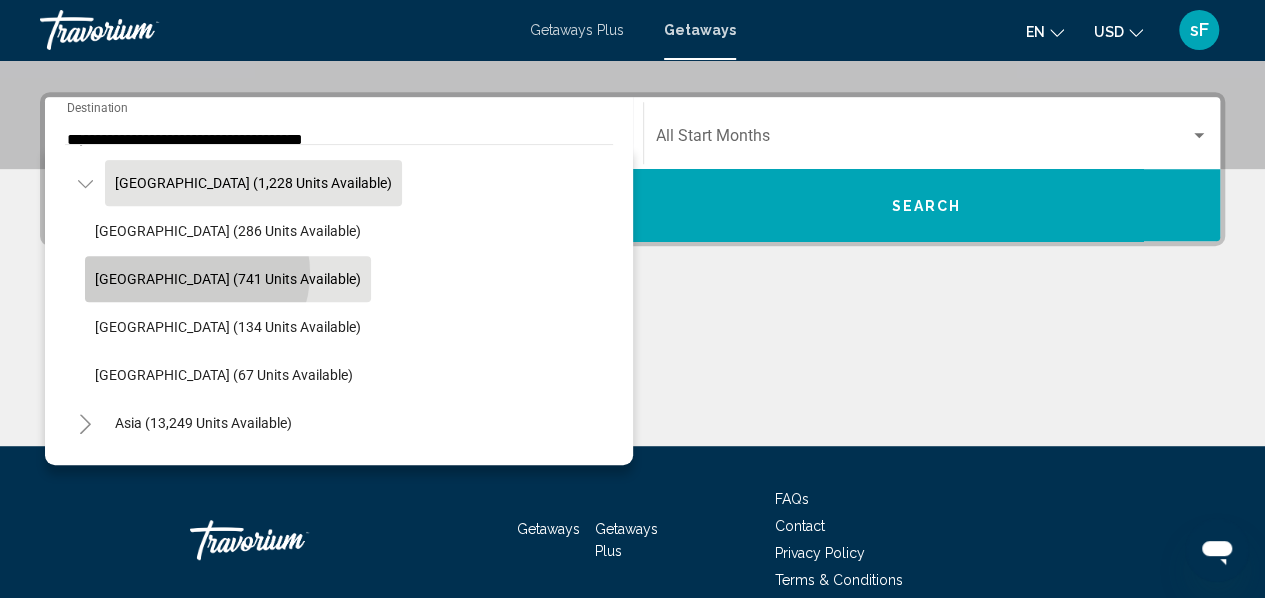 click on "[GEOGRAPHIC_DATA] (741 units available)" 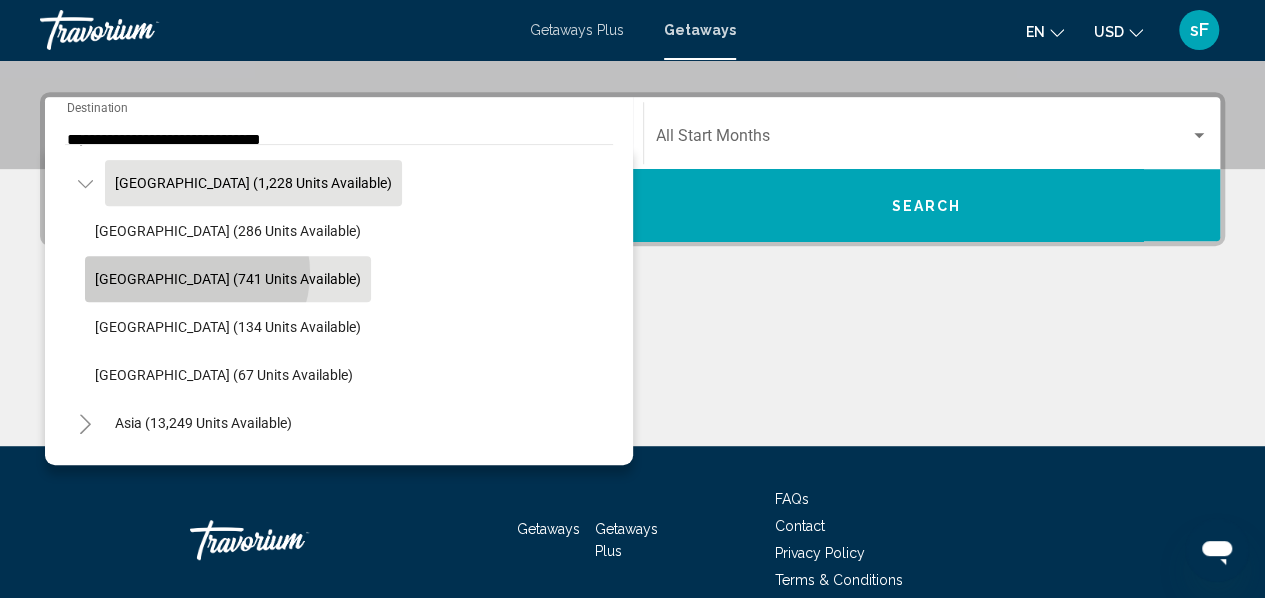 scroll, scrollTop: 458, scrollLeft: 0, axis: vertical 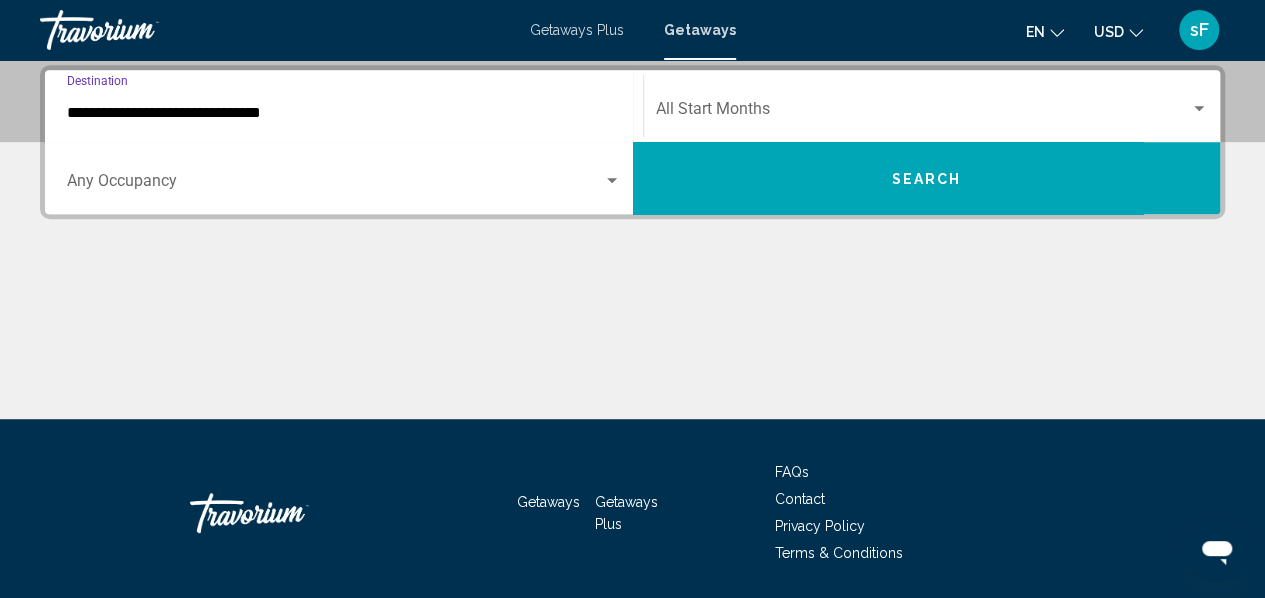 click on "Occupancy Any Occupancy" at bounding box center [344, 178] 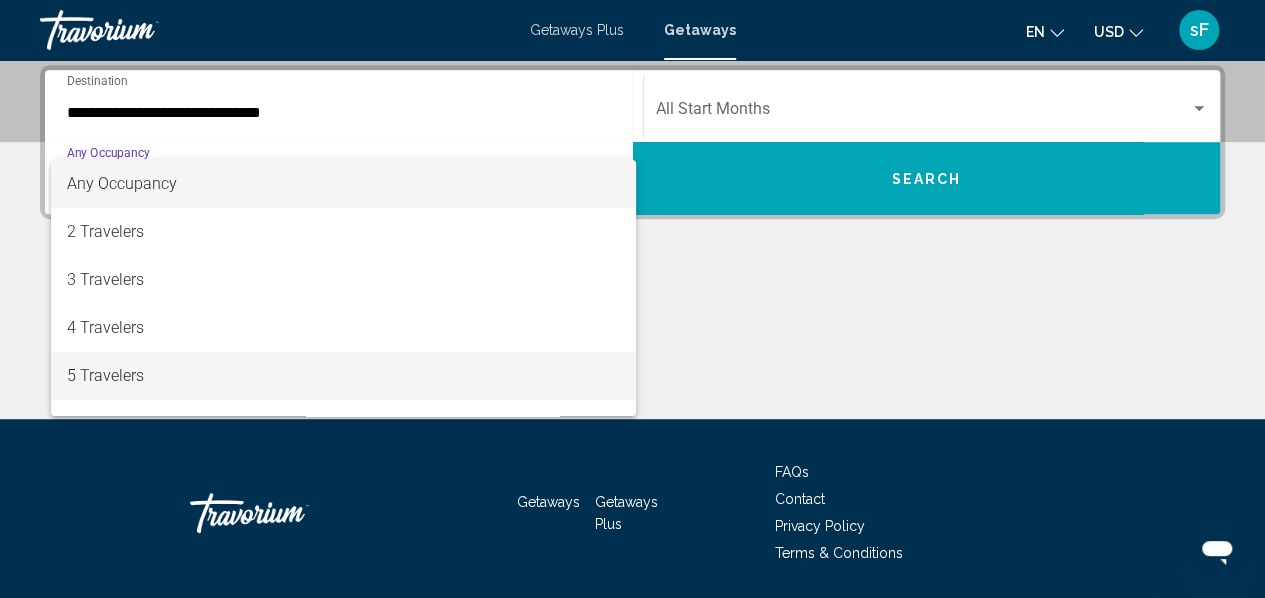 click on "5 Travelers" at bounding box center (344, 376) 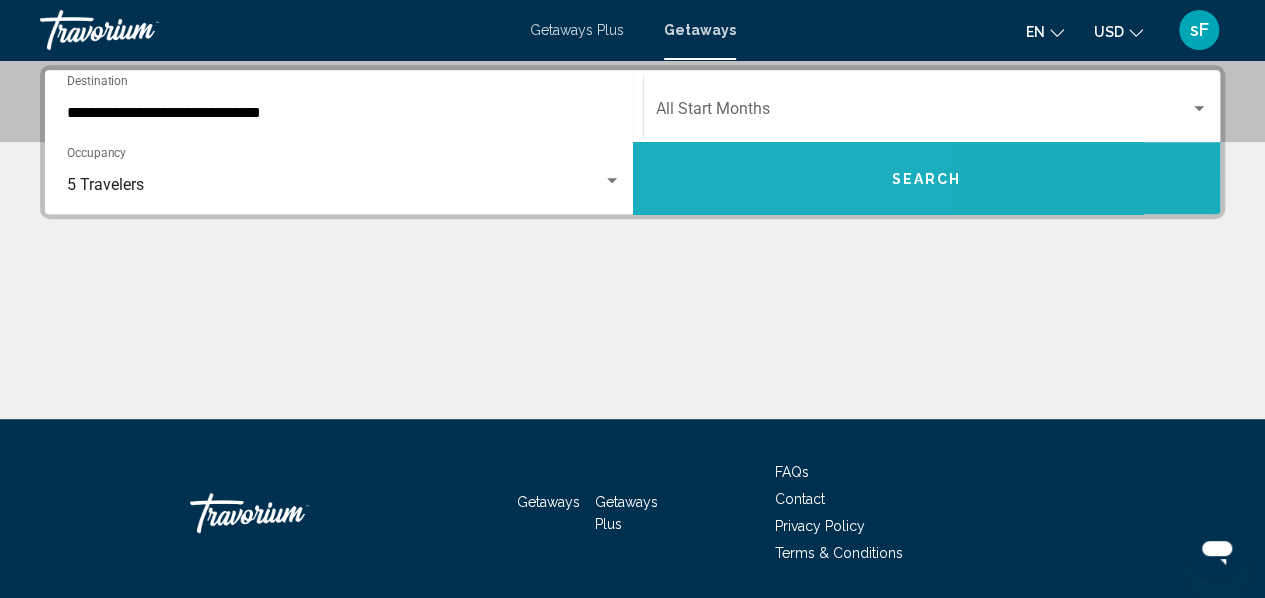click on "Search" at bounding box center [927, 178] 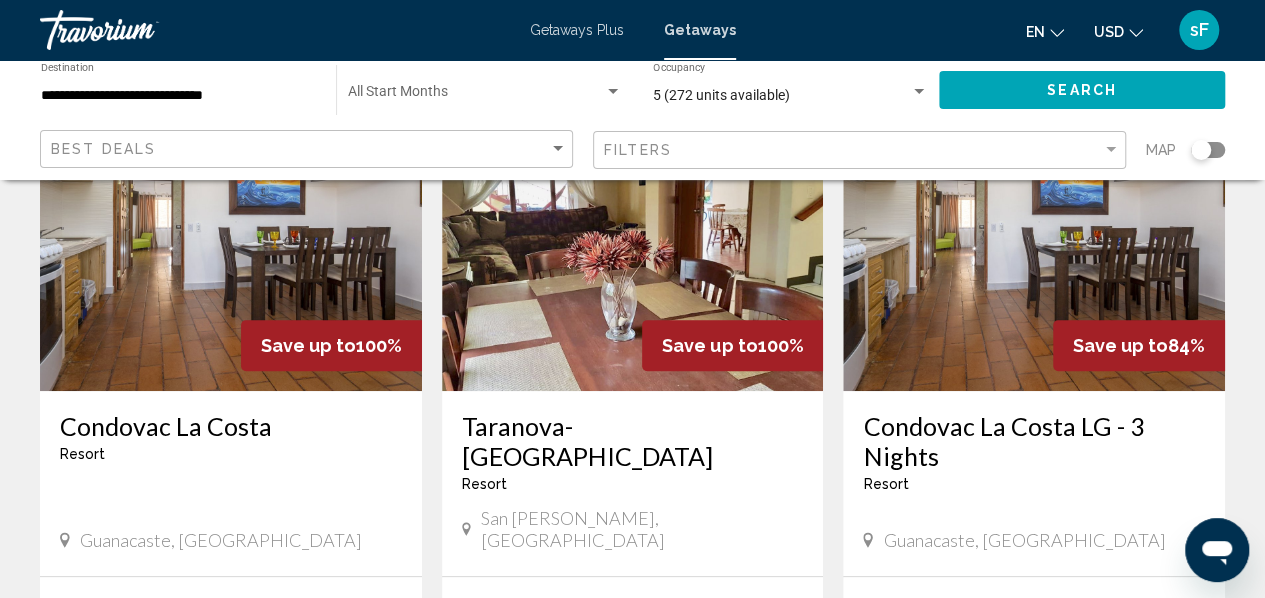 scroll, scrollTop: 198, scrollLeft: 0, axis: vertical 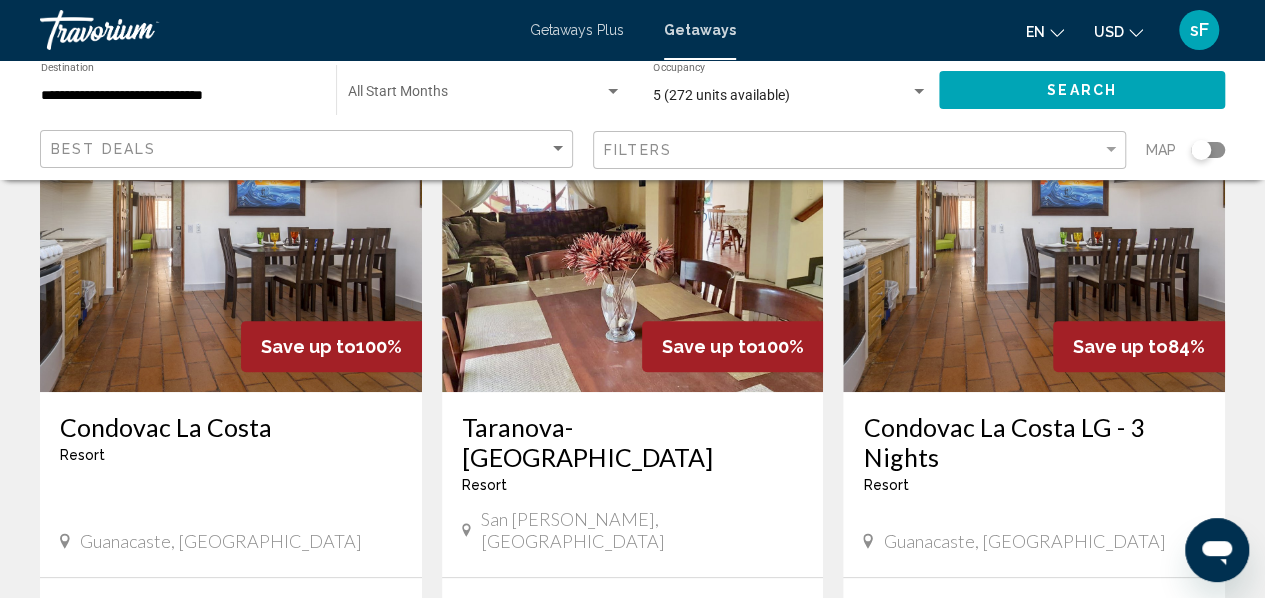 click at bounding box center (231, 232) 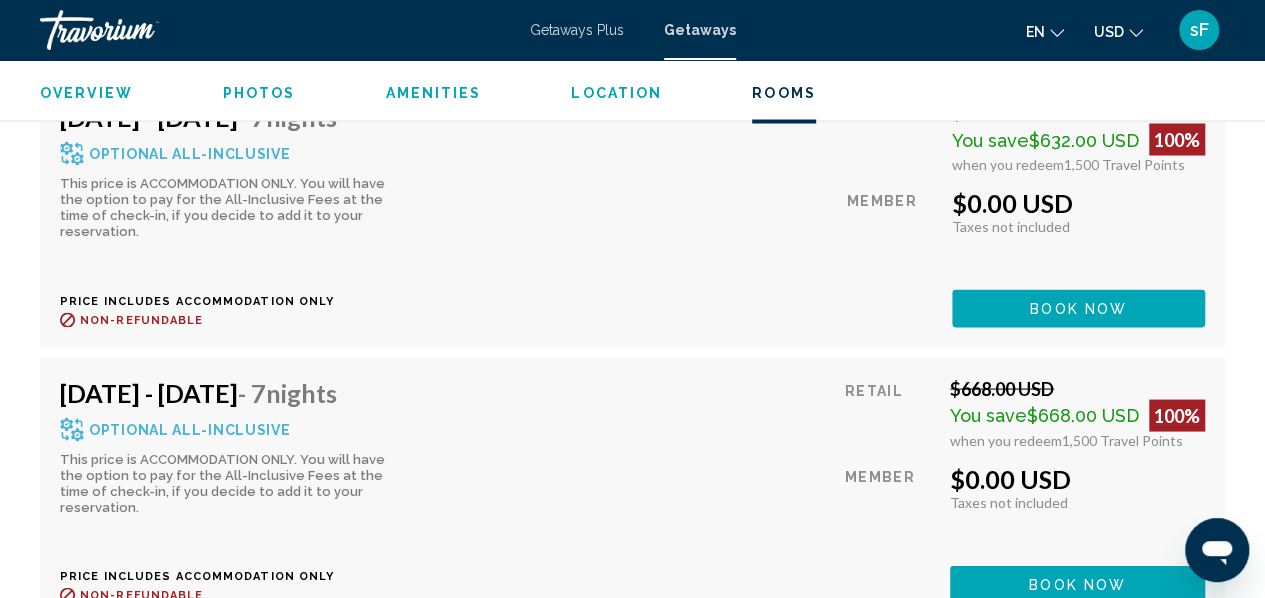 scroll, scrollTop: 5587, scrollLeft: 0, axis: vertical 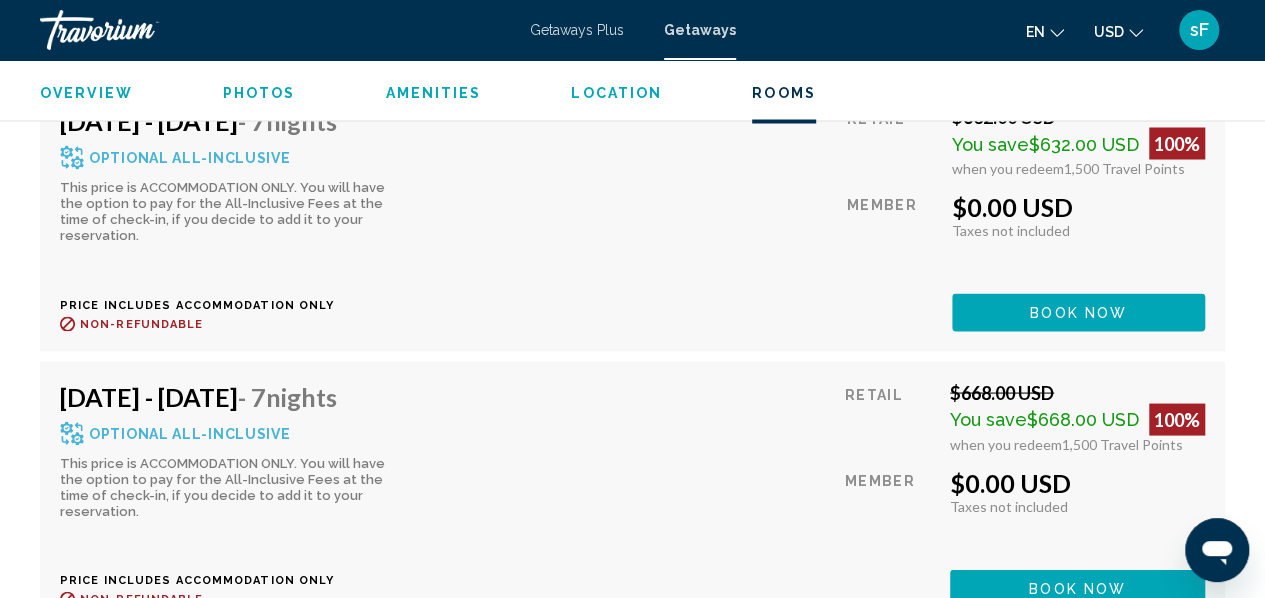 click on "Getaways Plus" at bounding box center [577, 30] 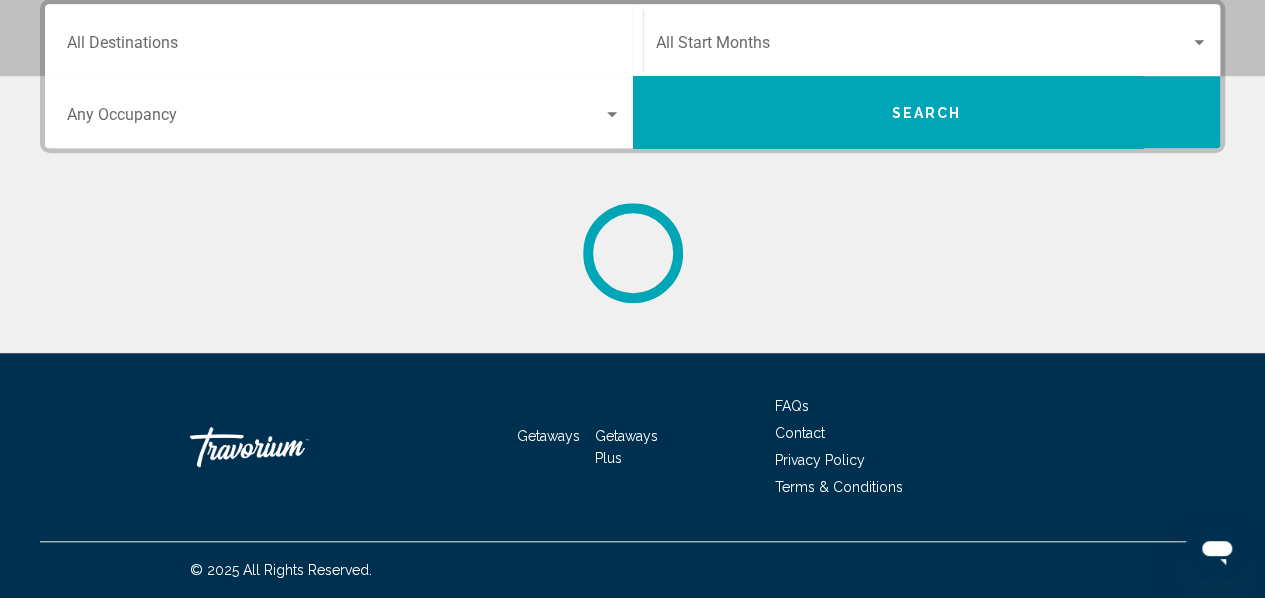 scroll, scrollTop: 0, scrollLeft: 0, axis: both 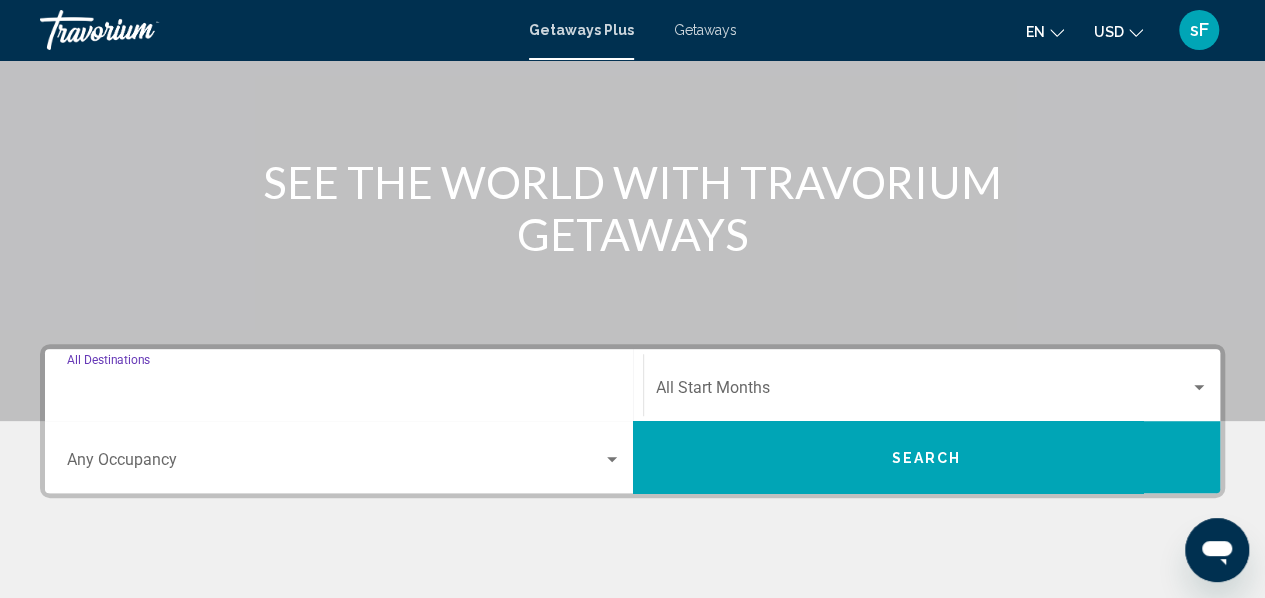 click on "Destination All Destinations" at bounding box center [344, 392] 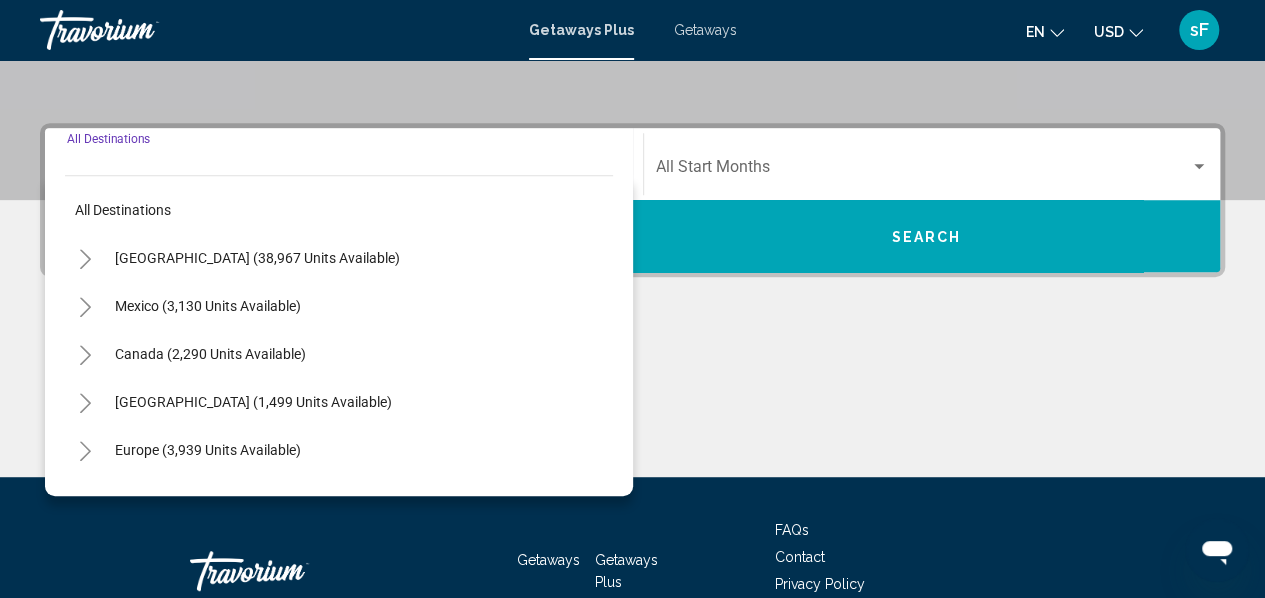 scroll, scrollTop: 458, scrollLeft: 0, axis: vertical 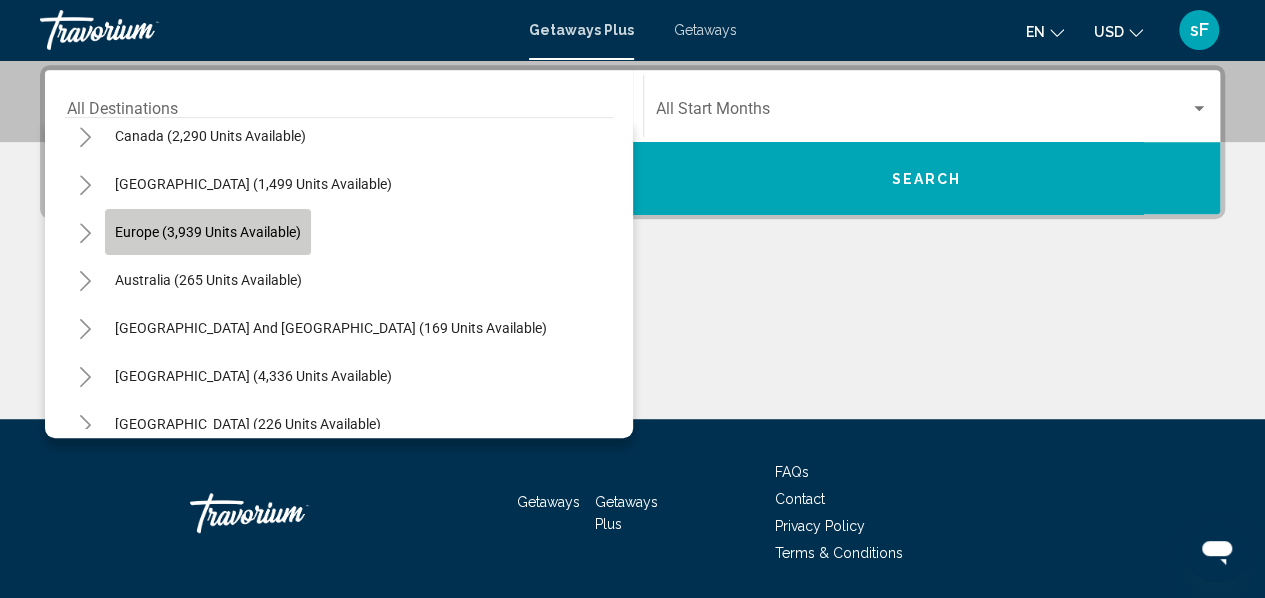 click on "Europe (3,939 units available)" 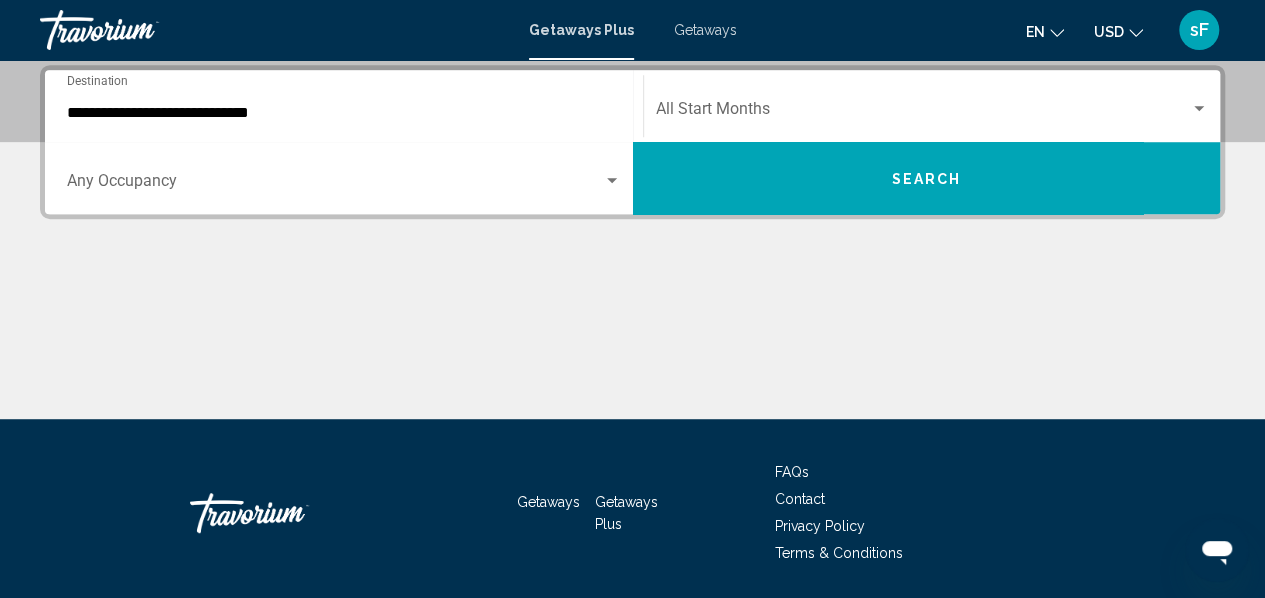 click on "Occupancy Any Occupancy" at bounding box center (344, 178) 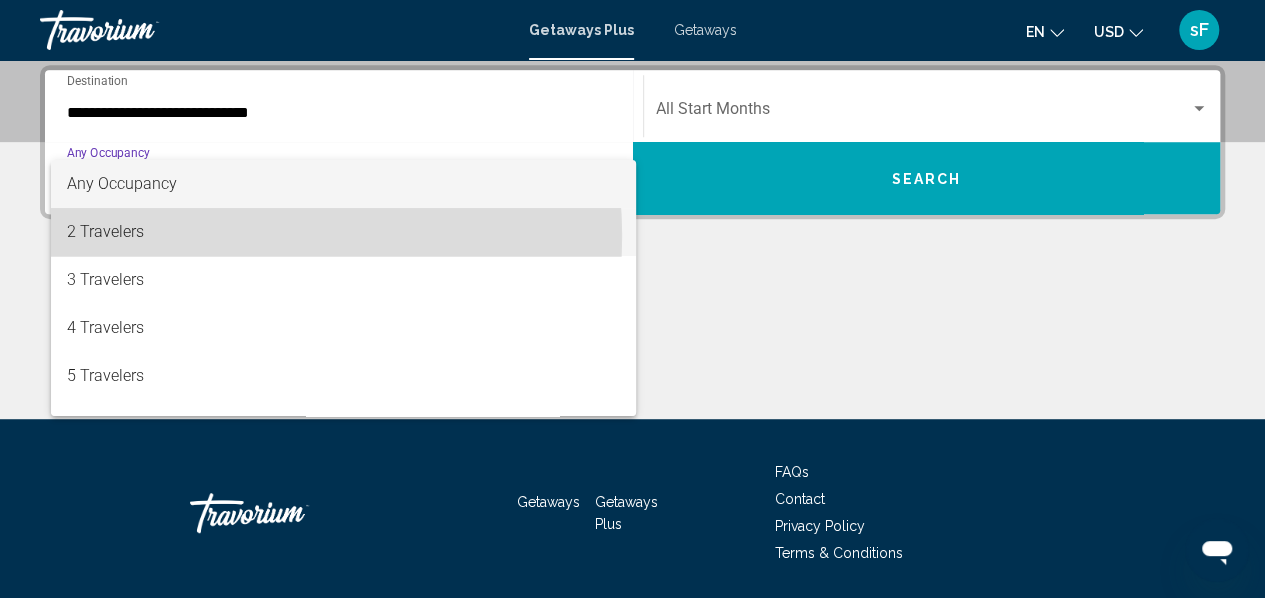 click on "2 Travelers" at bounding box center (344, 232) 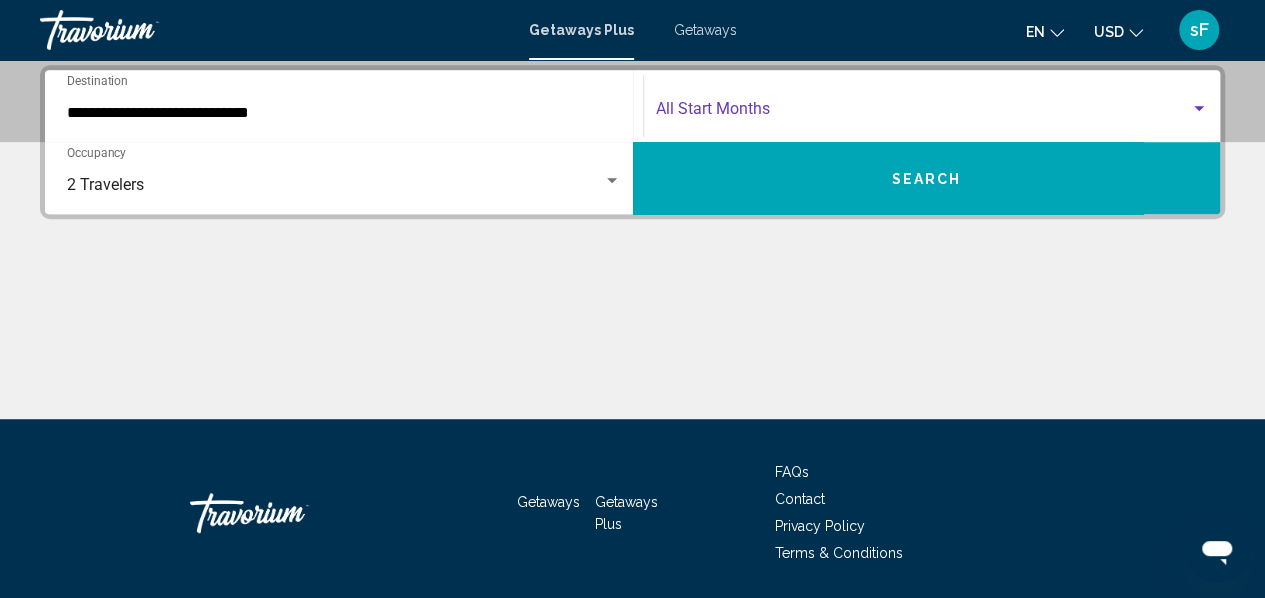 click at bounding box center [923, 113] 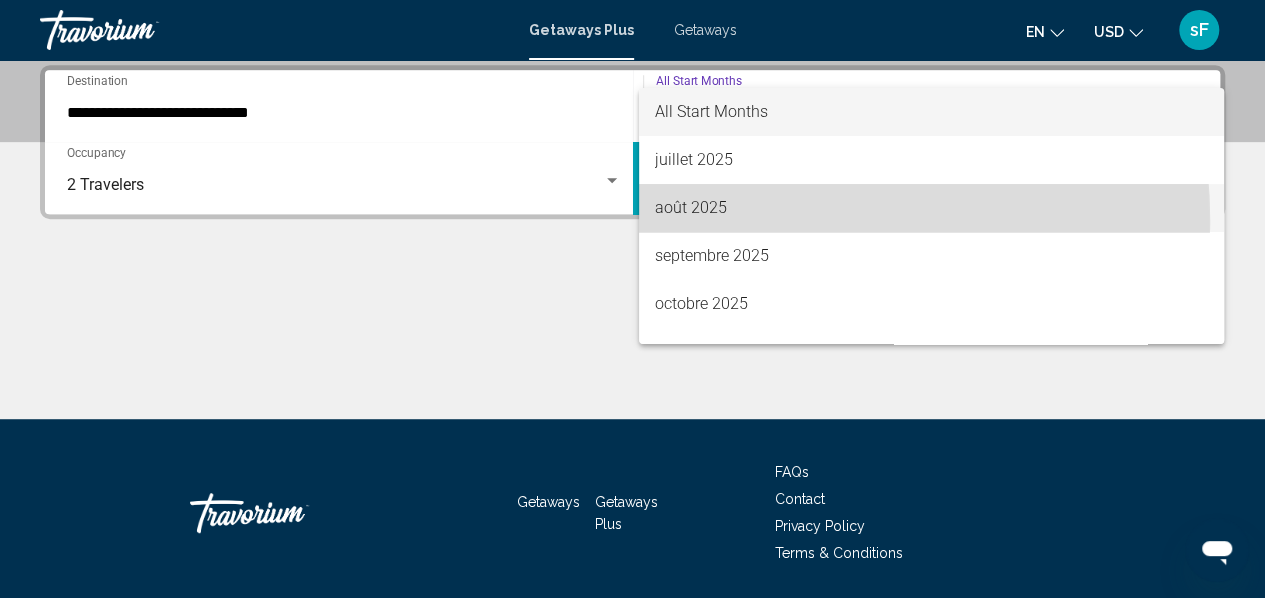 click on "août 2025" at bounding box center [931, 208] 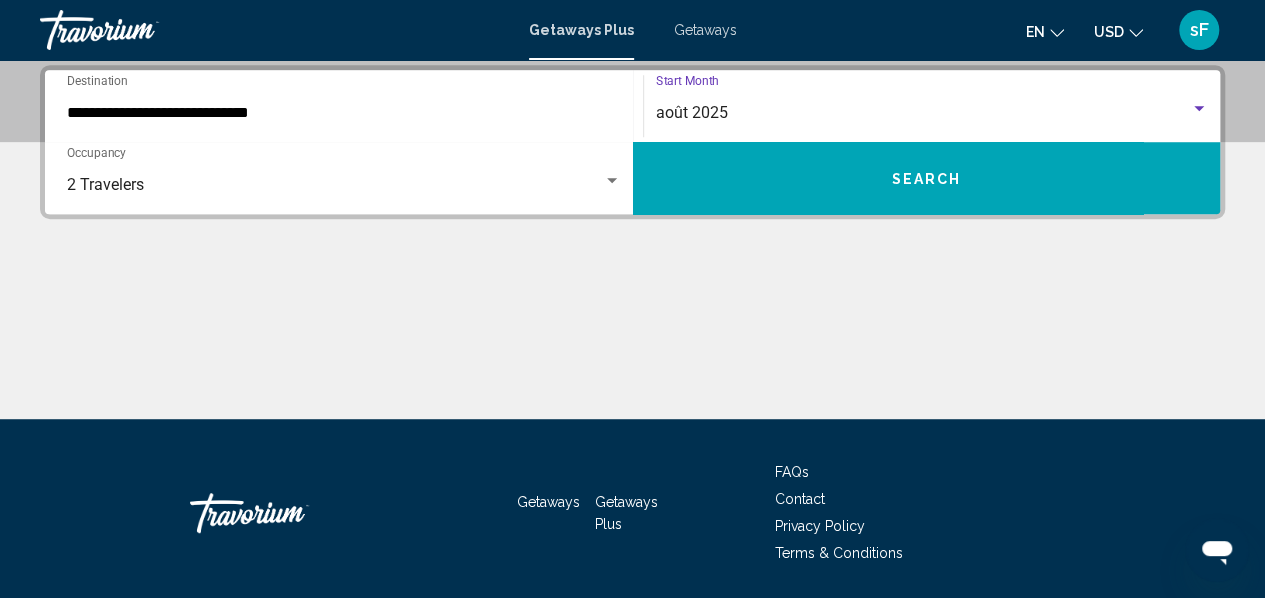 click on "Search" at bounding box center [927, 178] 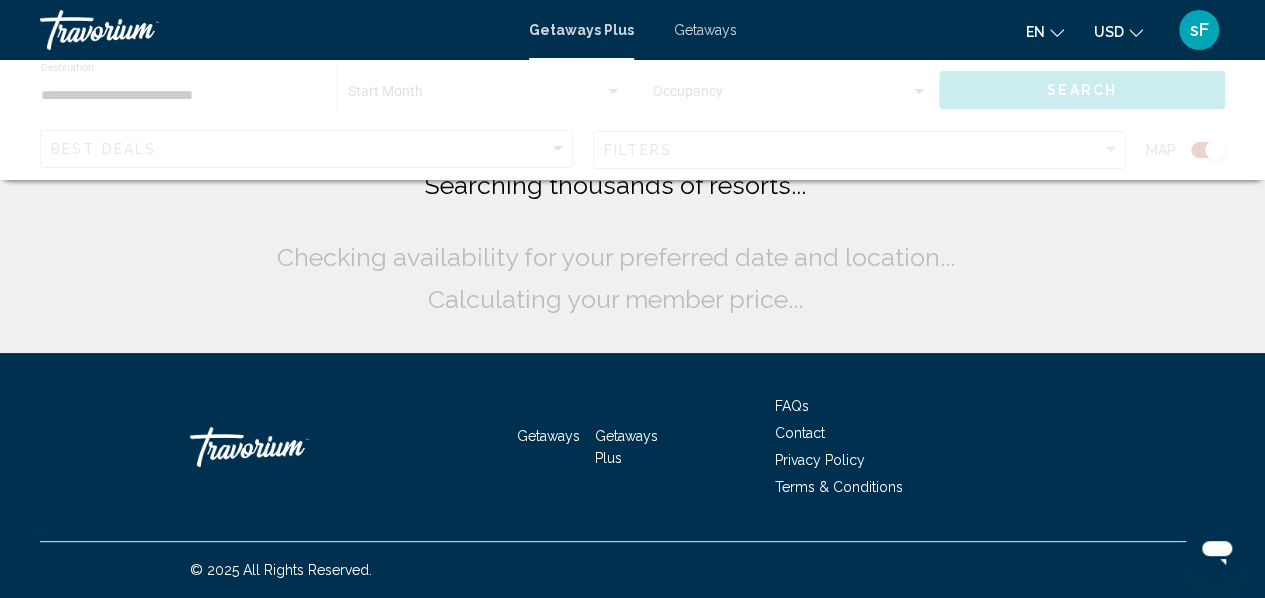 scroll, scrollTop: 0, scrollLeft: 0, axis: both 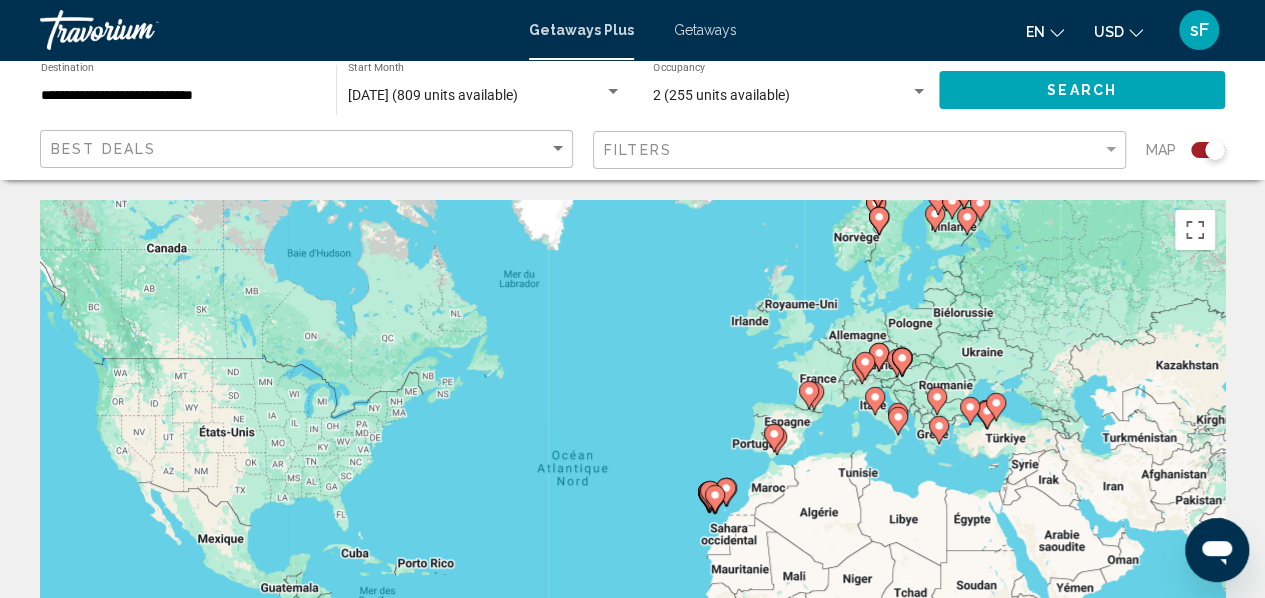 click on "Map" 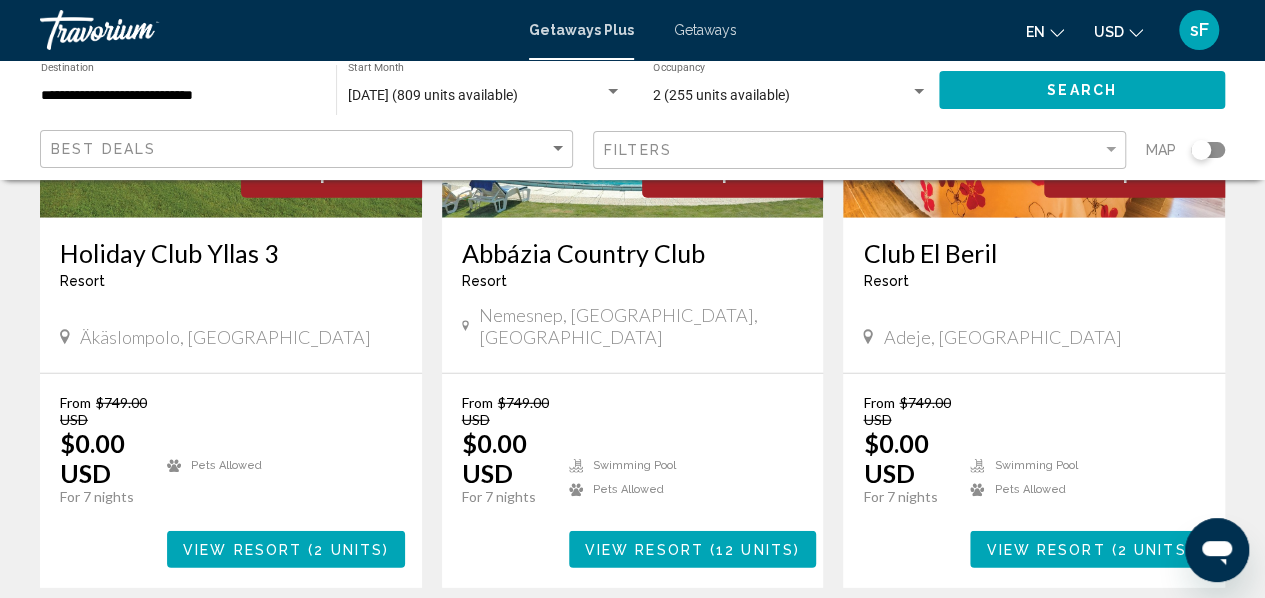 scroll, scrollTop: 2673, scrollLeft: 0, axis: vertical 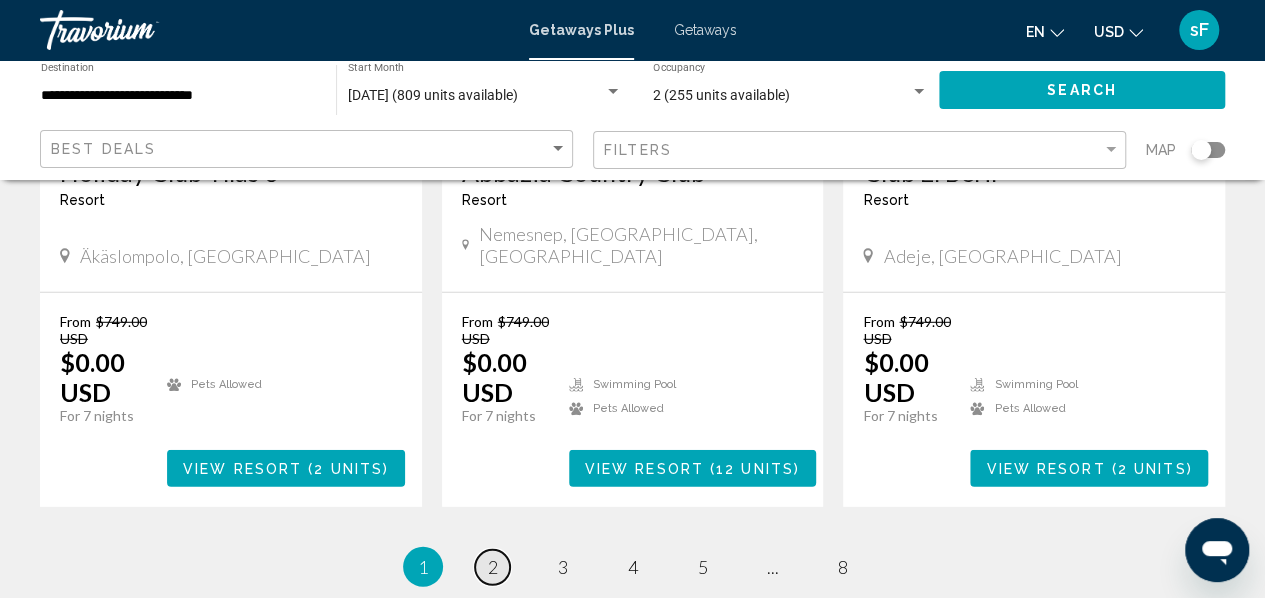 click on "2" at bounding box center (493, 567) 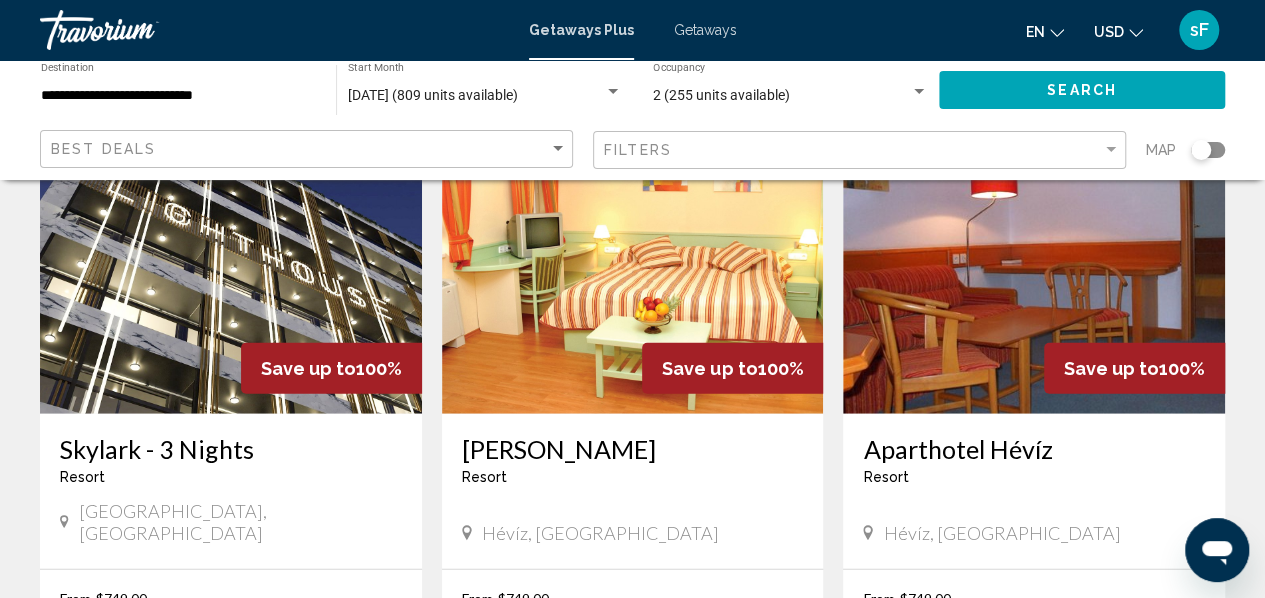scroll, scrollTop: 2398, scrollLeft: 0, axis: vertical 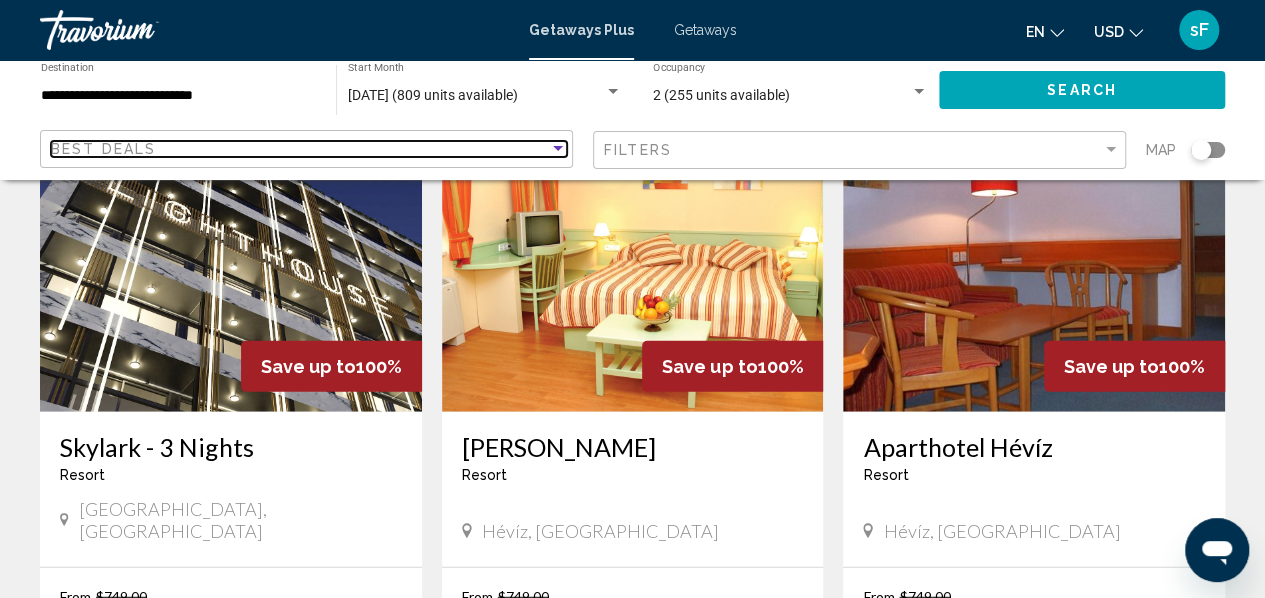 click on "Best Deals" at bounding box center (300, 149) 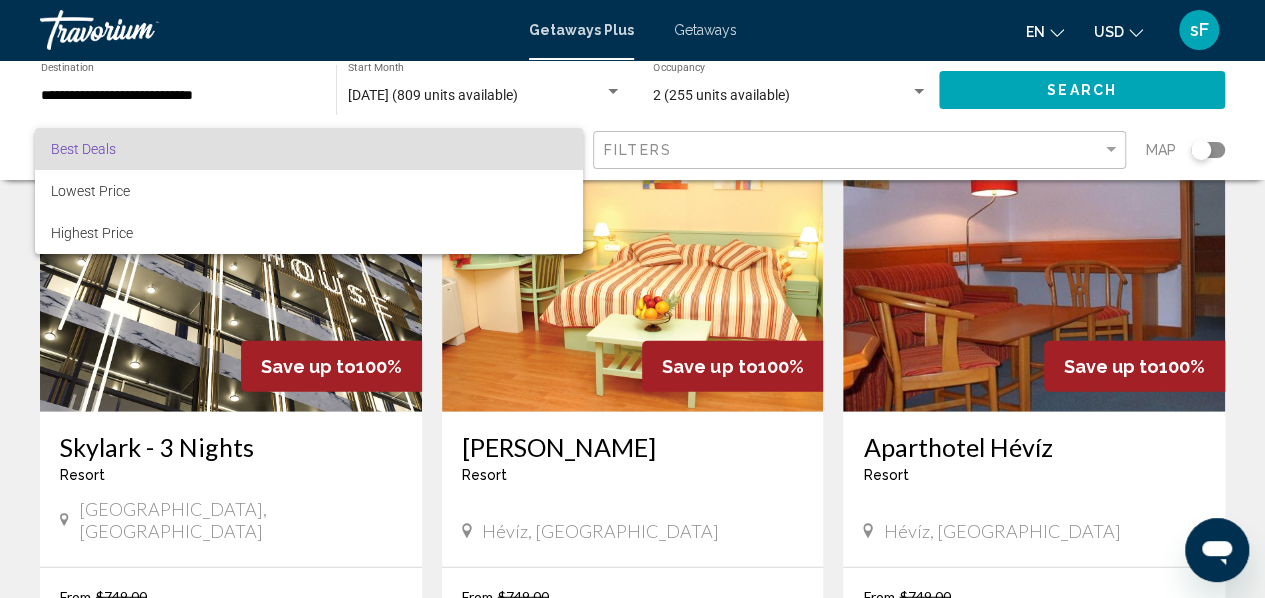 click at bounding box center (632, 299) 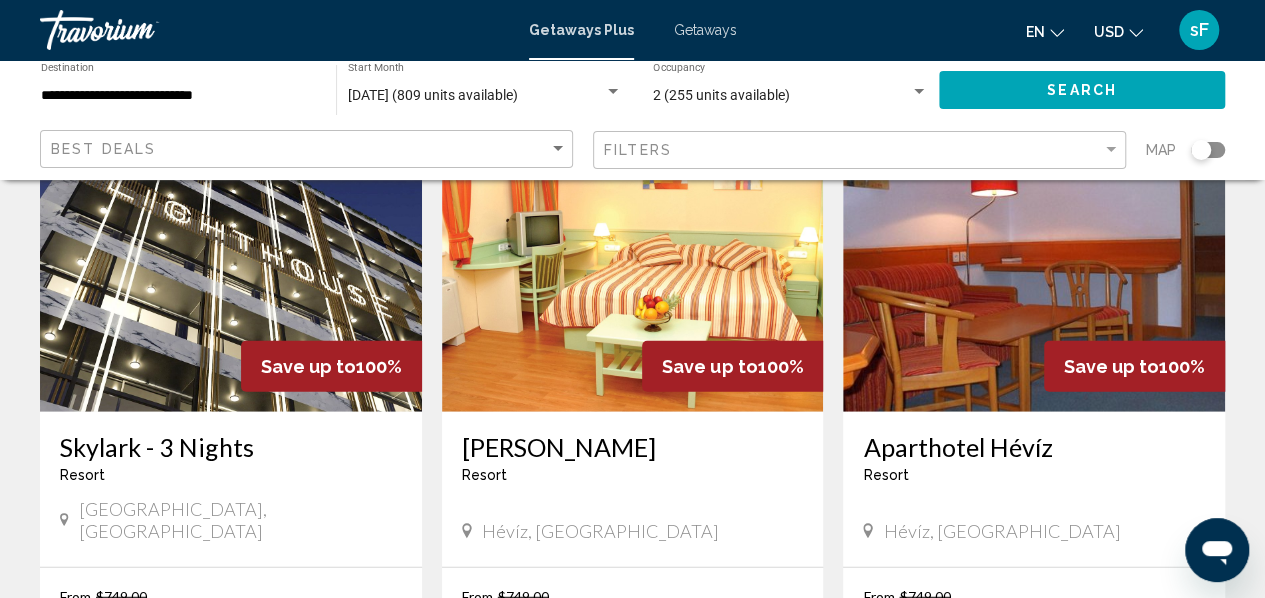 click on "**********" at bounding box center (178, 96) 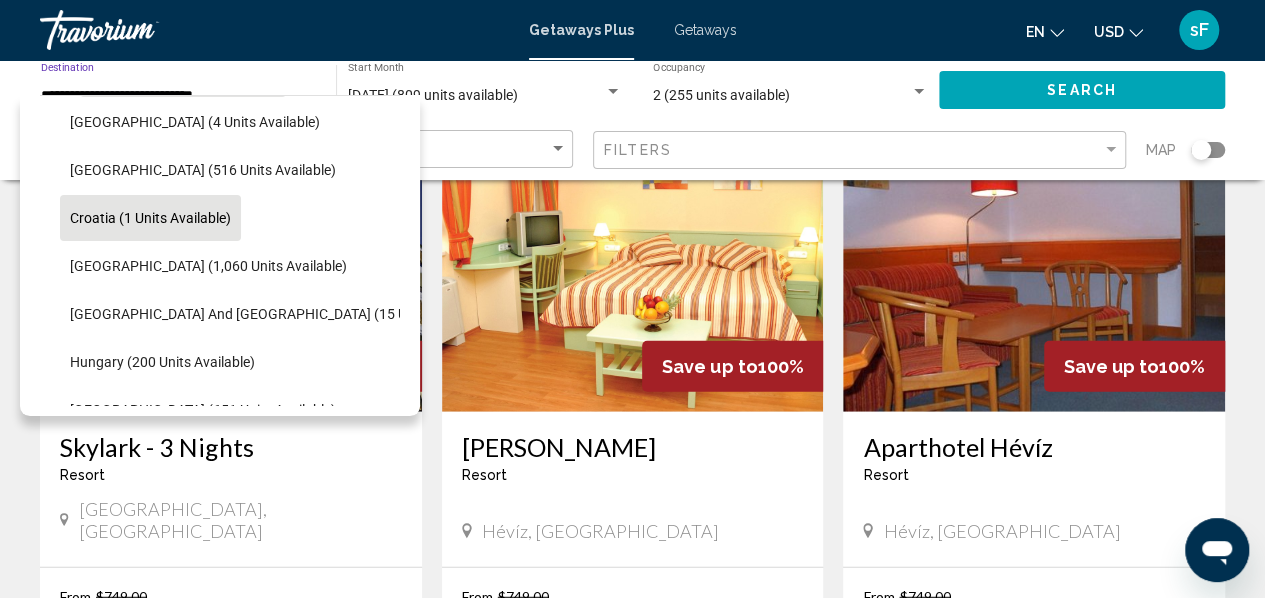 scroll, scrollTop: 300, scrollLeft: 0, axis: vertical 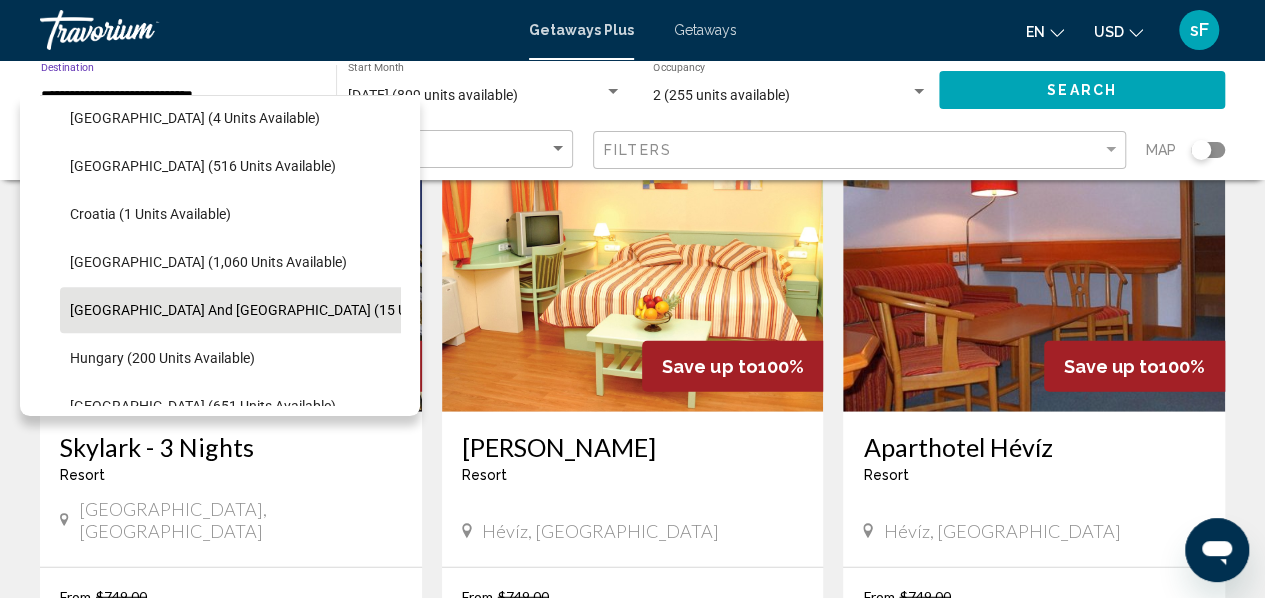 click on "[GEOGRAPHIC_DATA] and [GEOGRAPHIC_DATA] (15 units available)" 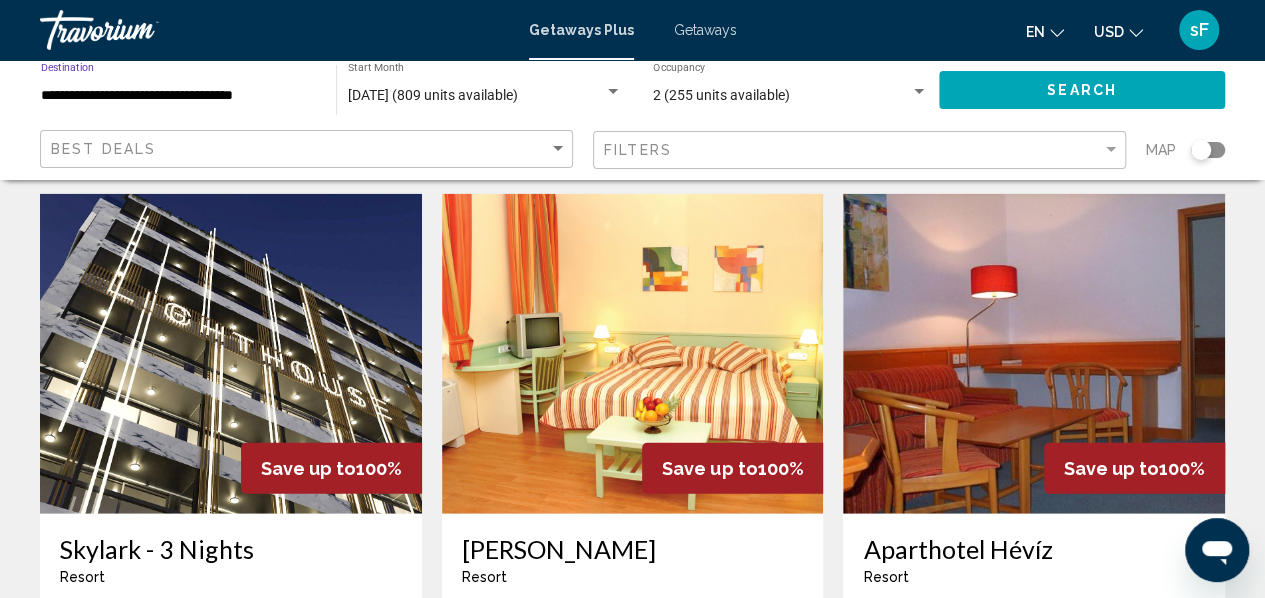 scroll, scrollTop: 2276, scrollLeft: 0, axis: vertical 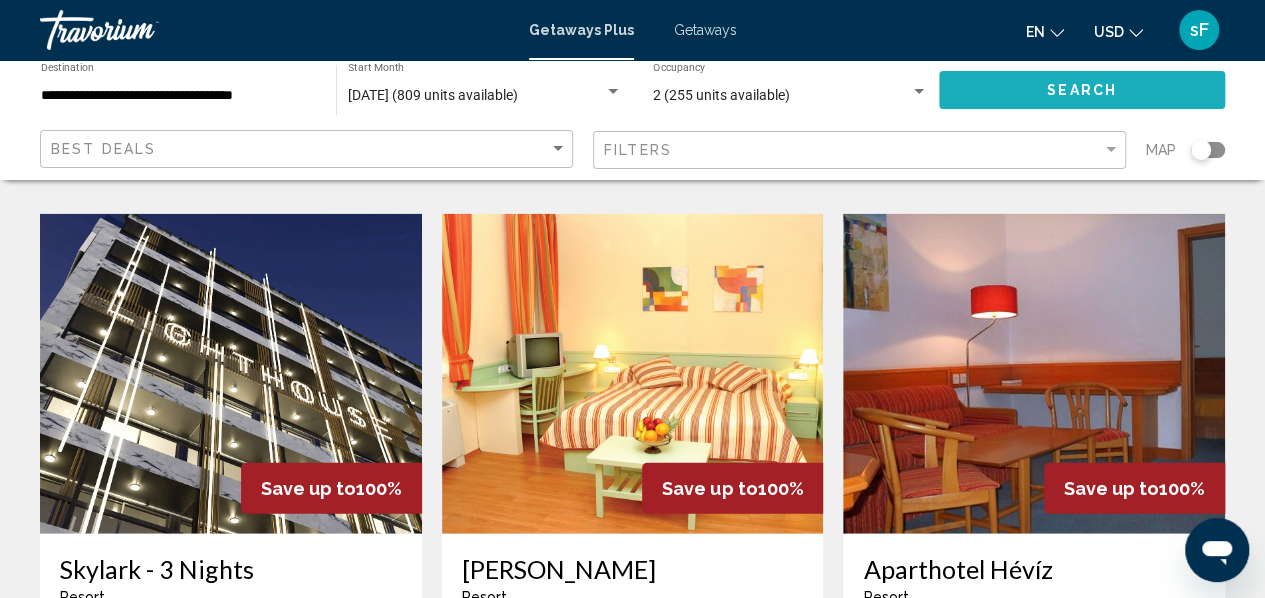click on "Search" 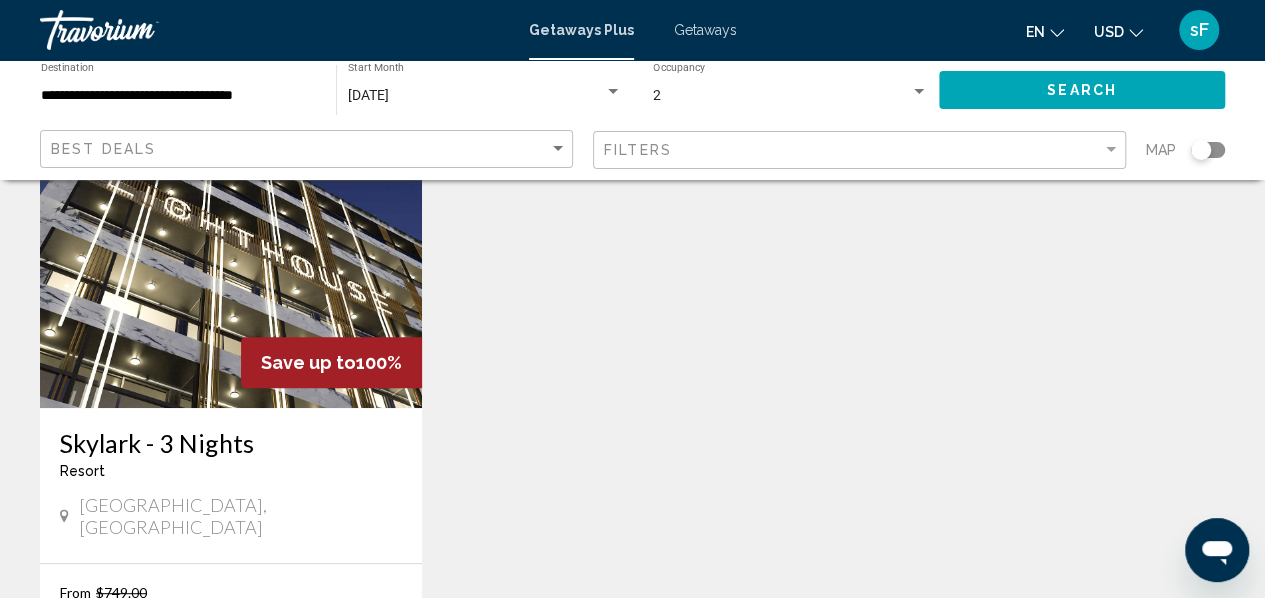 scroll, scrollTop: 0, scrollLeft: 0, axis: both 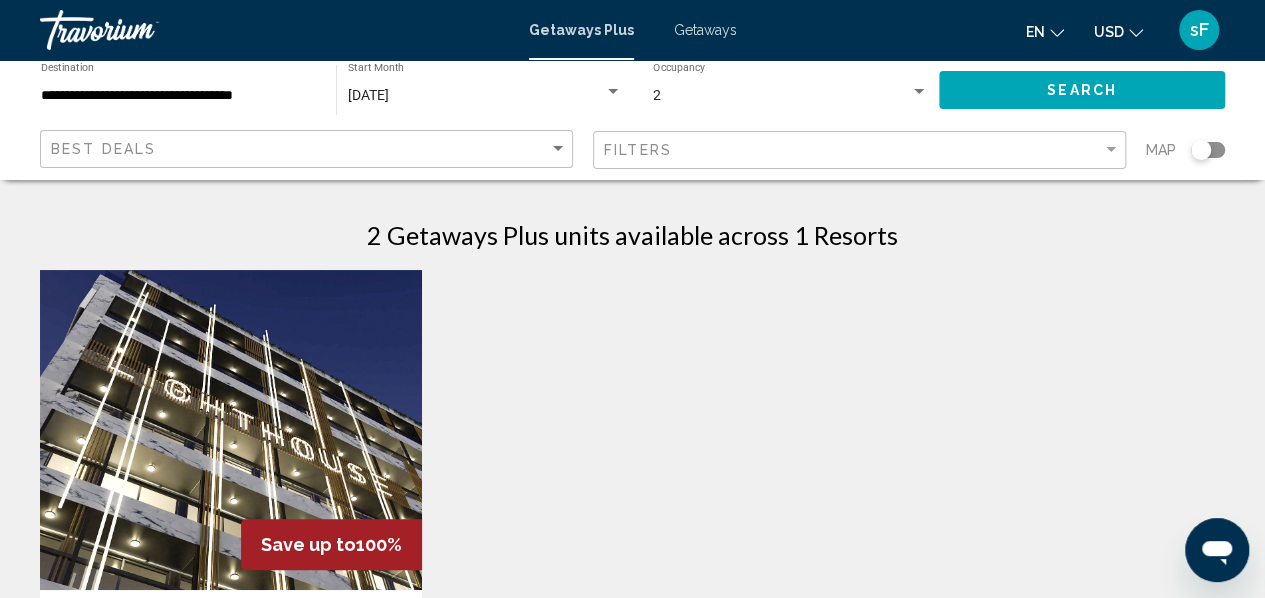 click on "**********" 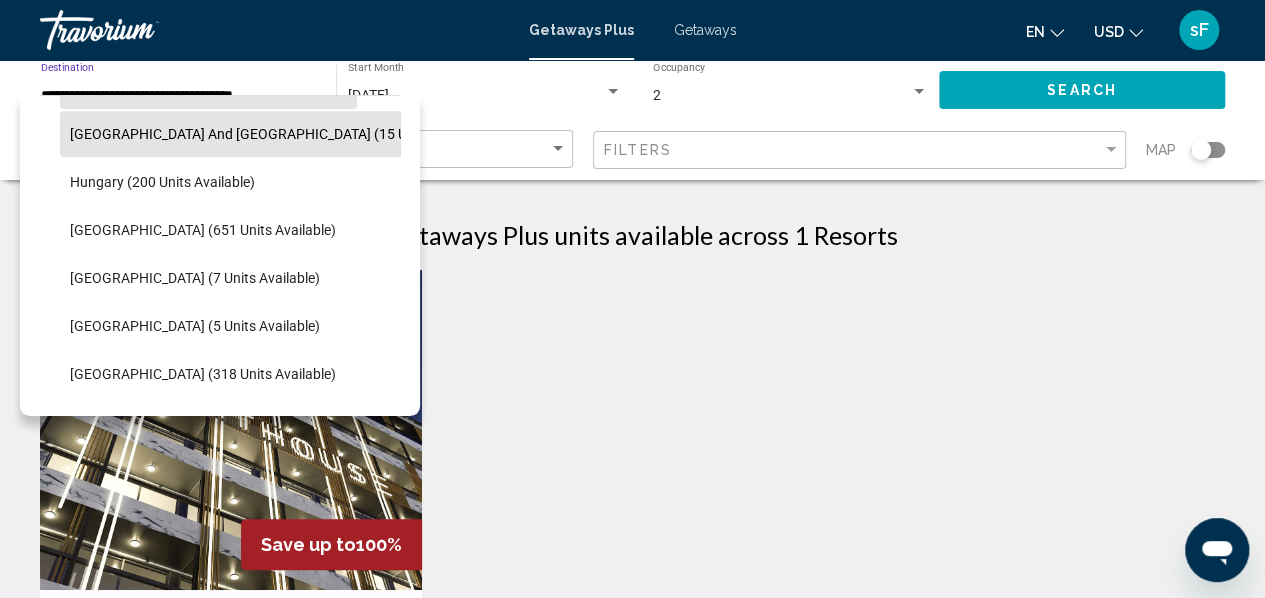 scroll, scrollTop: 484, scrollLeft: 0, axis: vertical 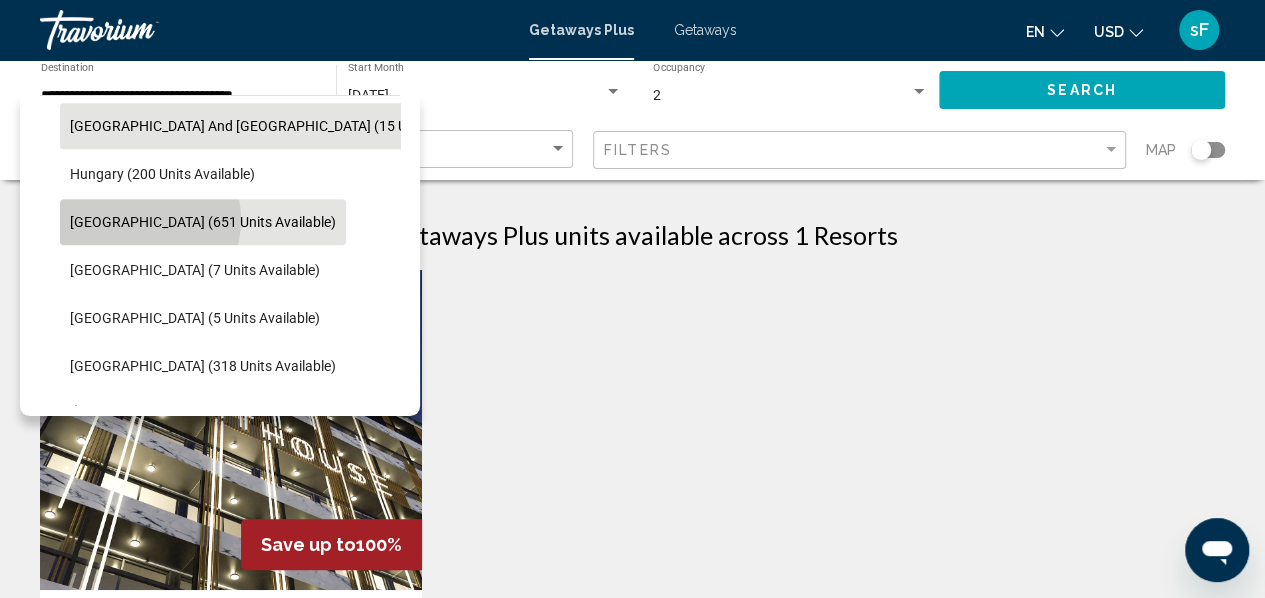 click on "[GEOGRAPHIC_DATA] (651 units available)" 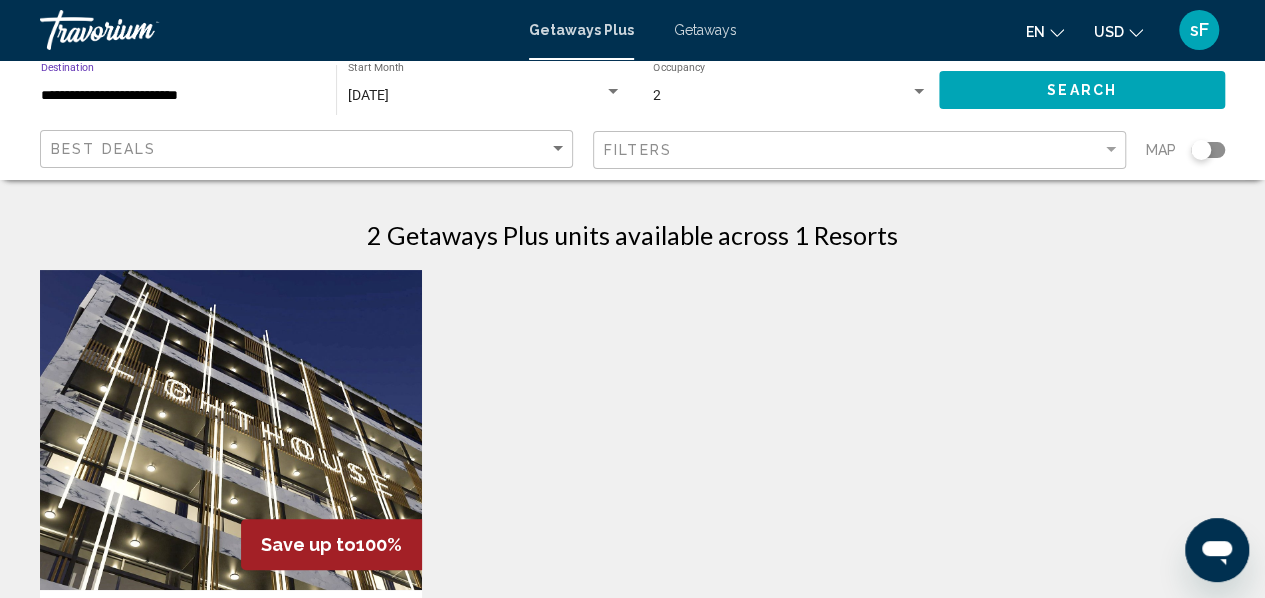 click on "**********" at bounding box center [178, 96] 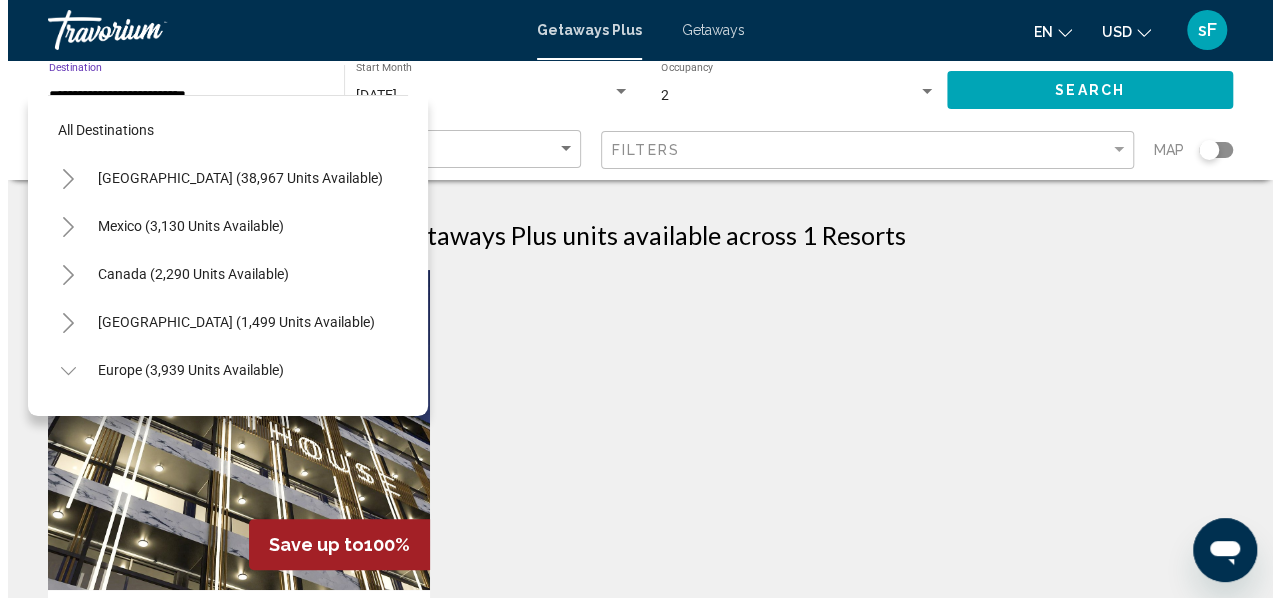 scroll, scrollTop: 462, scrollLeft: 0, axis: vertical 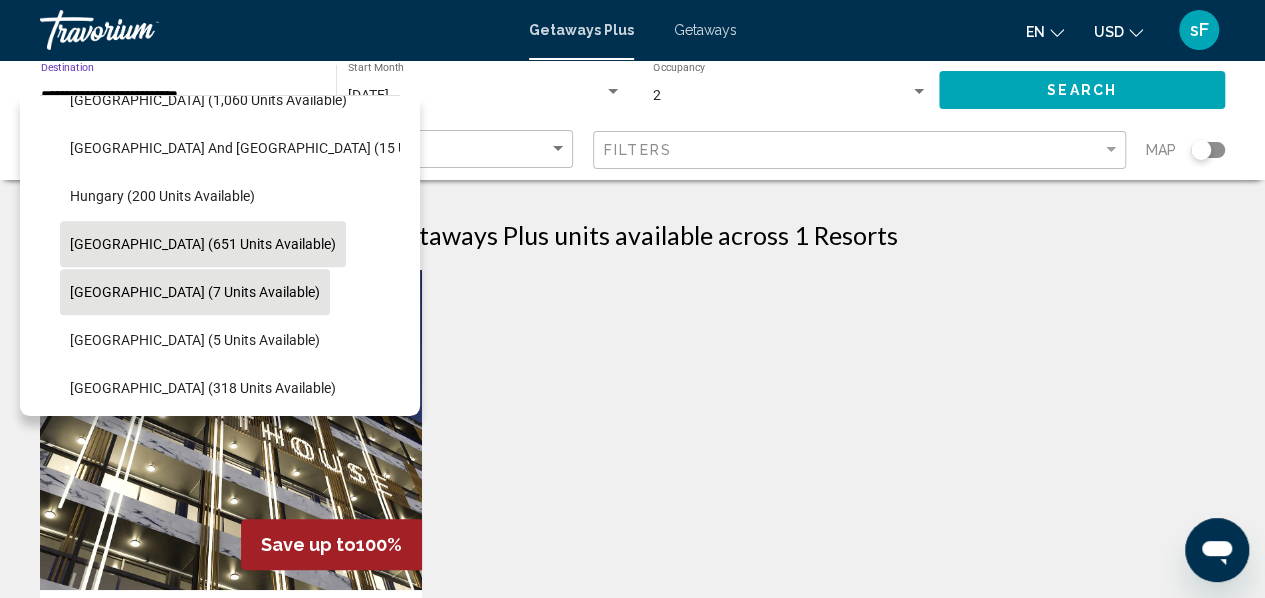 click on "[GEOGRAPHIC_DATA] (7 units available)" 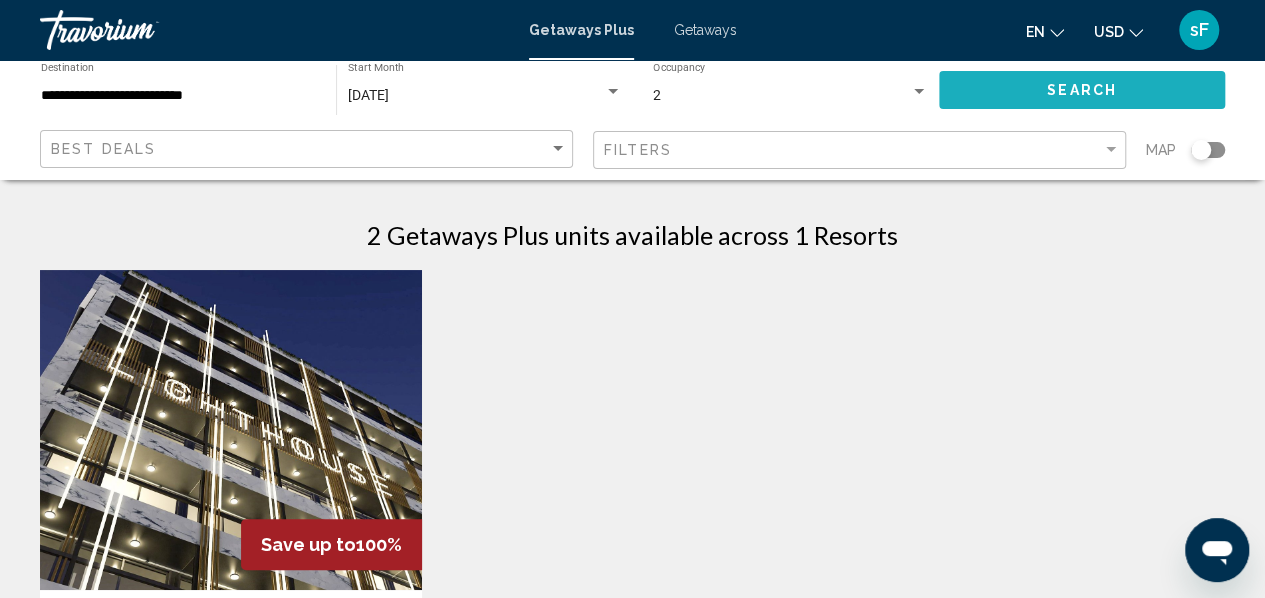 click on "Search" 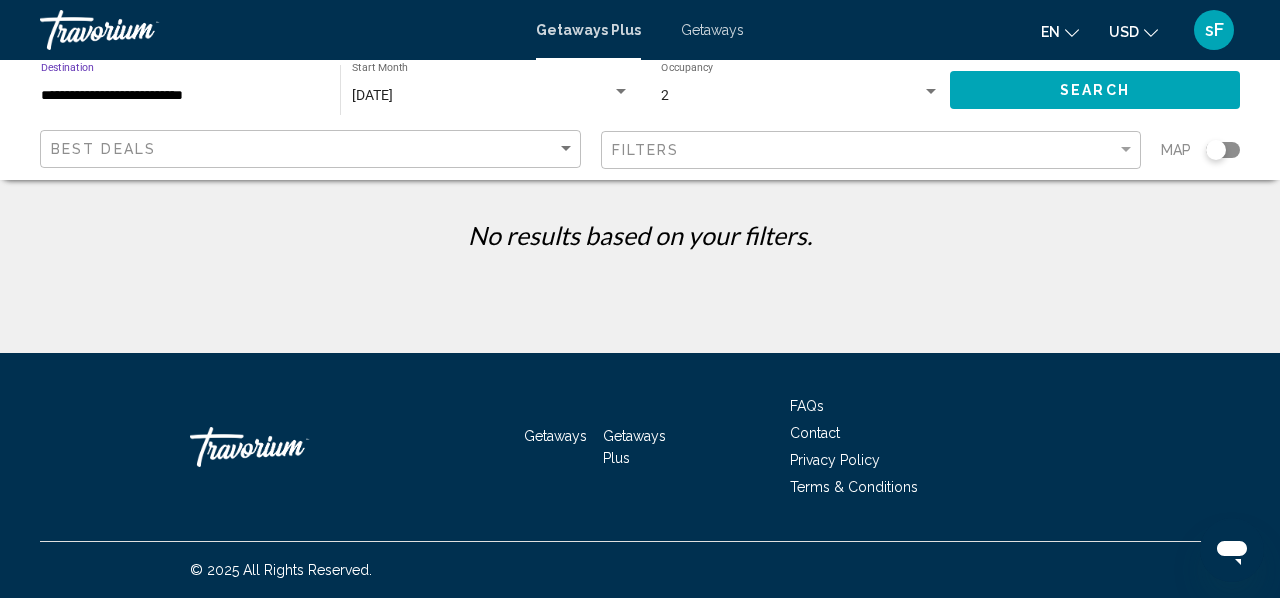 click on "**********" at bounding box center [180, 96] 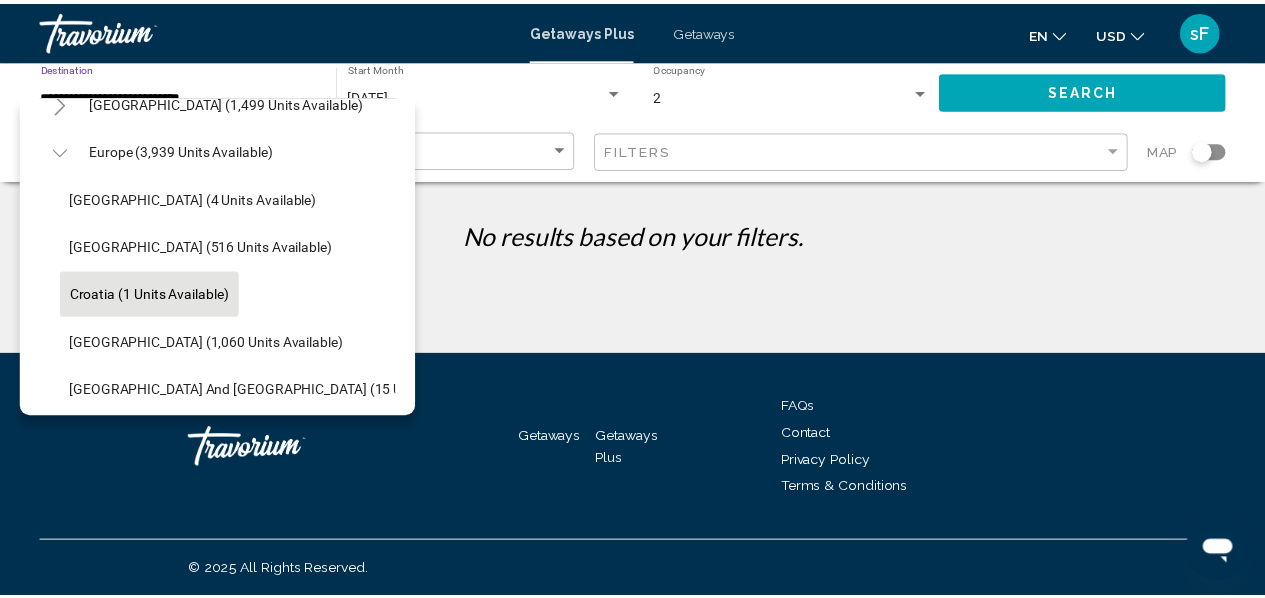 scroll, scrollTop: 188, scrollLeft: 0, axis: vertical 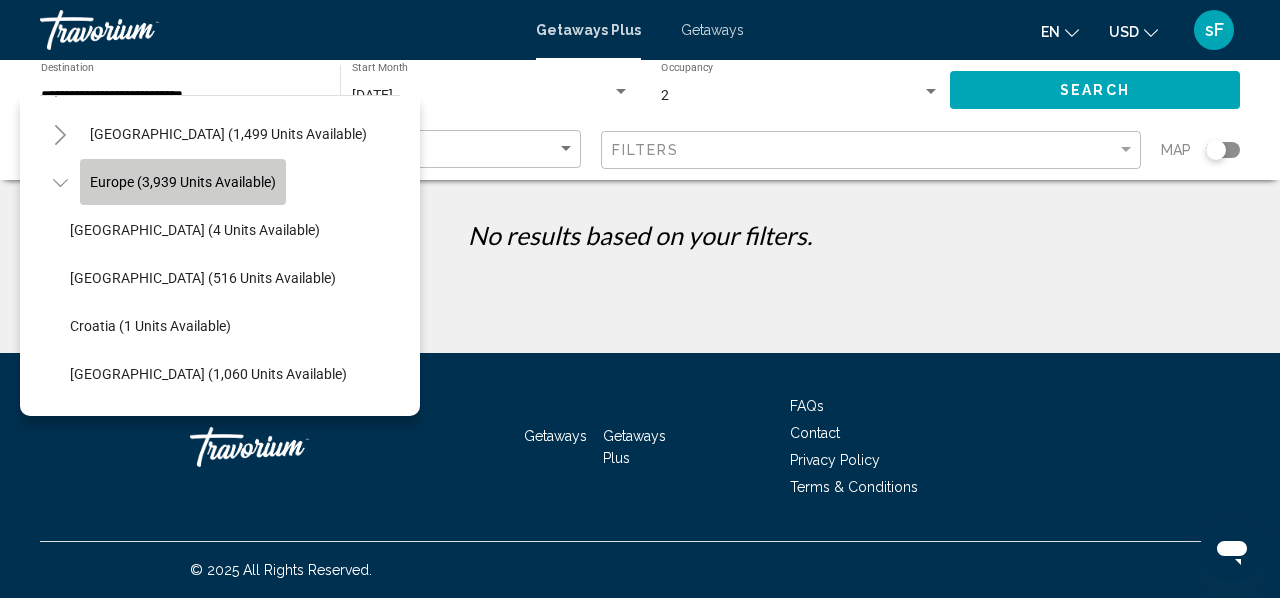 click on "Europe (3,939 units available)" 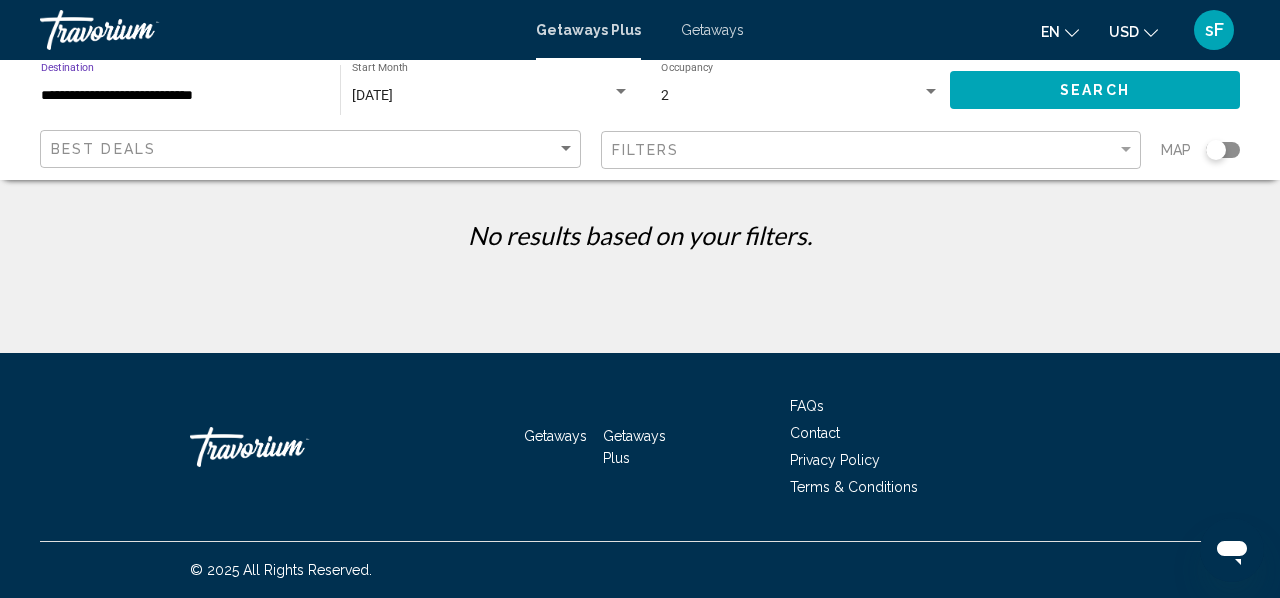 click on "Search" 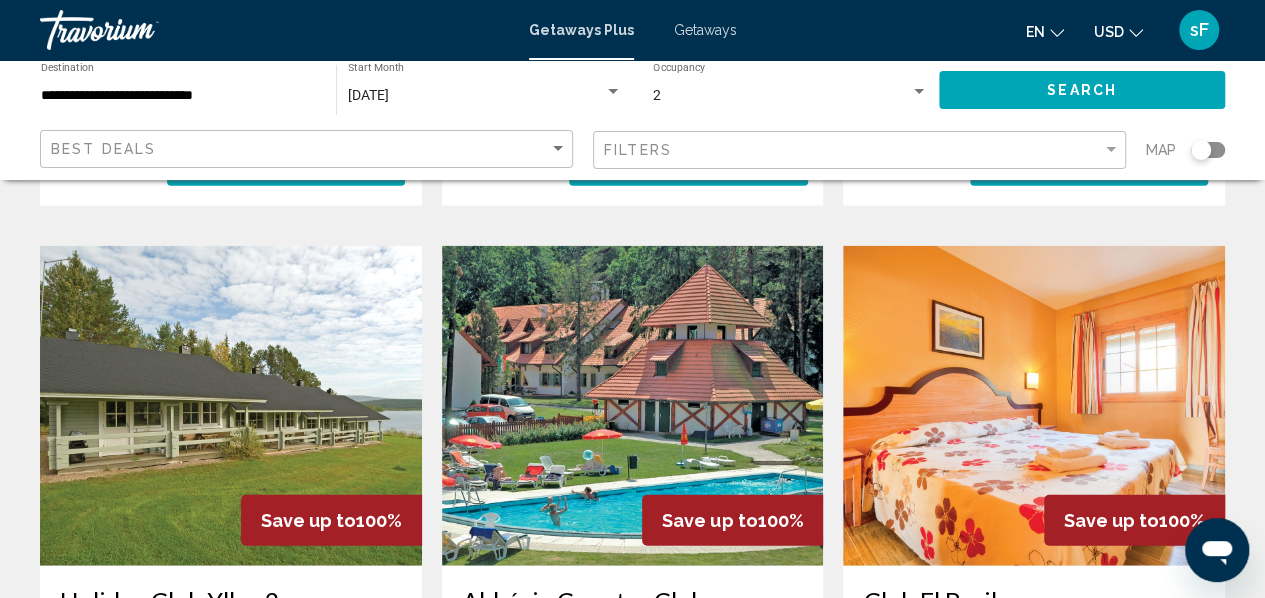 scroll, scrollTop: 2243, scrollLeft: 0, axis: vertical 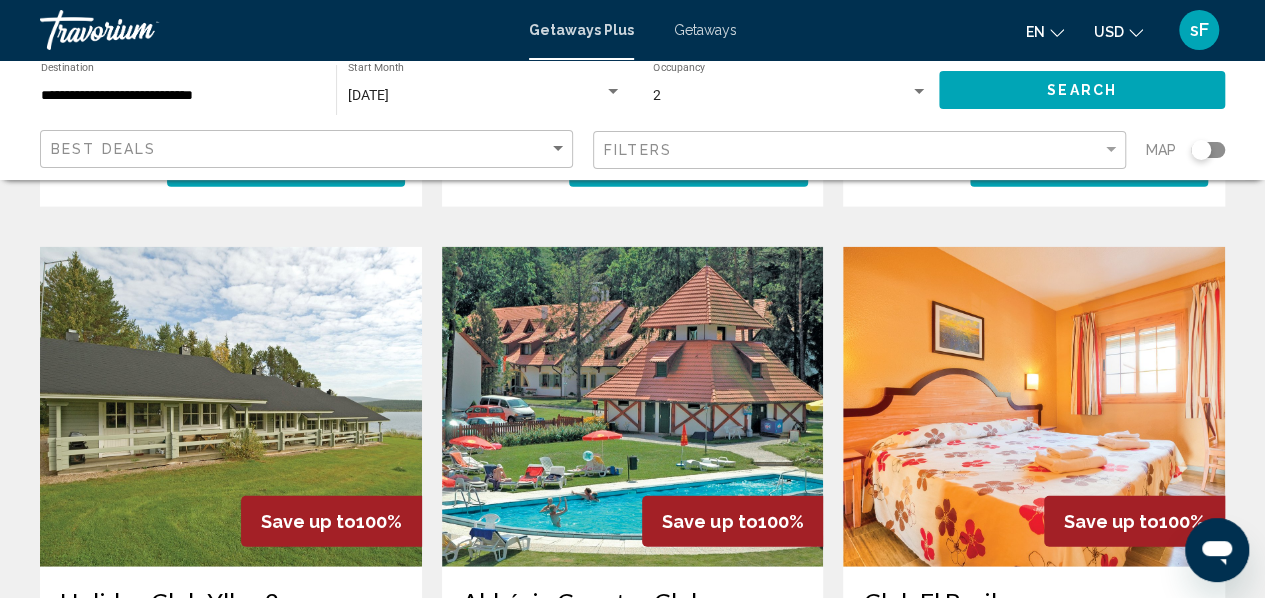 click at bounding box center (231, 407) 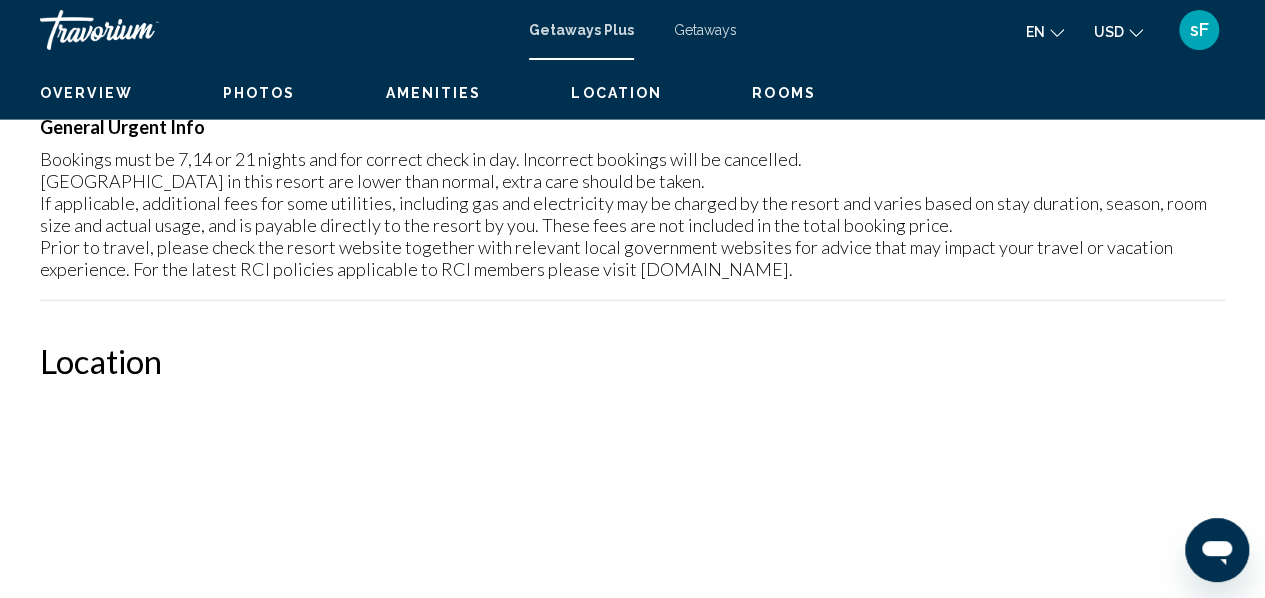 scroll, scrollTop: 236, scrollLeft: 0, axis: vertical 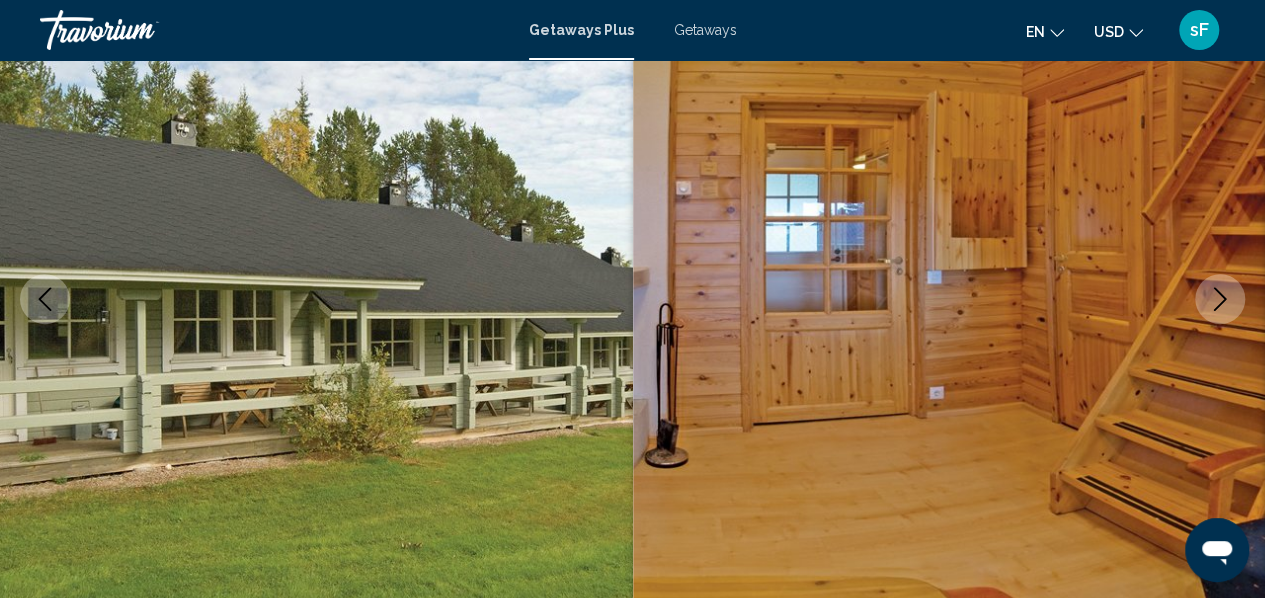 click 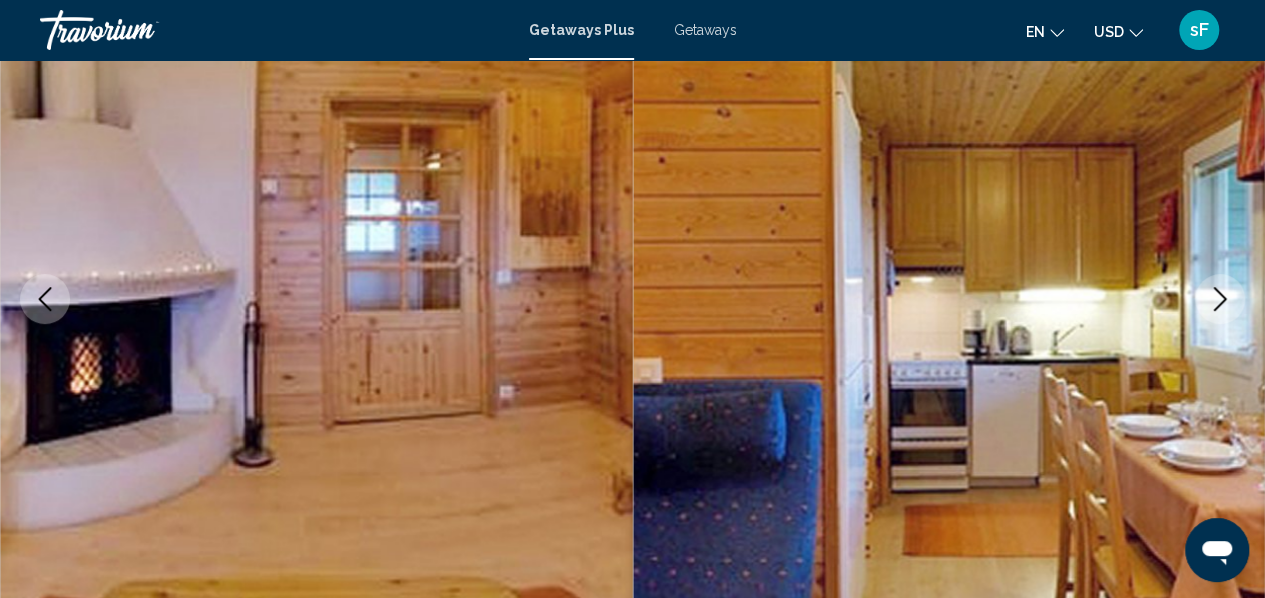 click 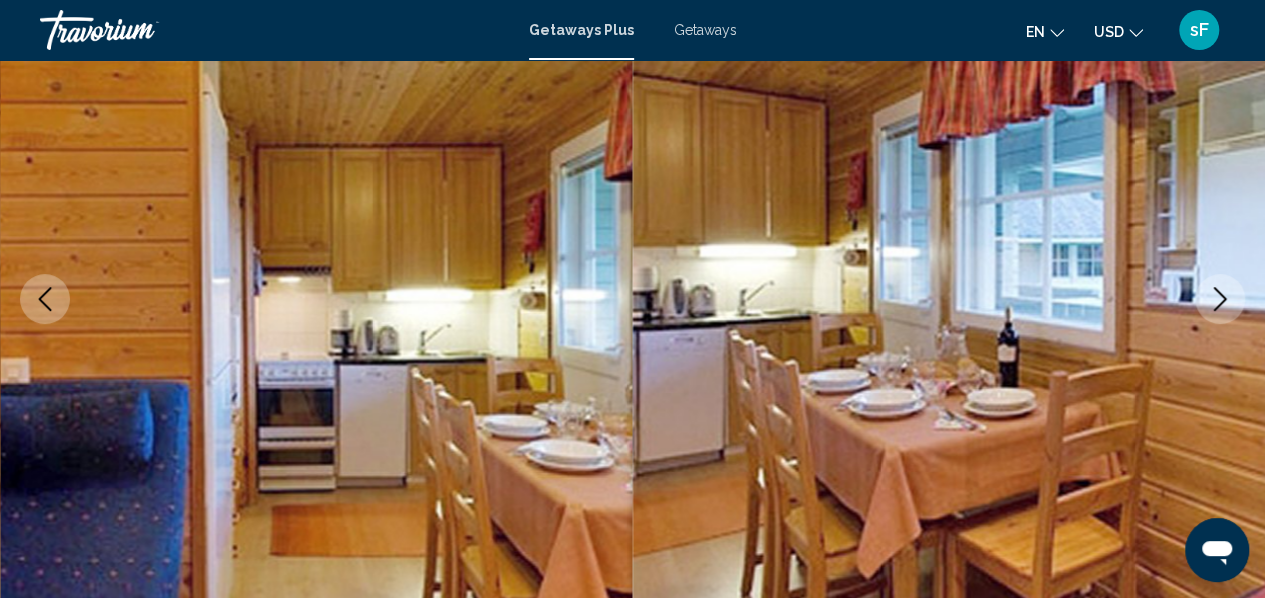 click 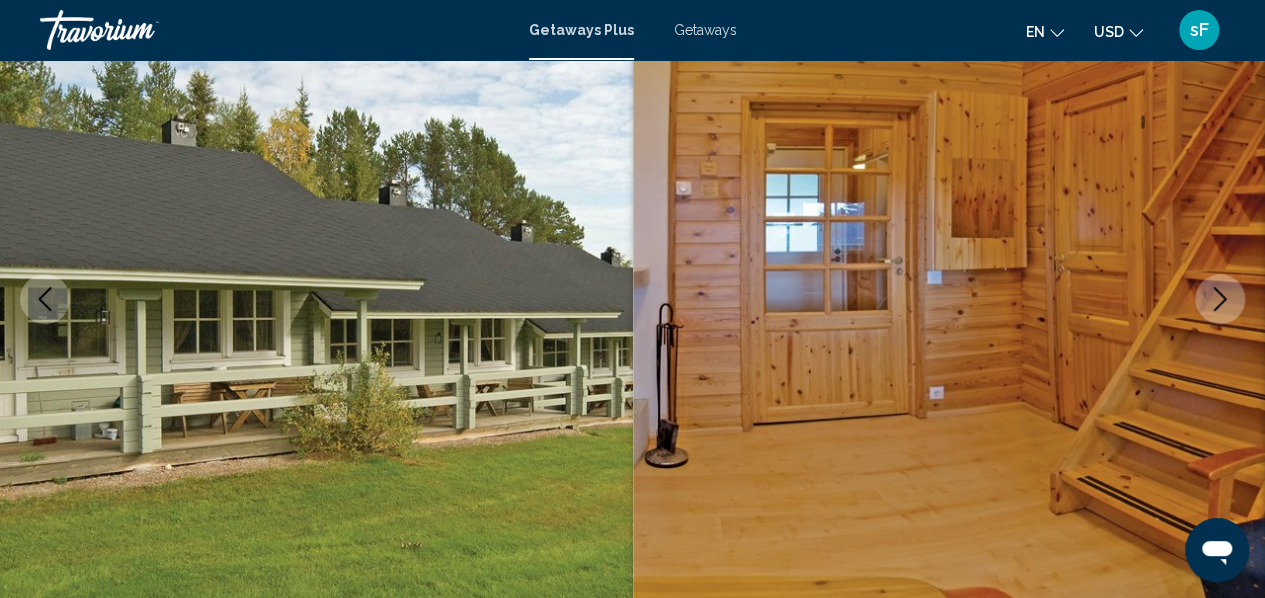 click 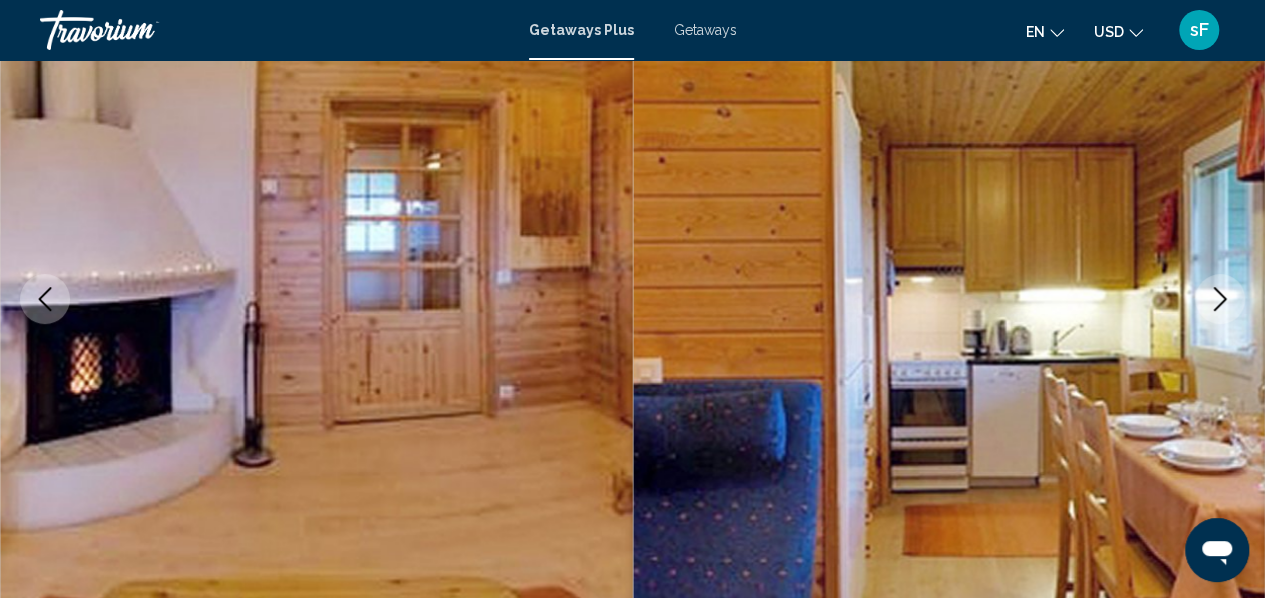 click 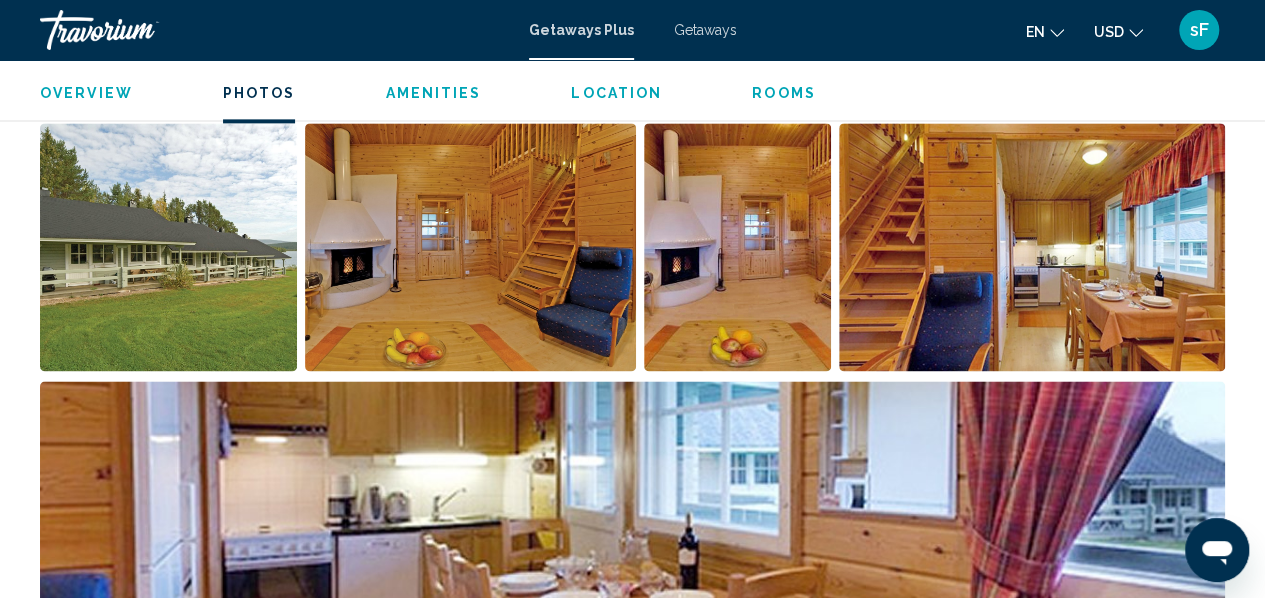 scroll, scrollTop: 1340, scrollLeft: 0, axis: vertical 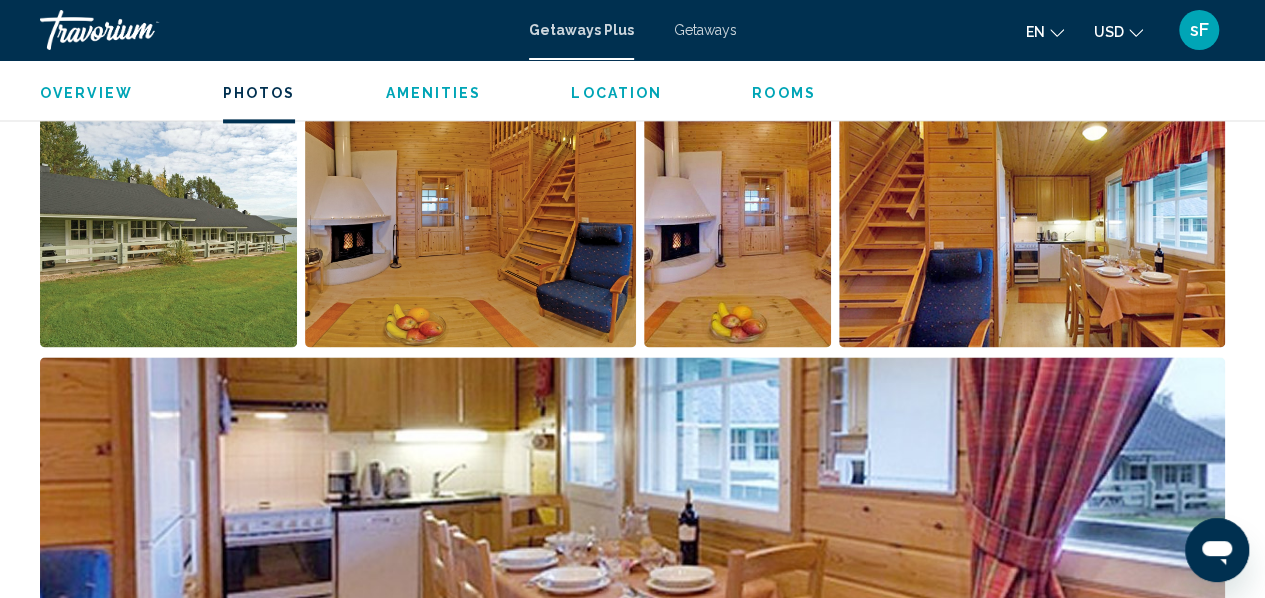 click at bounding box center (471, 223) 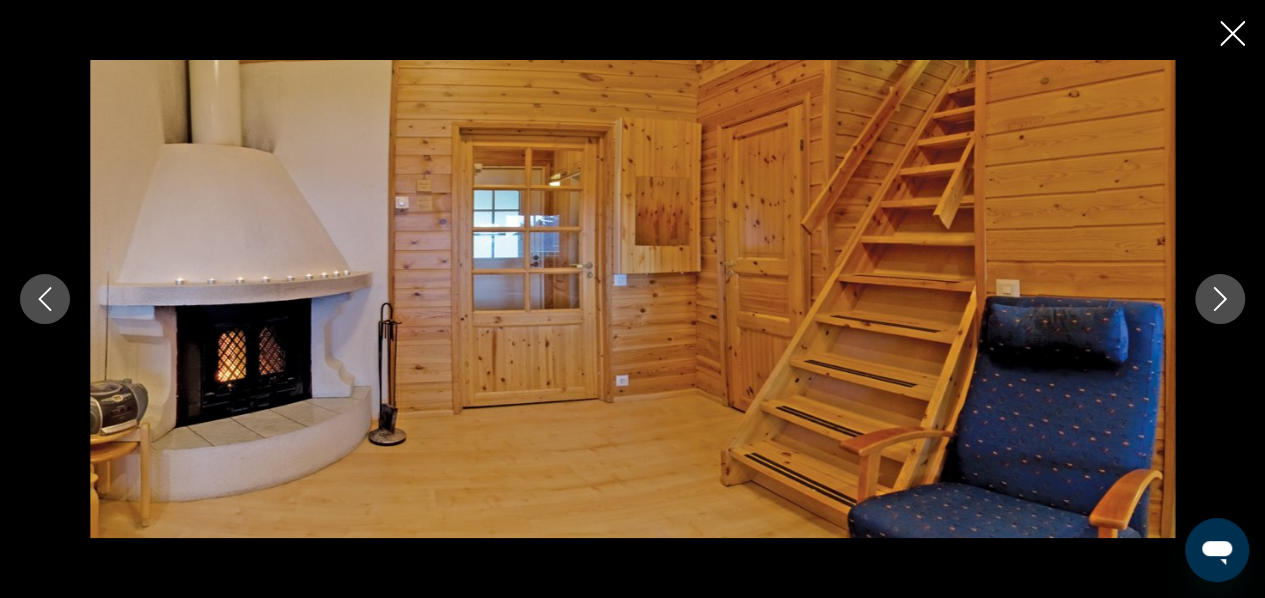 click at bounding box center [1220, 299] 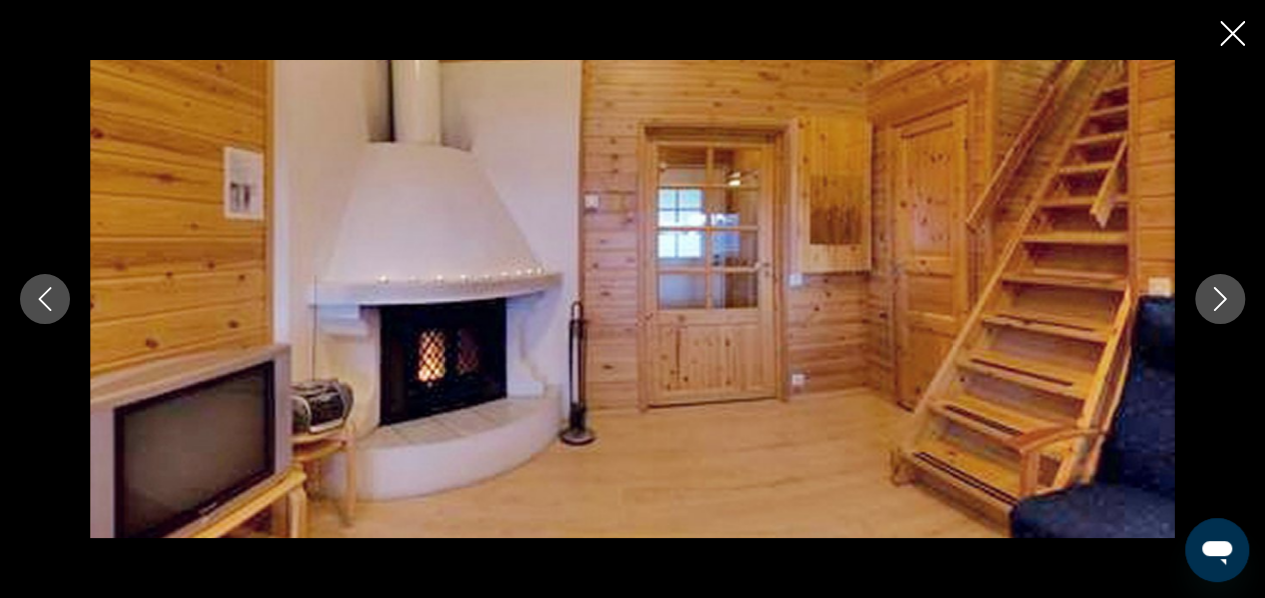 click at bounding box center [1220, 299] 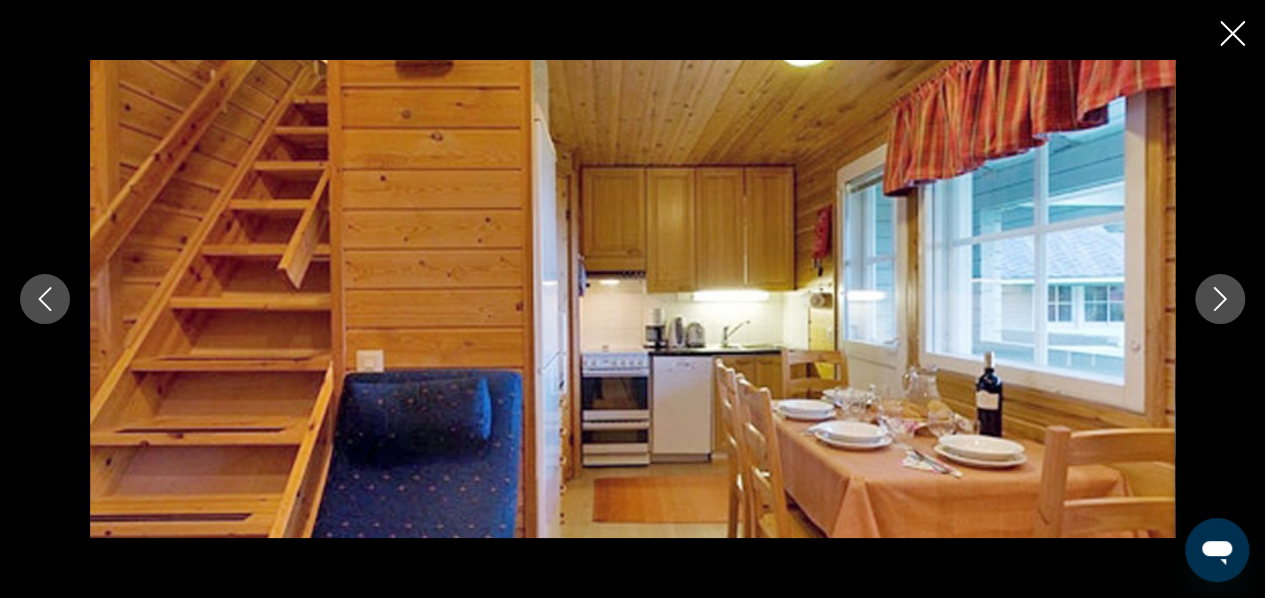 click at bounding box center [1220, 299] 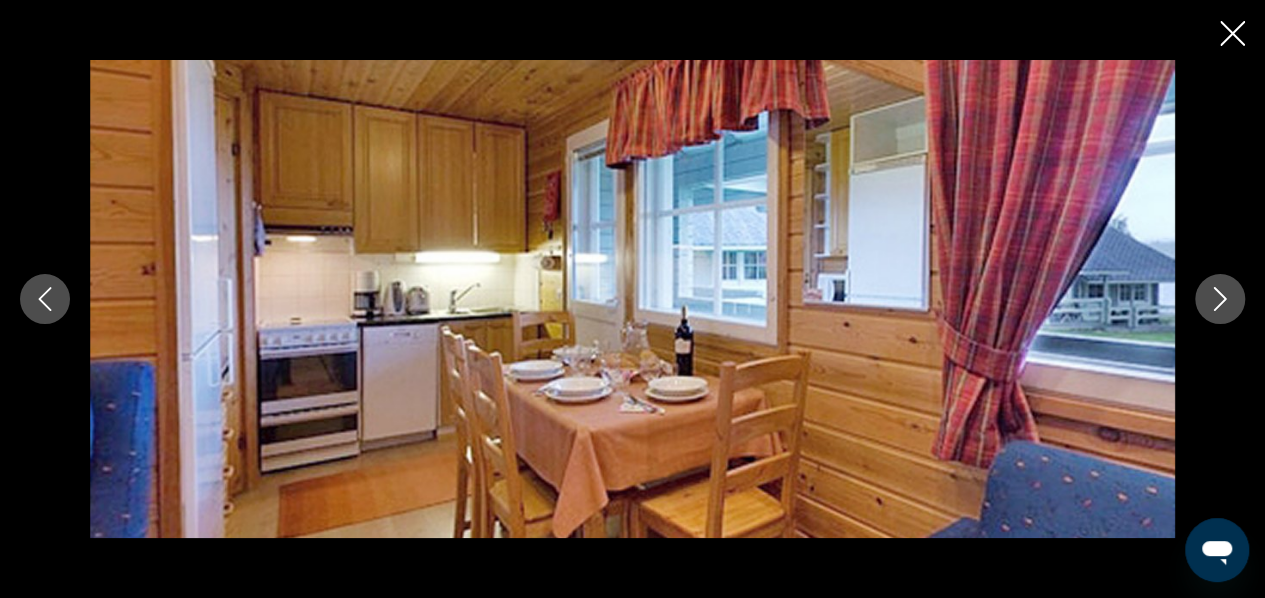 click at bounding box center (1220, 299) 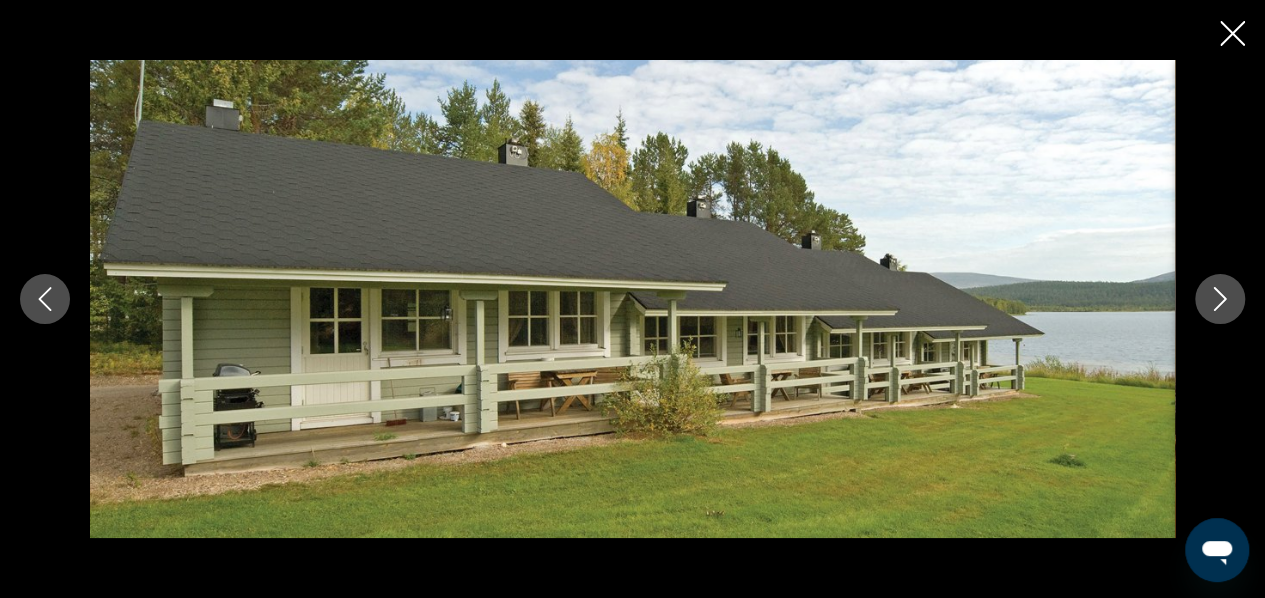 click at bounding box center [1220, 299] 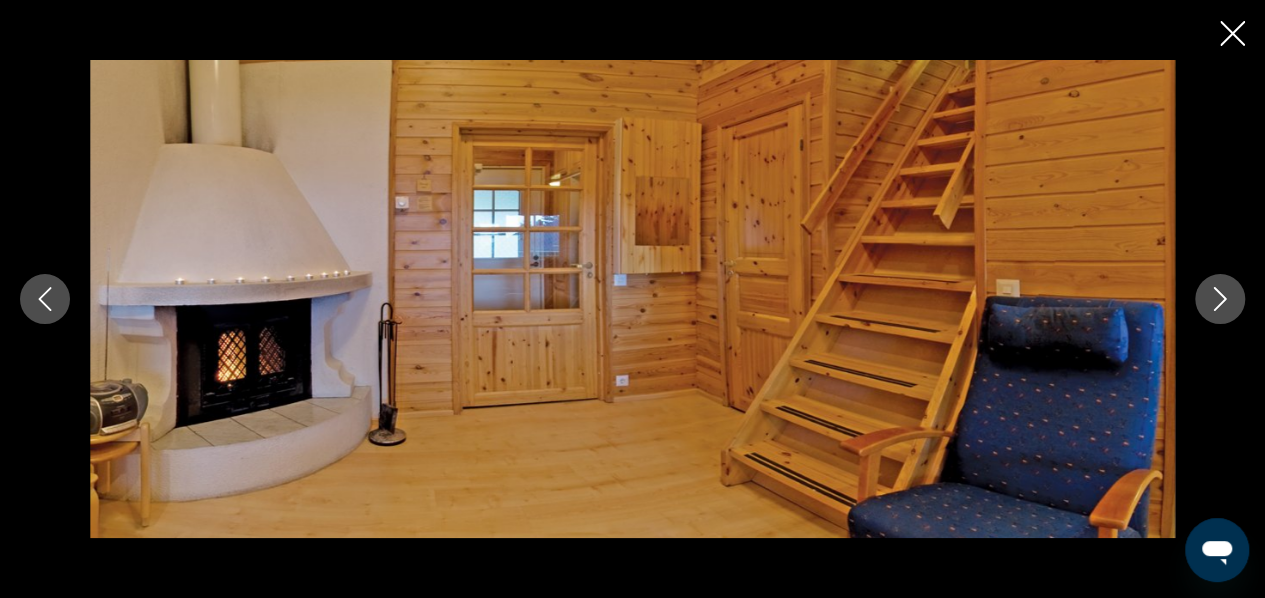 click at bounding box center [1220, 299] 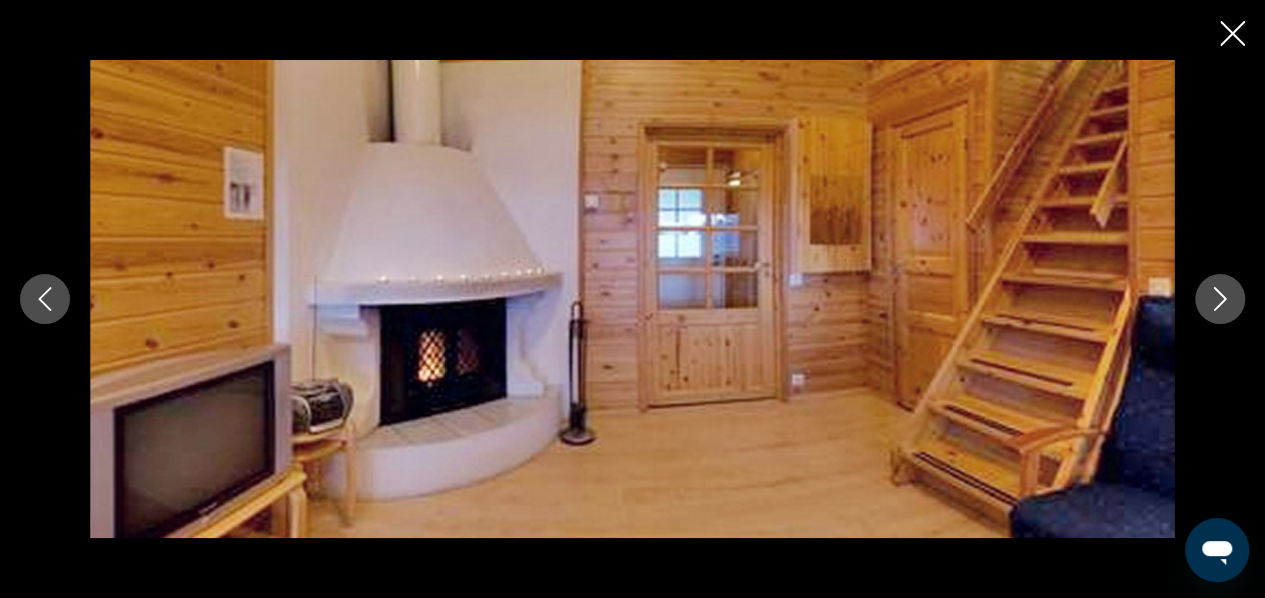 click at bounding box center [1220, 299] 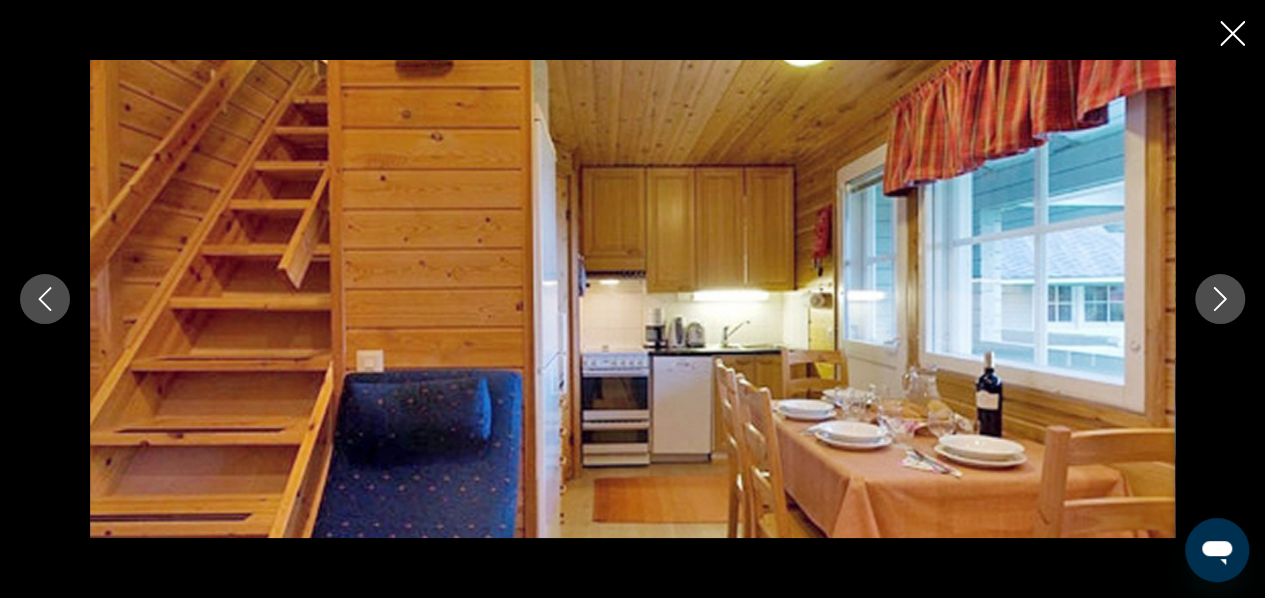 click at bounding box center (1220, 299) 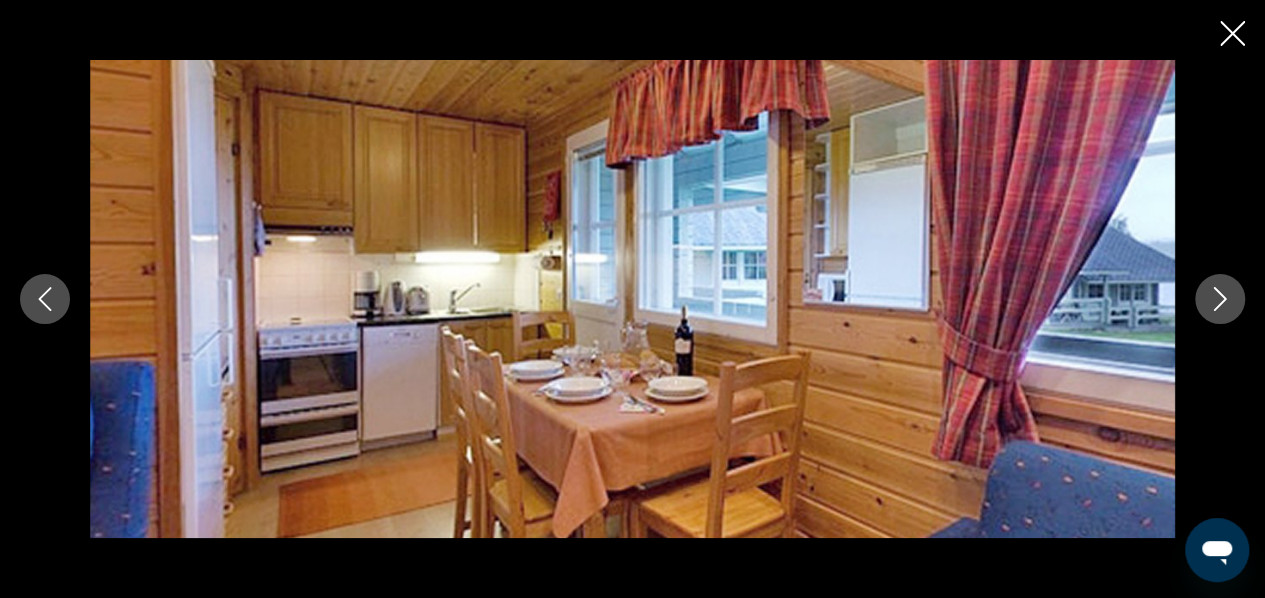click at bounding box center (1220, 299) 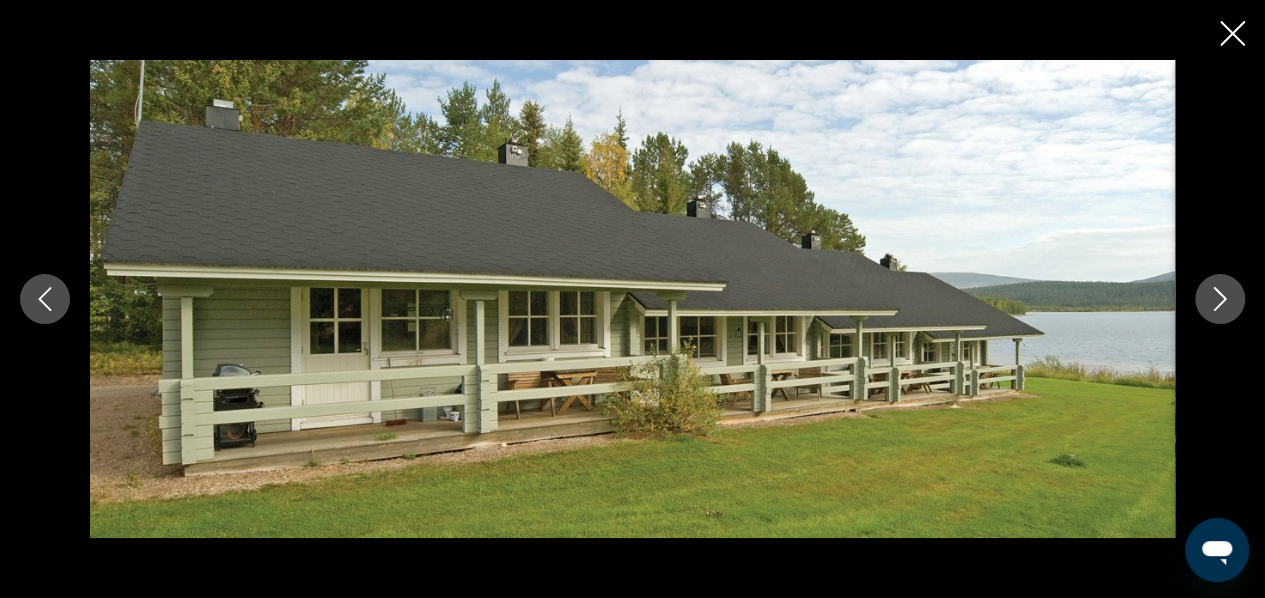 click at bounding box center [1220, 299] 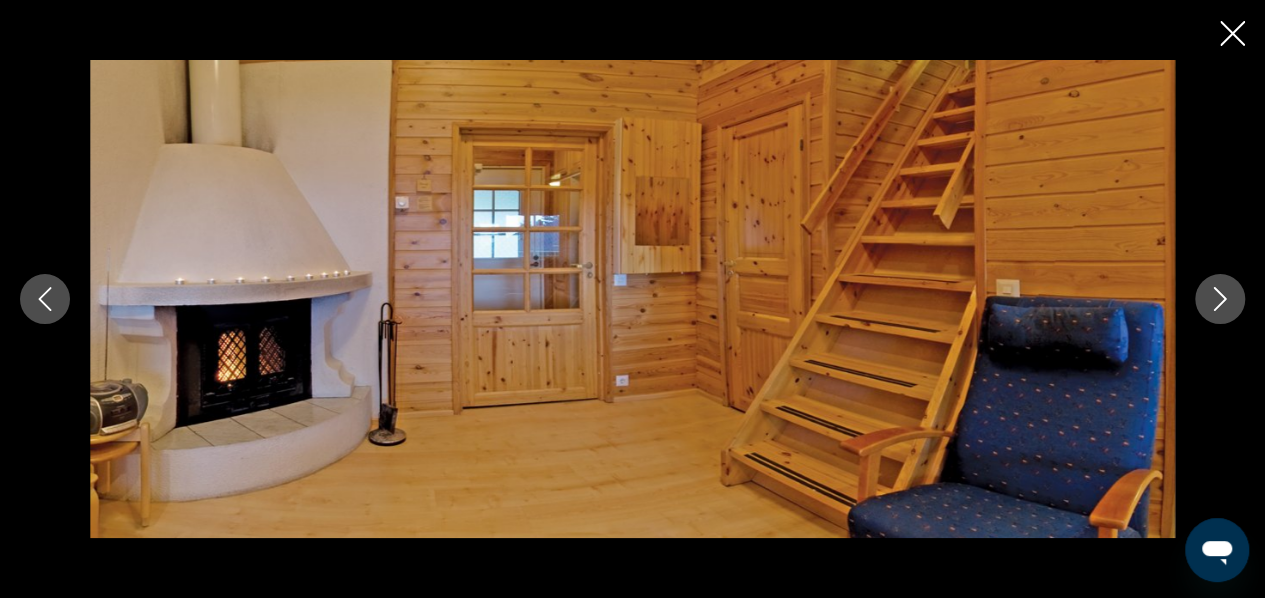 click 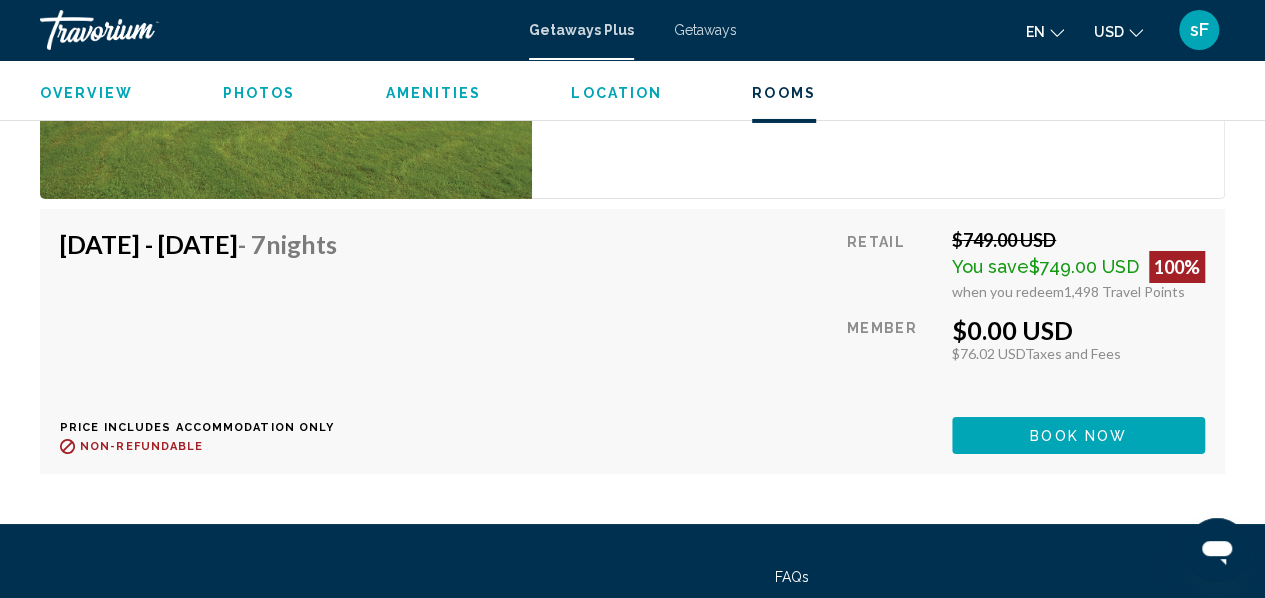 scroll, scrollTop: 3502, scrollLeft: 0, axis: vertical 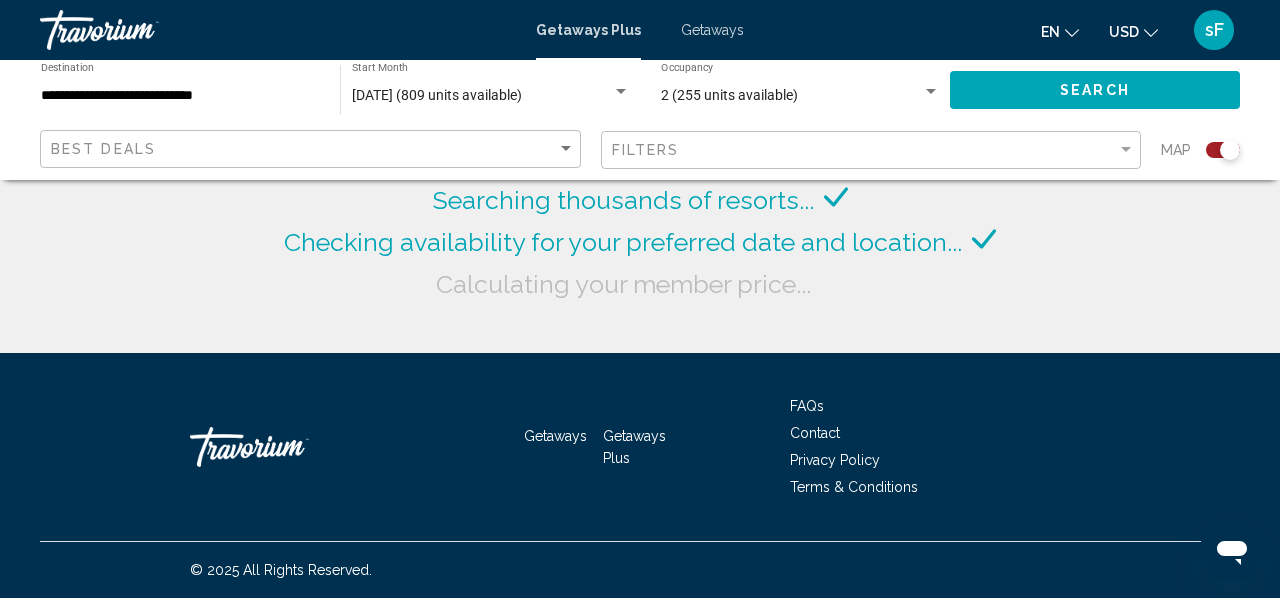 click 